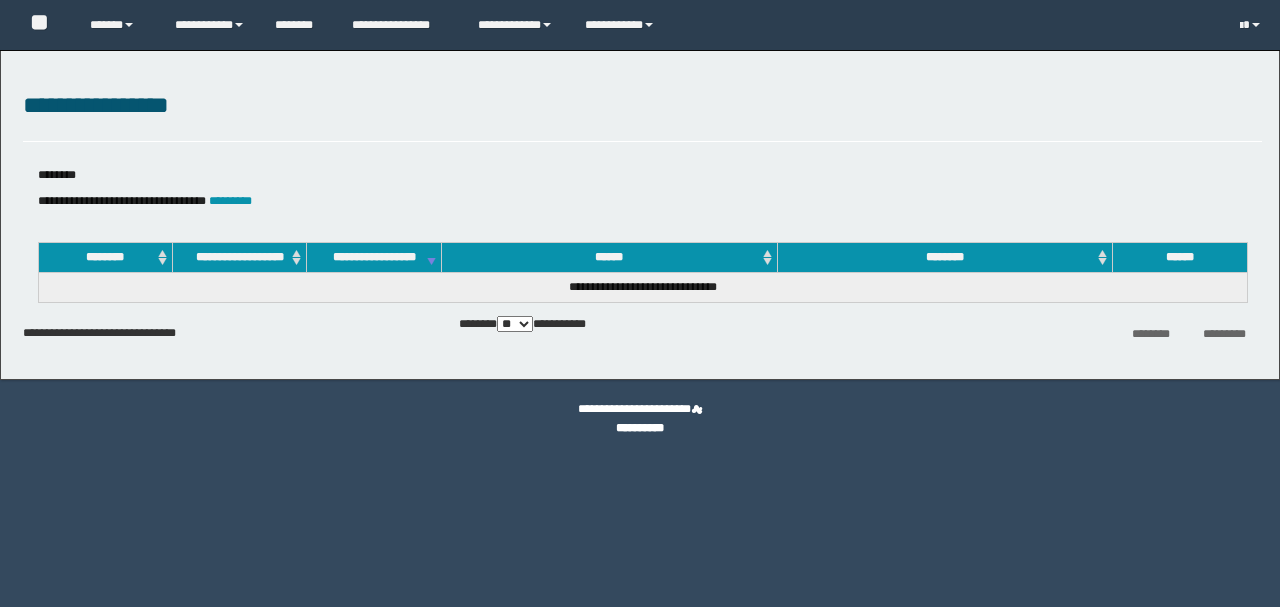 scroll, scrollTop: 0, scrollLeft: 0, axis: both 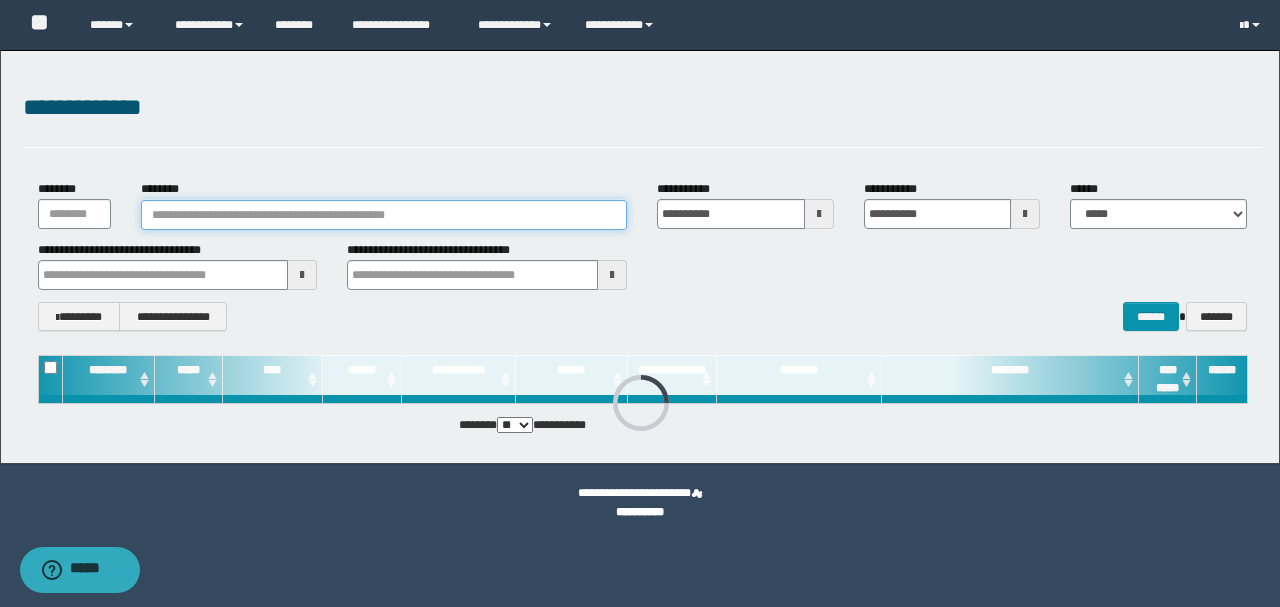 paste on "**********" 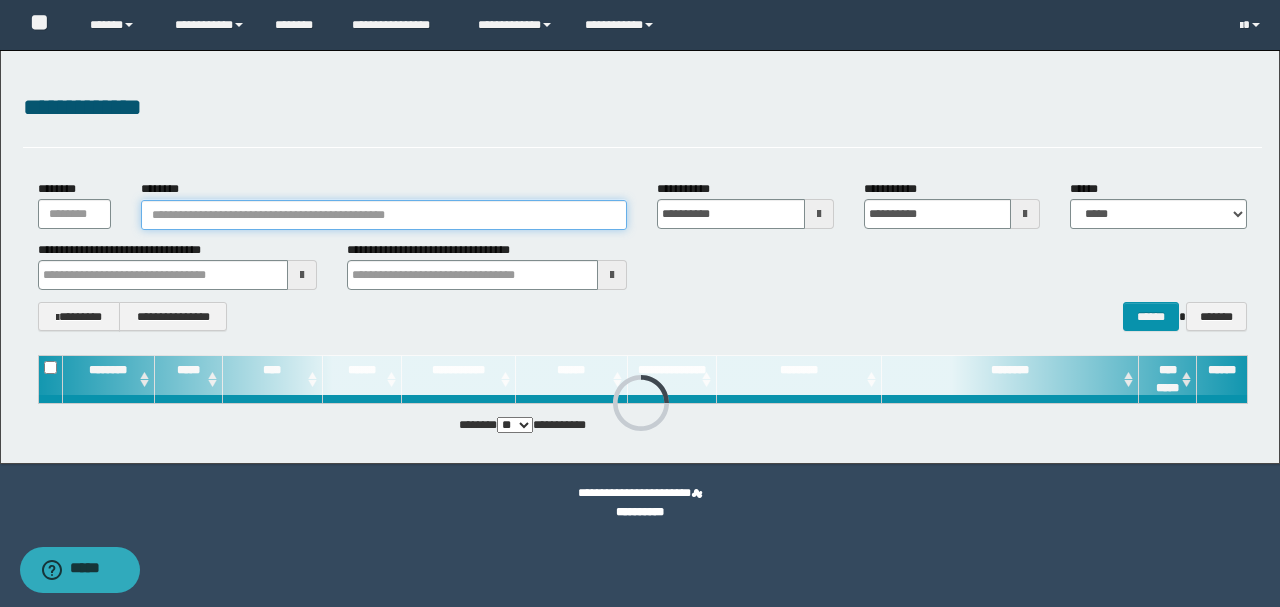 type on "**********" 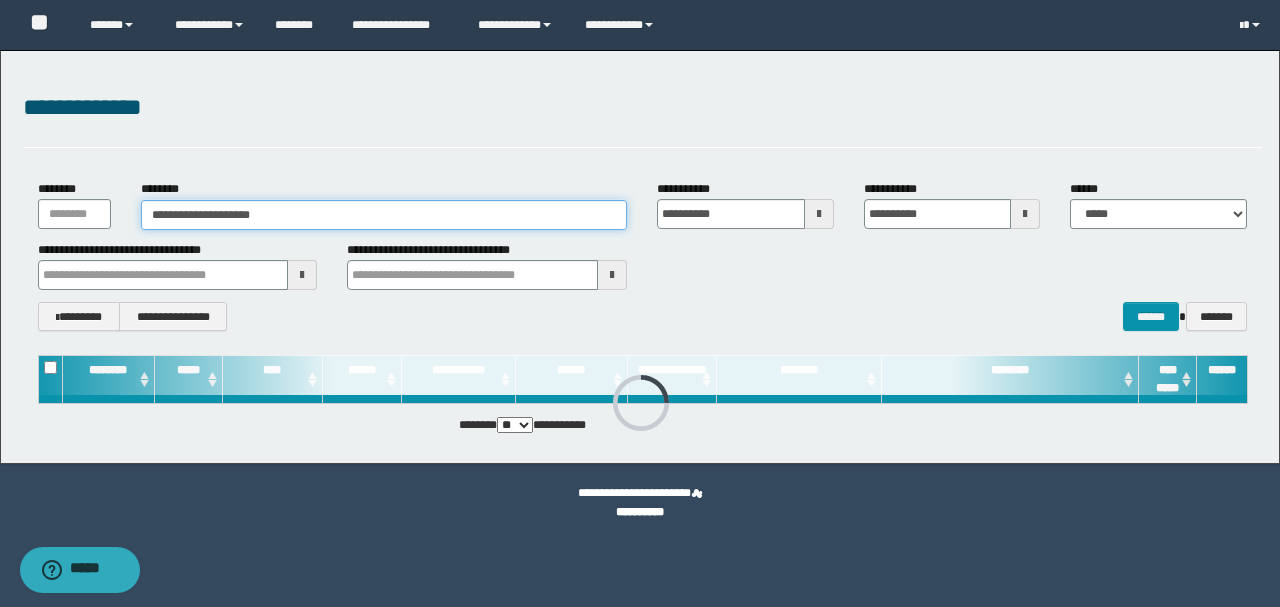 type on "**********" 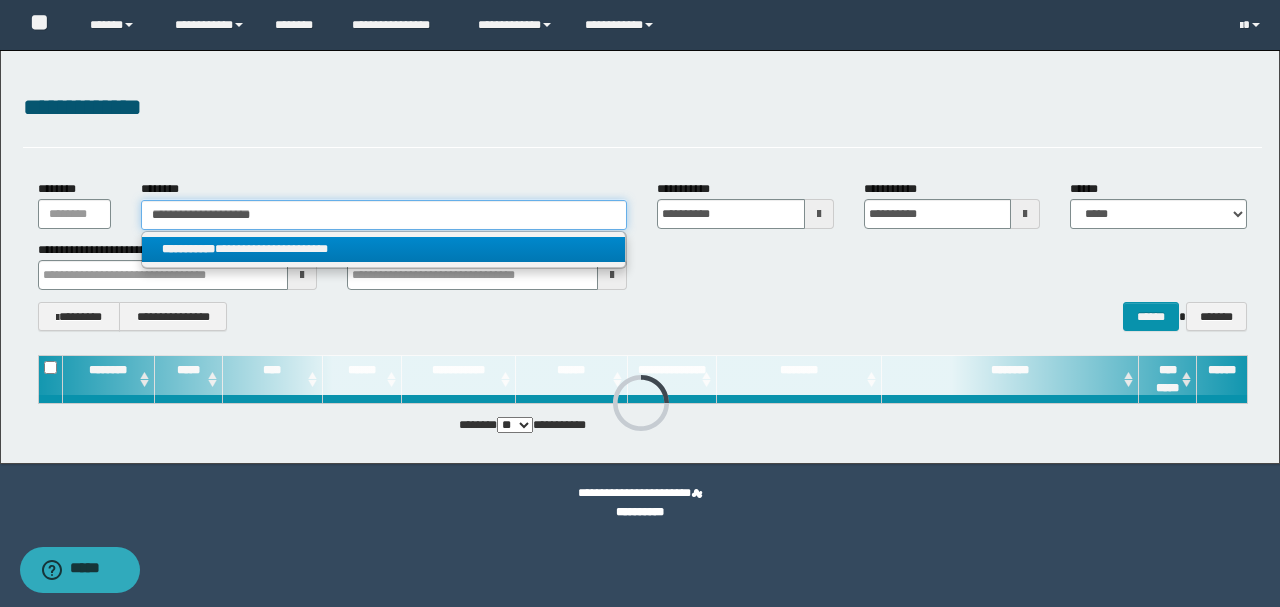 type on "**********" 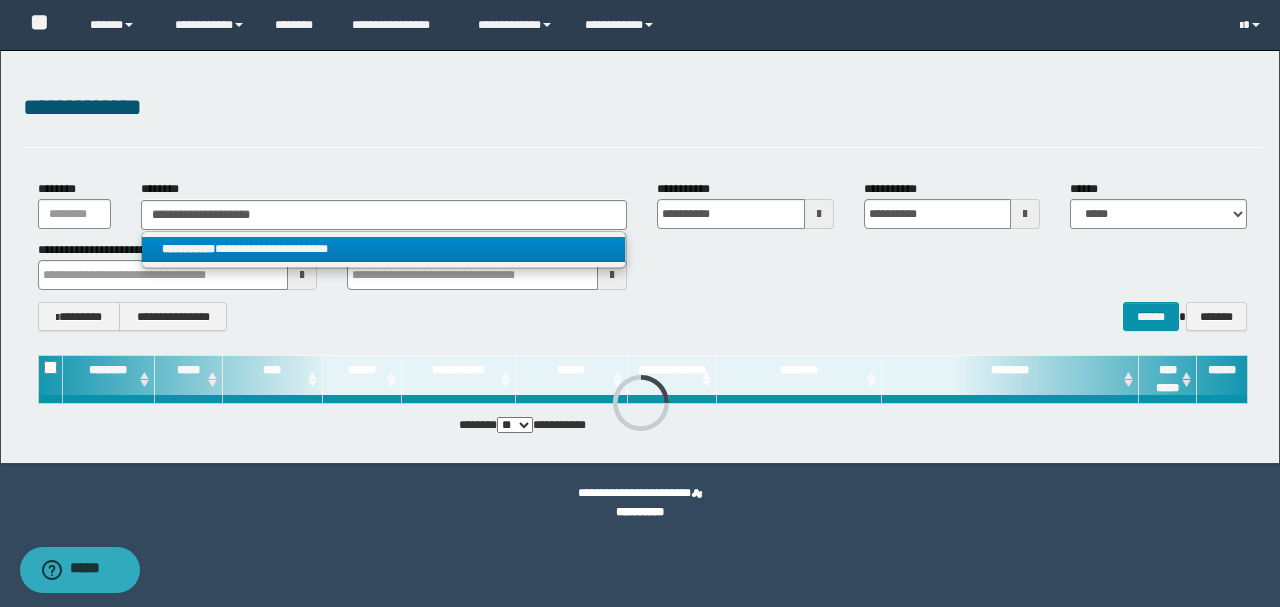 click on "**********" at bounding box center (384, 249) 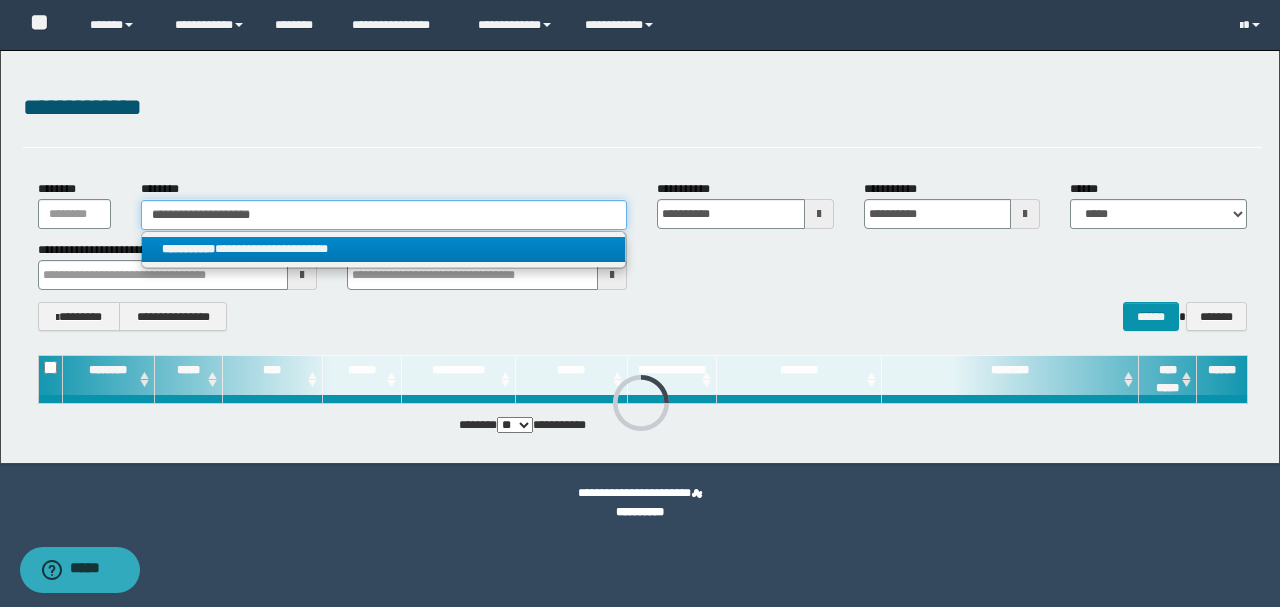 type 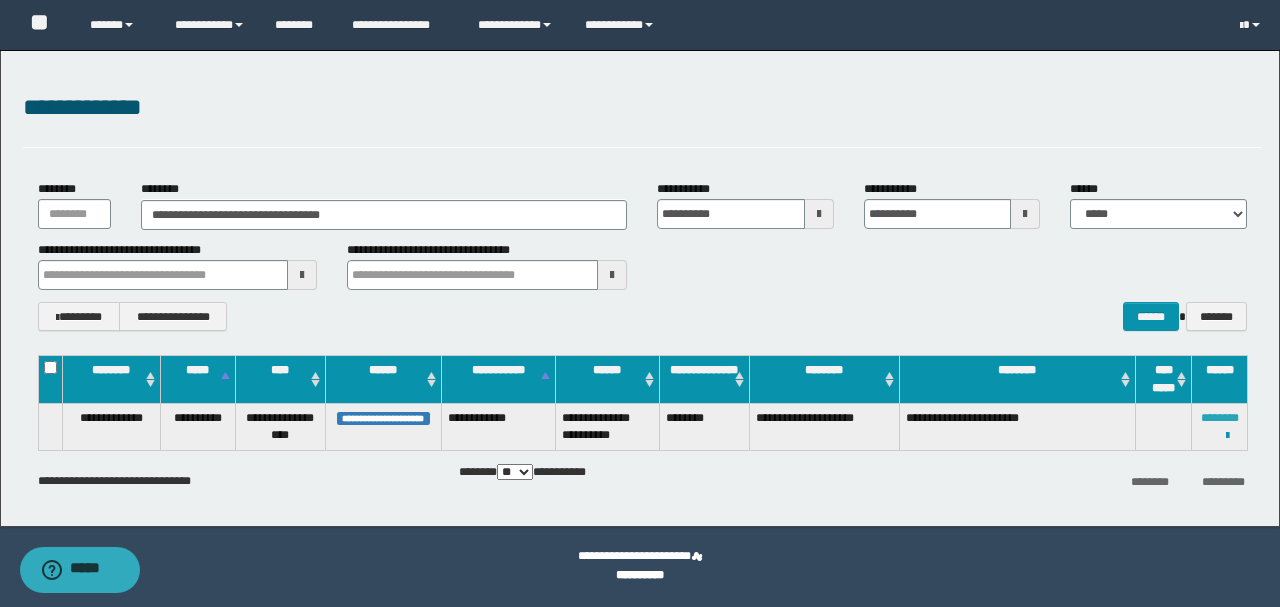 click on "********" at bounding box center (1220, 418) 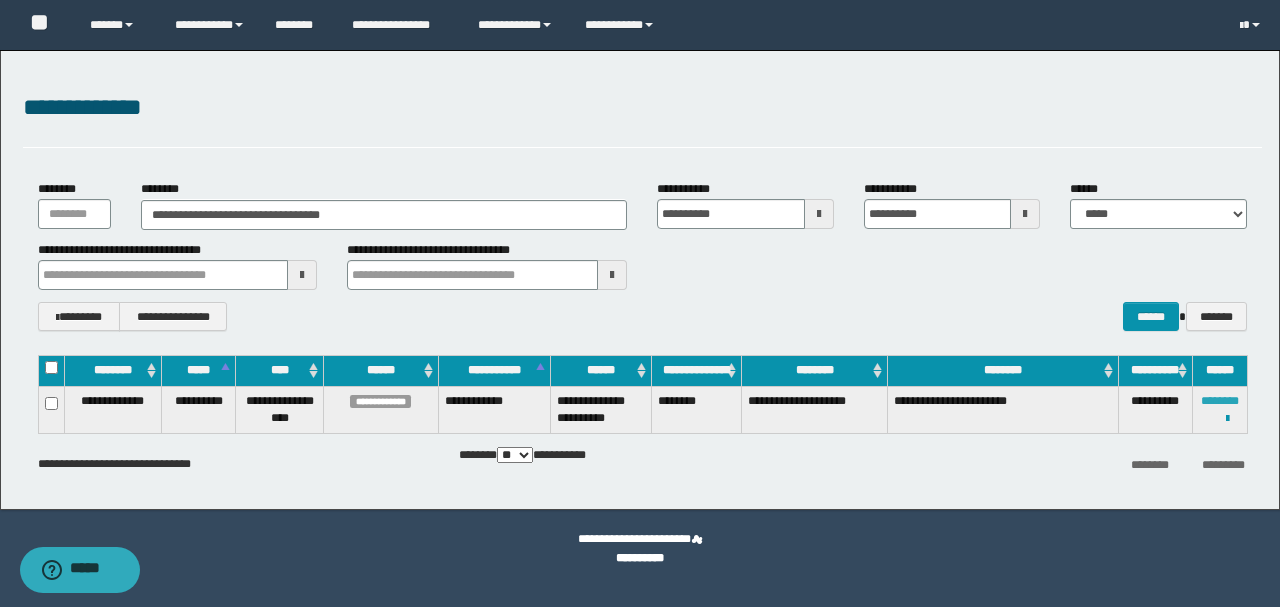 click on "********" at bounding box center (1220, 401) 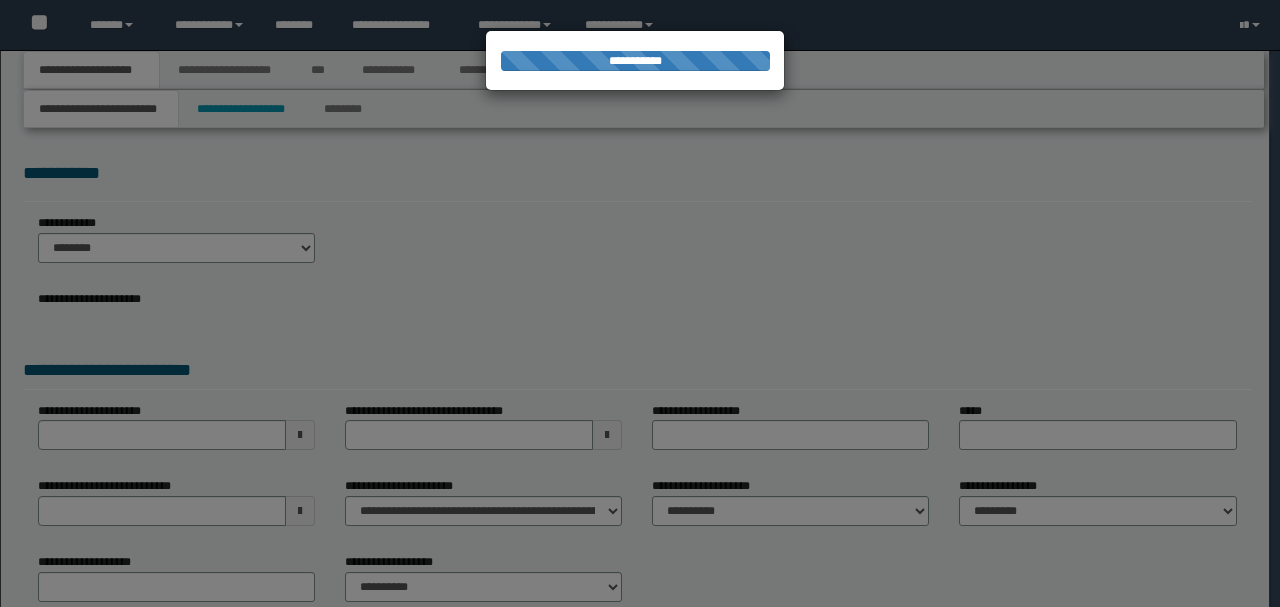 scroll, scrollTop: 0, scrollLeft: 0, axis: both 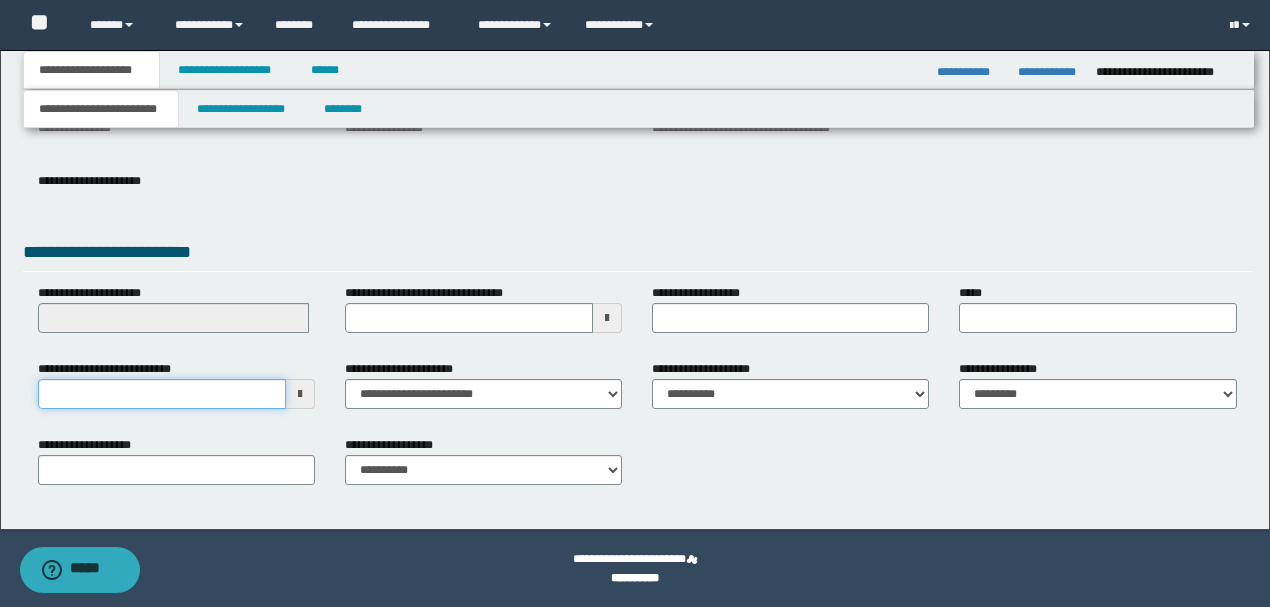 click on "**********" at bounding box center (162, 394) 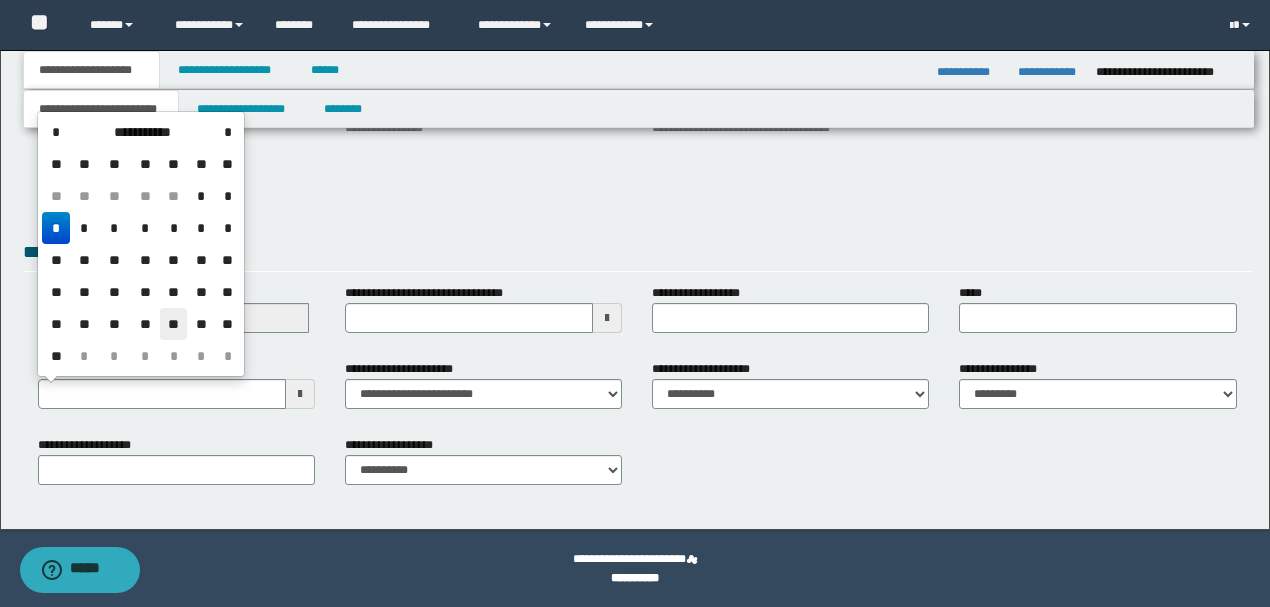 click on "**" at bounding box center (174, 324) 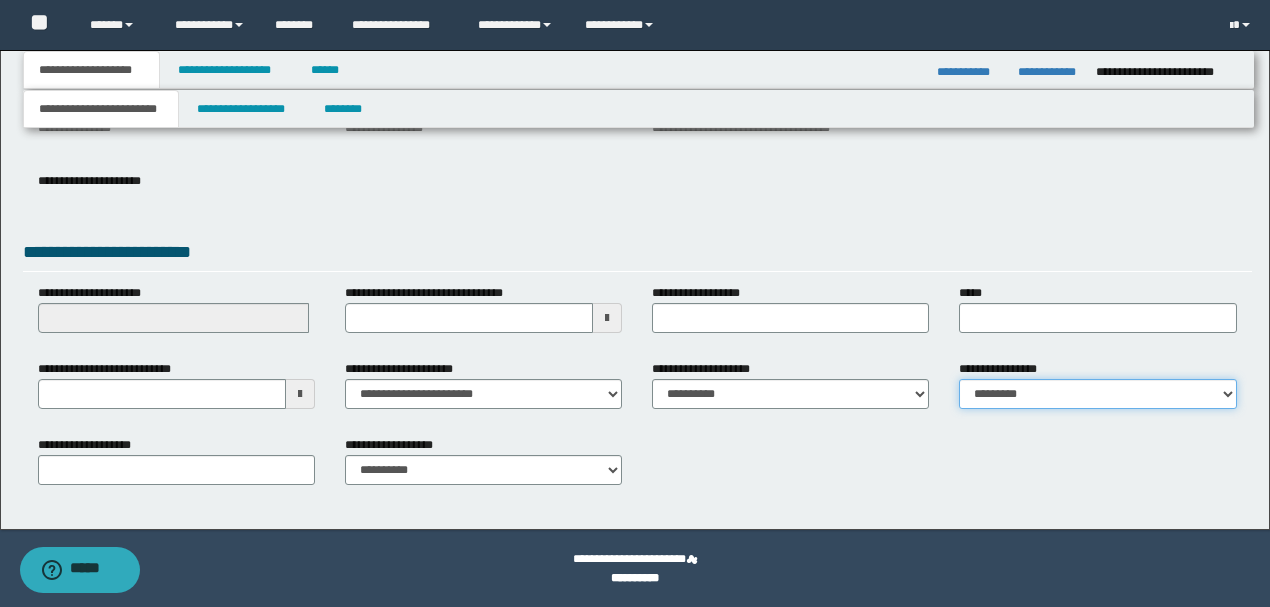 click on "**********" at bounding box center (1097, 394) 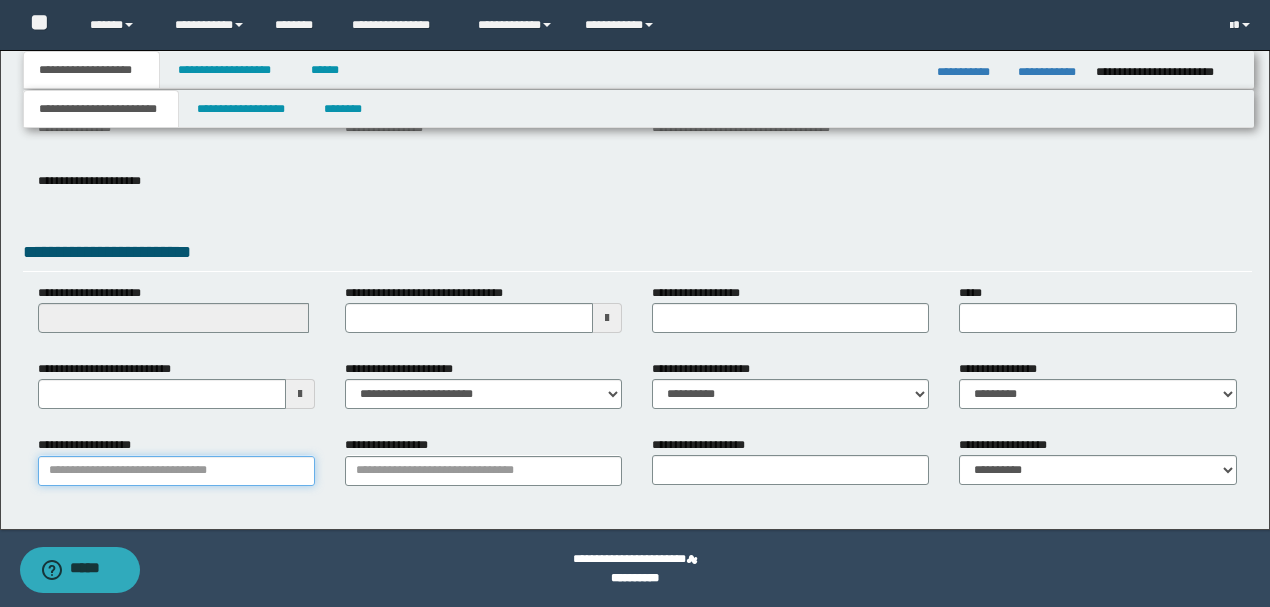click on "**********" at bounding box center (176, 471) 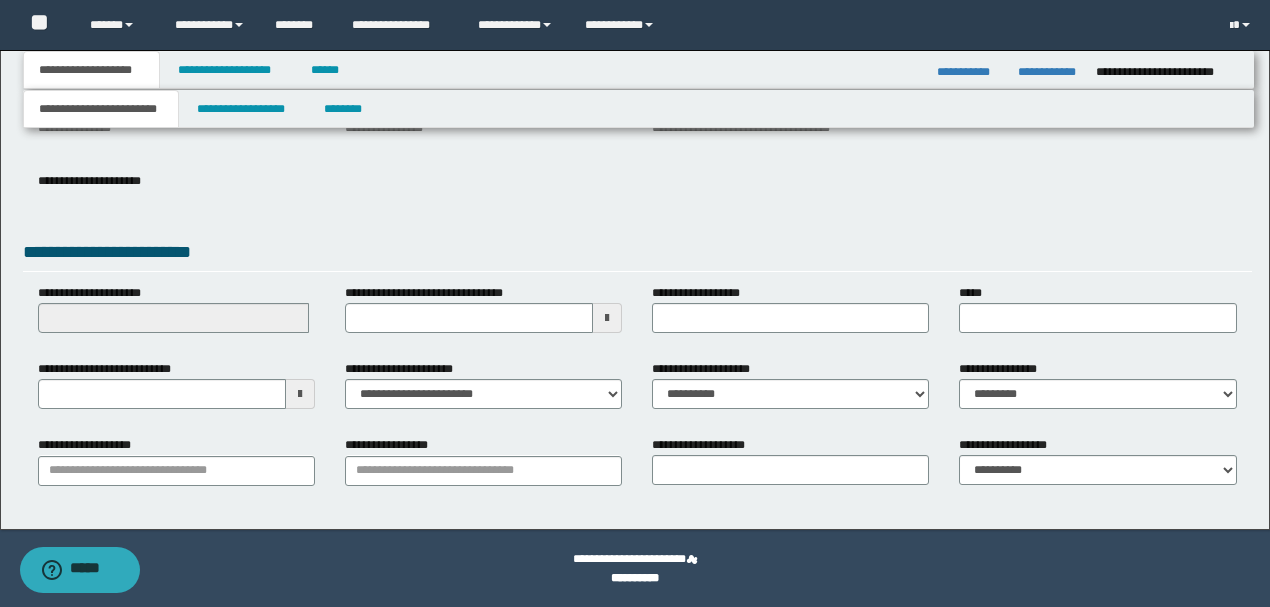 click on "**********" at bounding box center [790, 468] 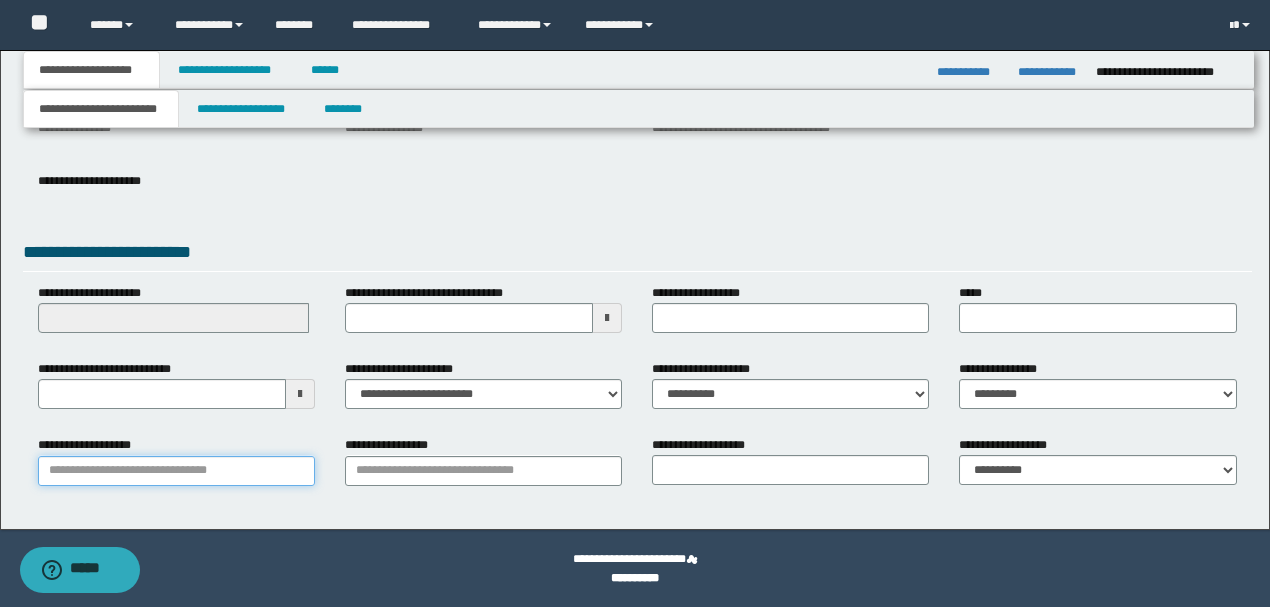 click on "**********" at bounding box center (176, 471) 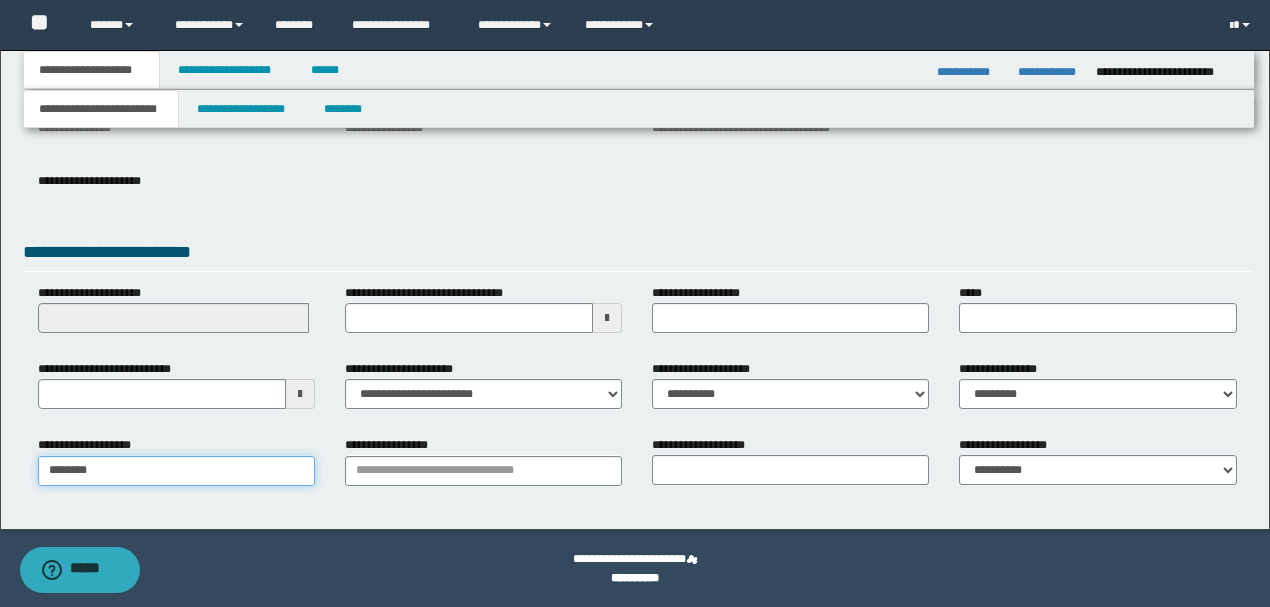 type on "*********" 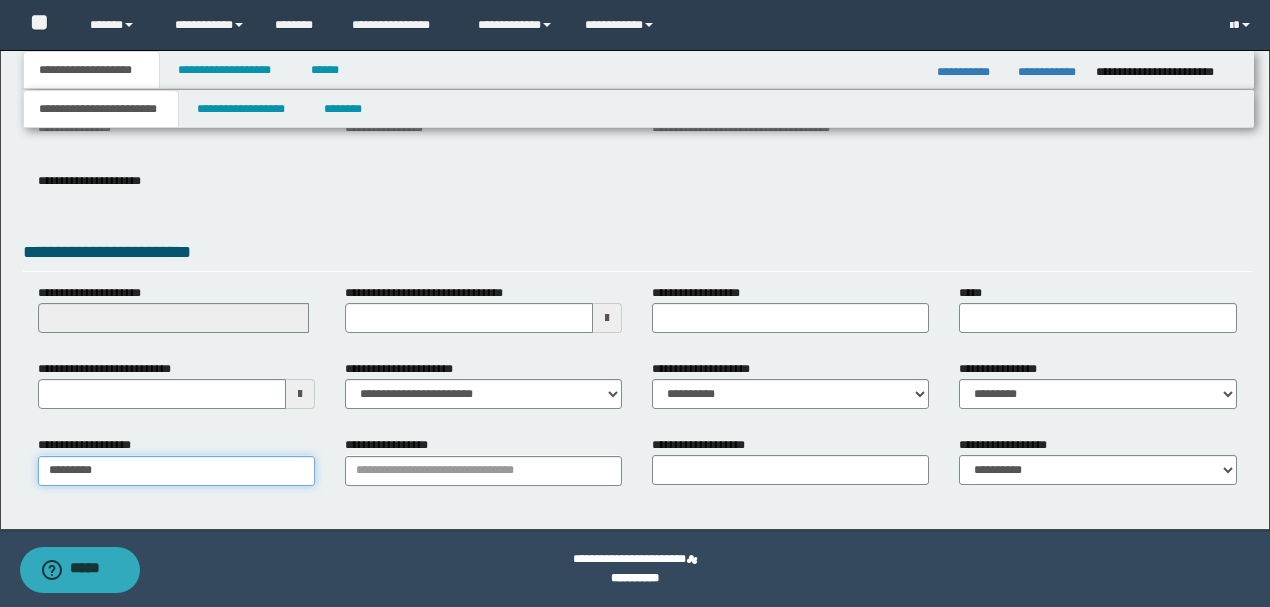 type on "*********" 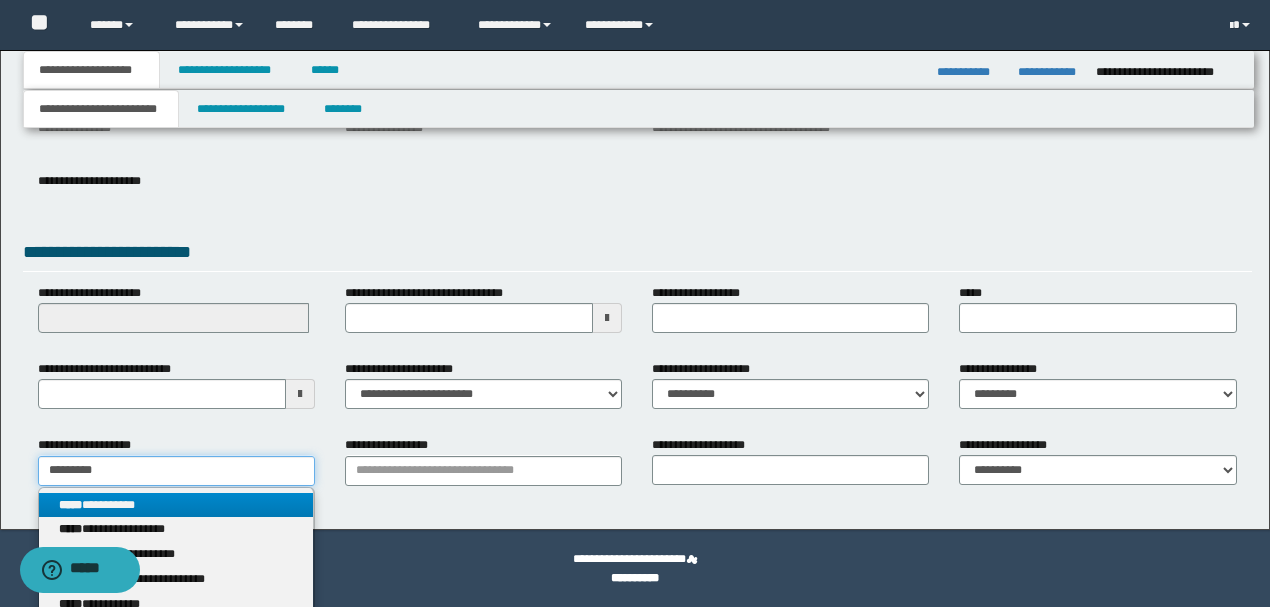 type on "*********" 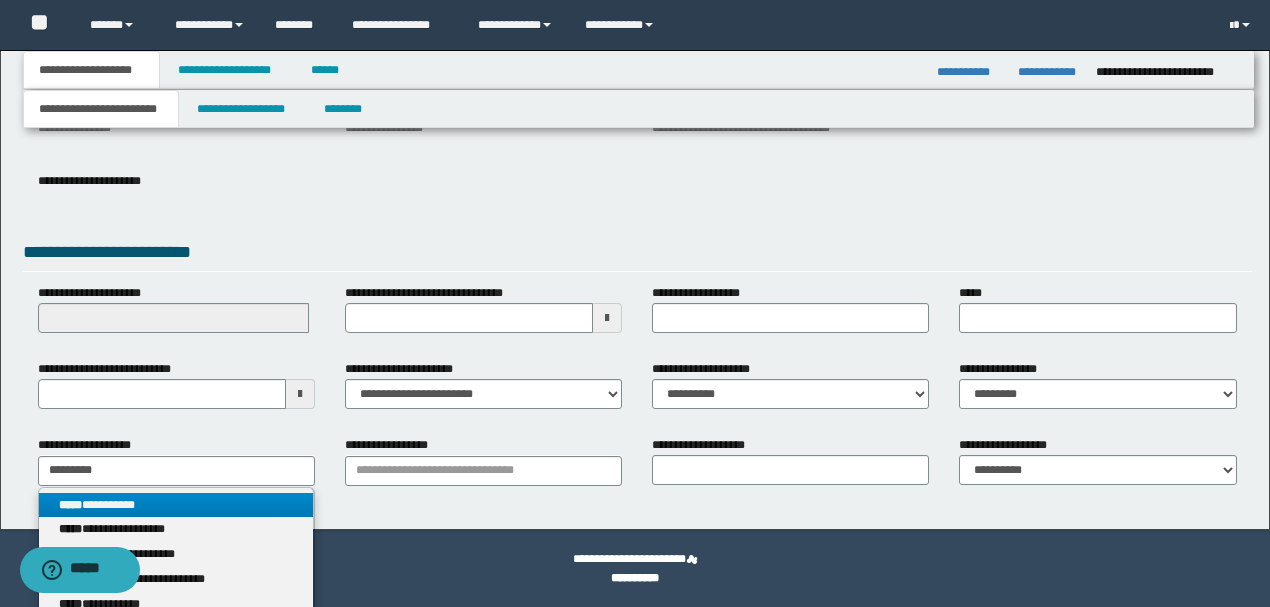 click on "**********" at bounding box center (176, 505) 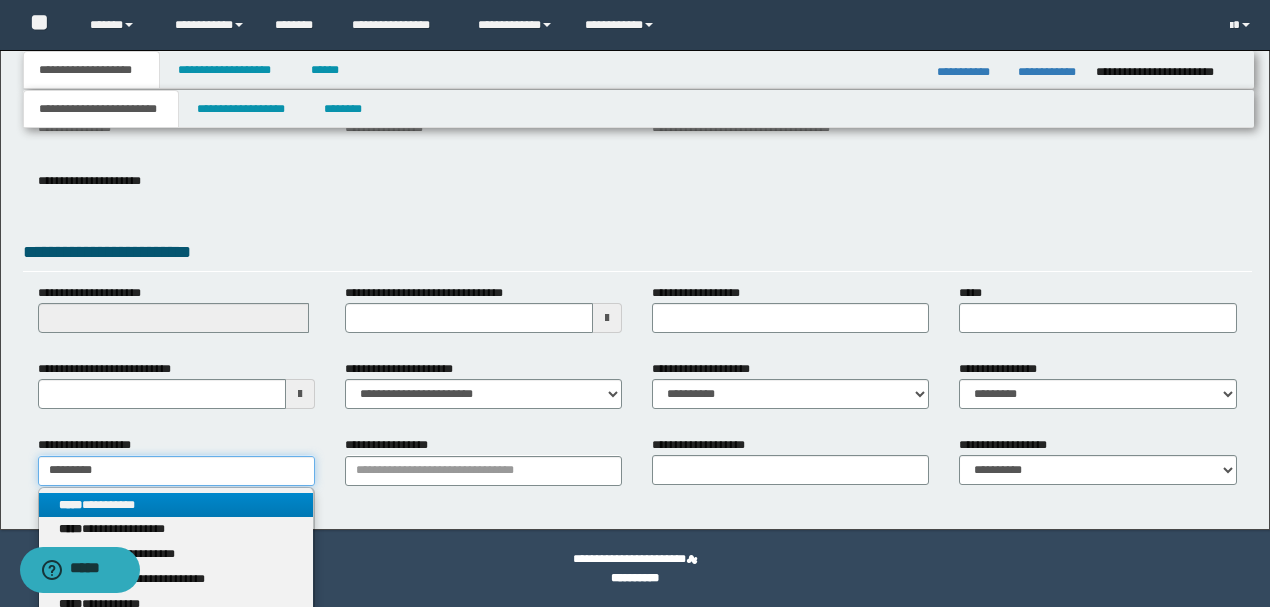 type 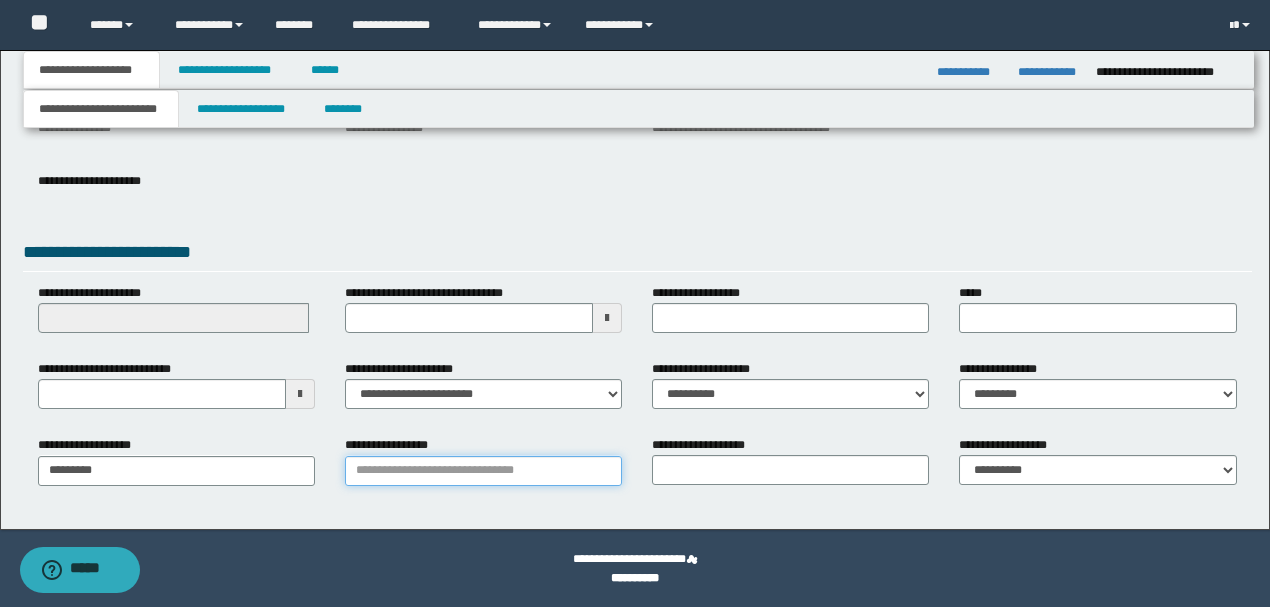 click on "**********" at bounding box center (483, 471) 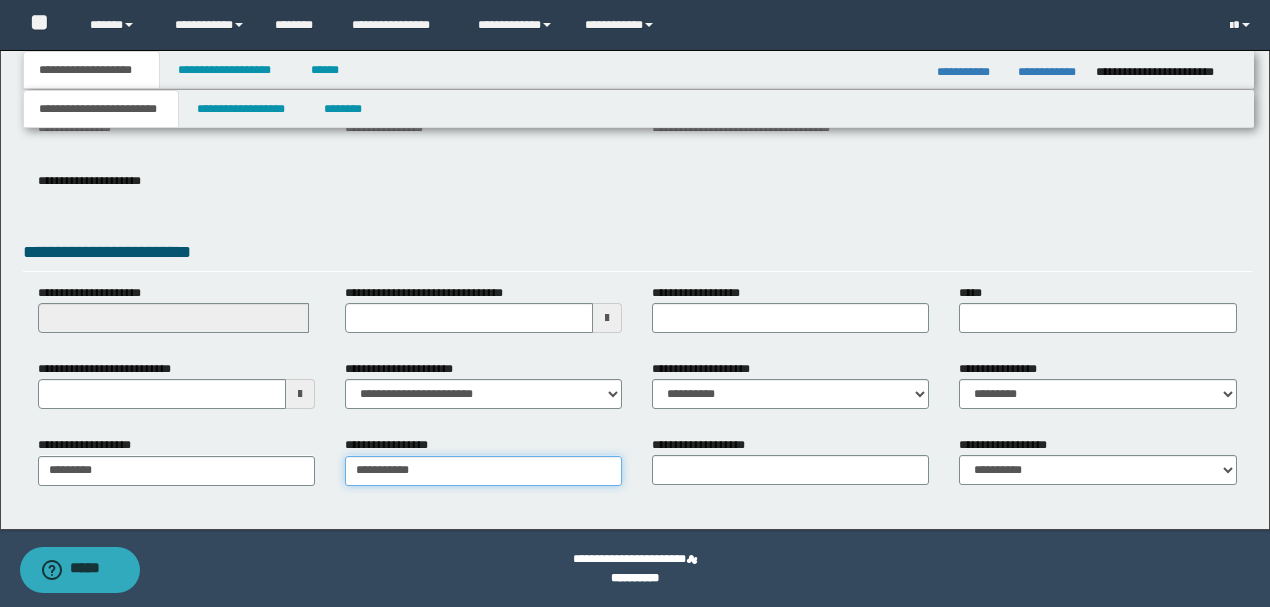 type on "**********" 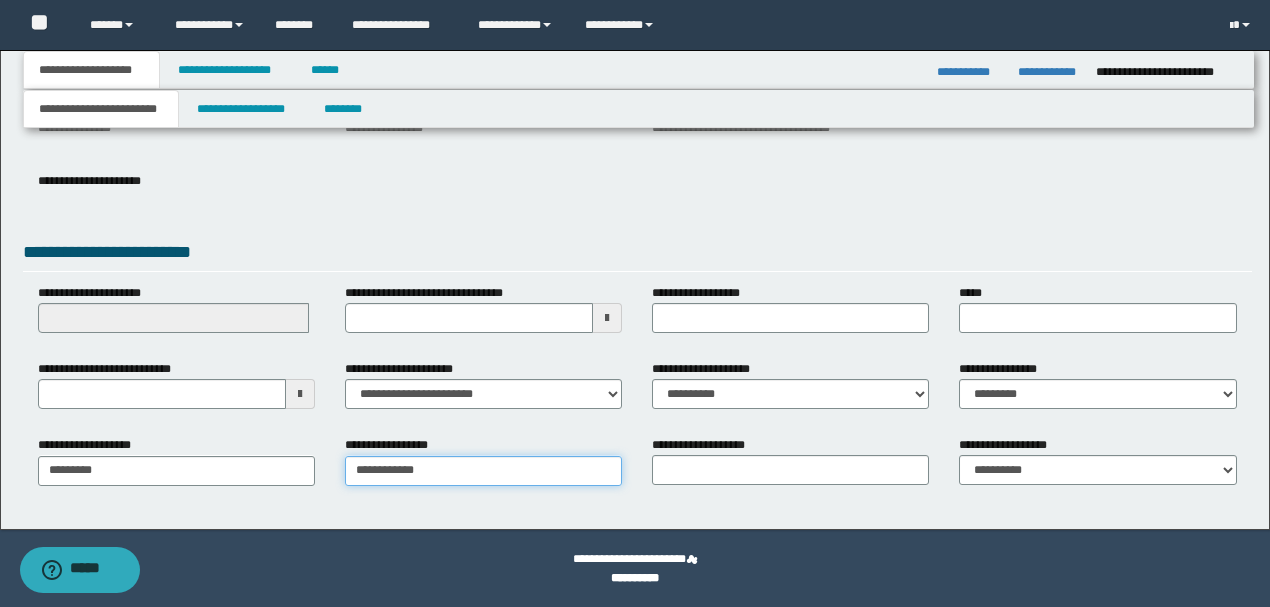 type on "**********" 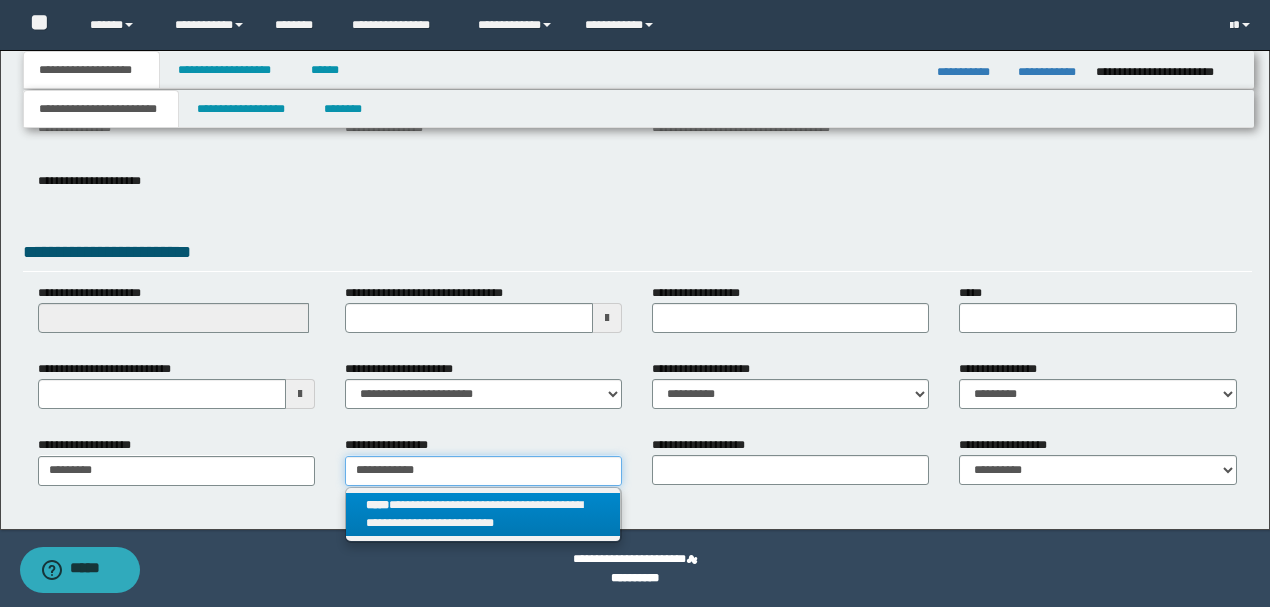 type on "**********" 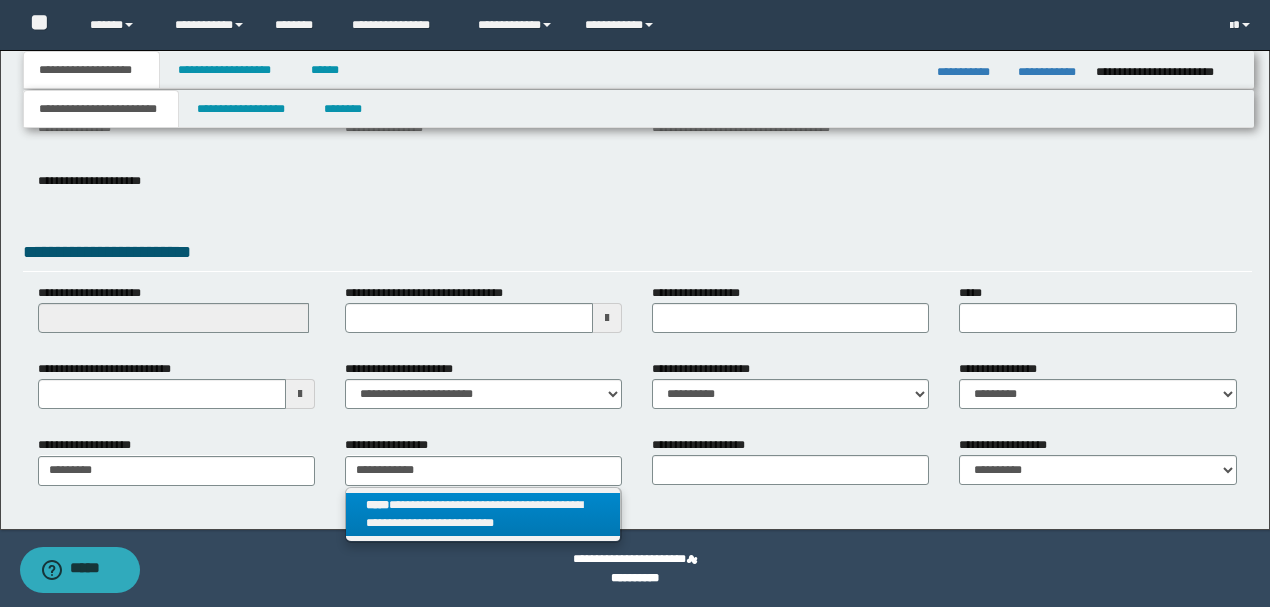 click on "**********" at bounding box center [483, 515] 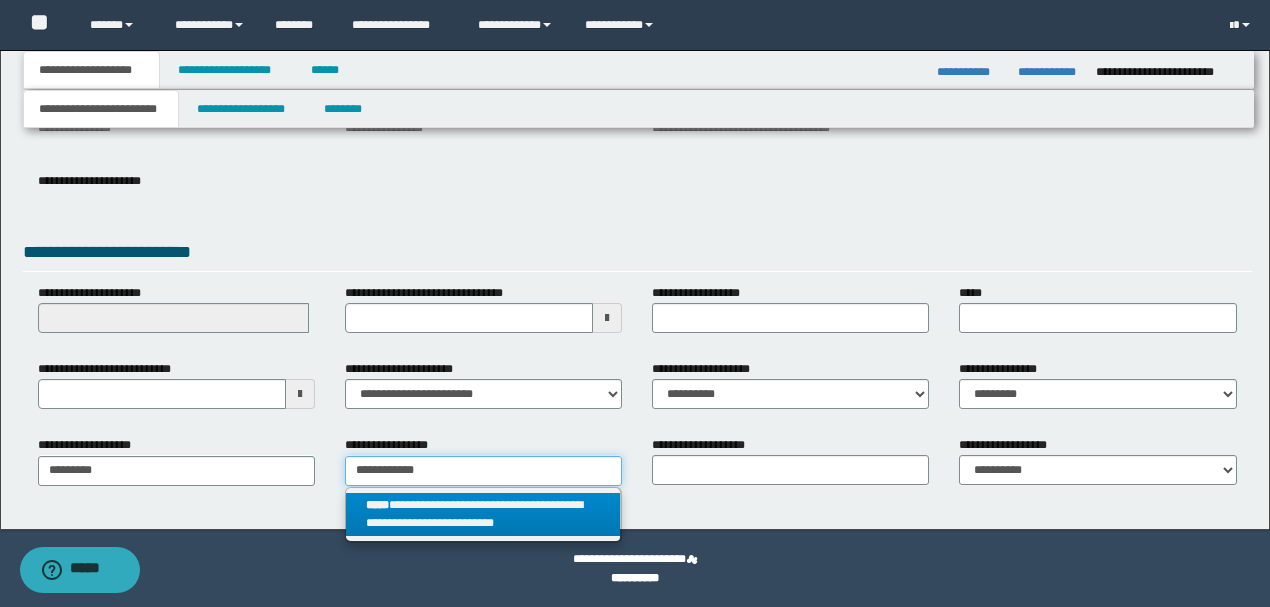 type 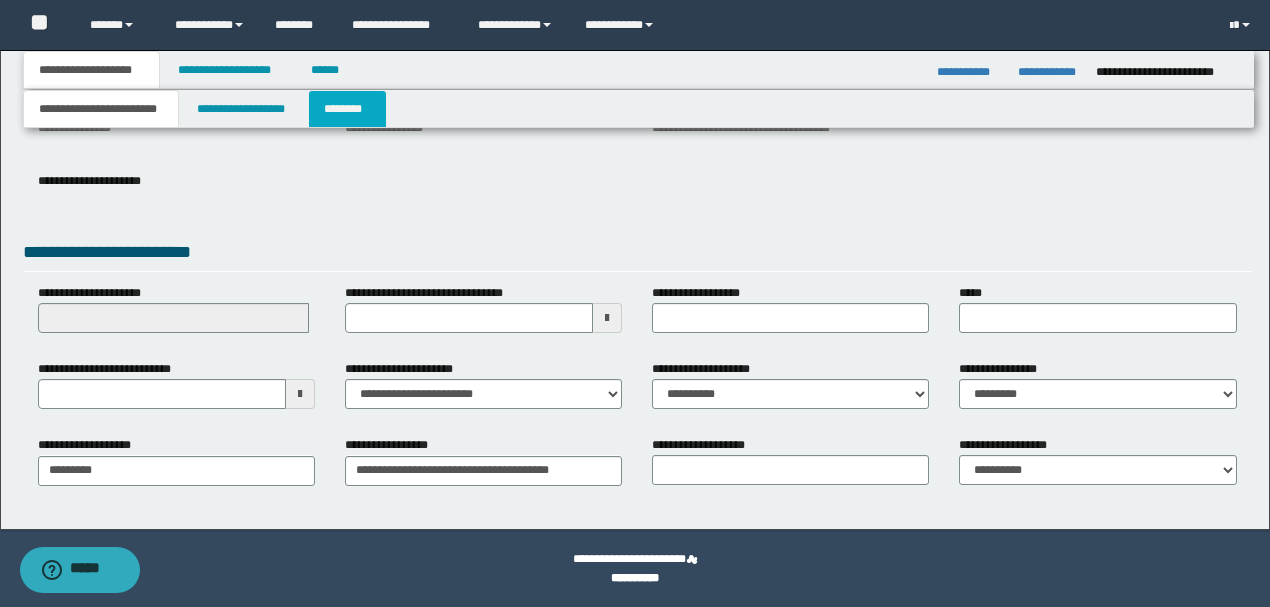 click on "********" at bounding box center [347, 109] 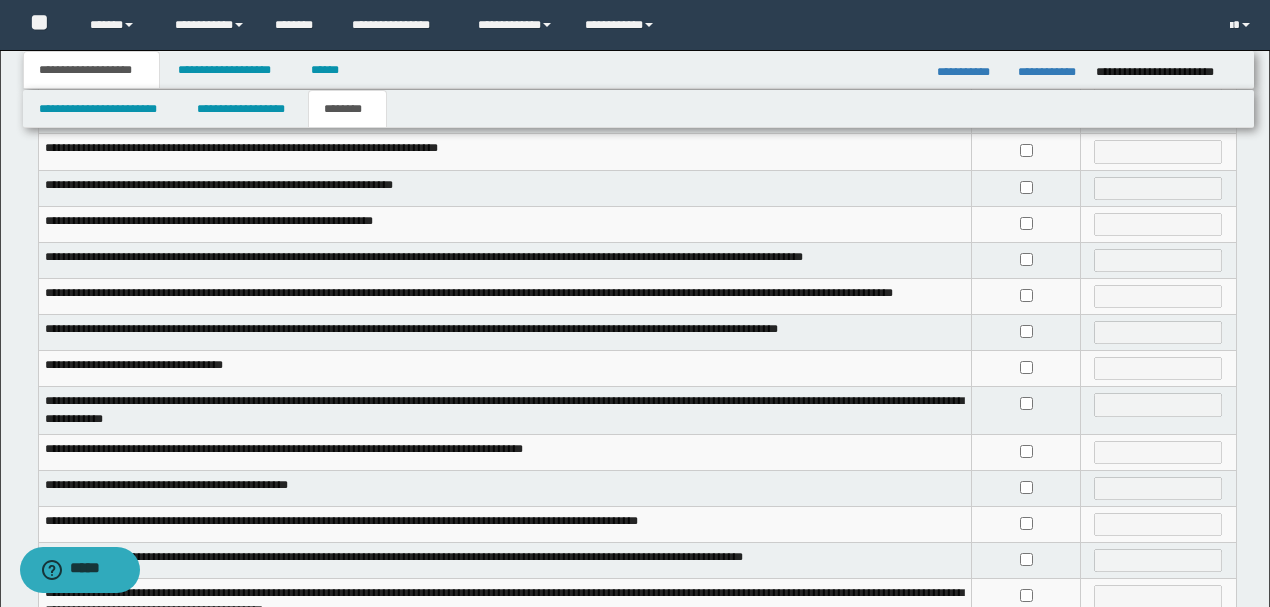 scroll, scrollTop: 200, scrollLeft: 0, axis: vertical 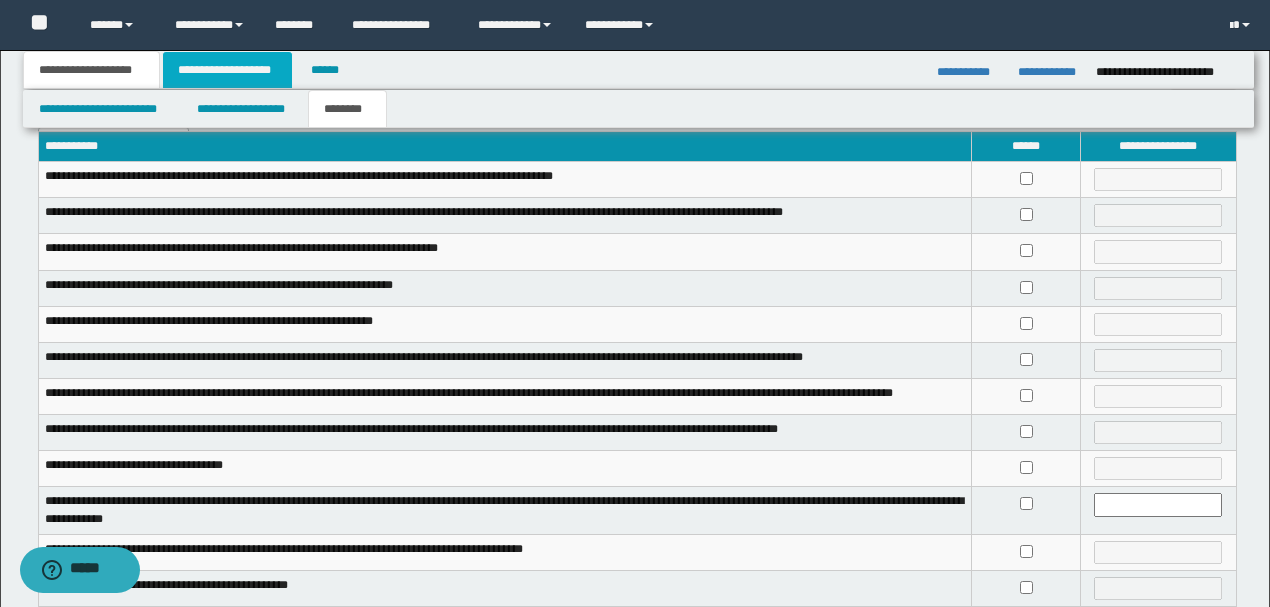 click on "**********" at bounding box center [227, 70] 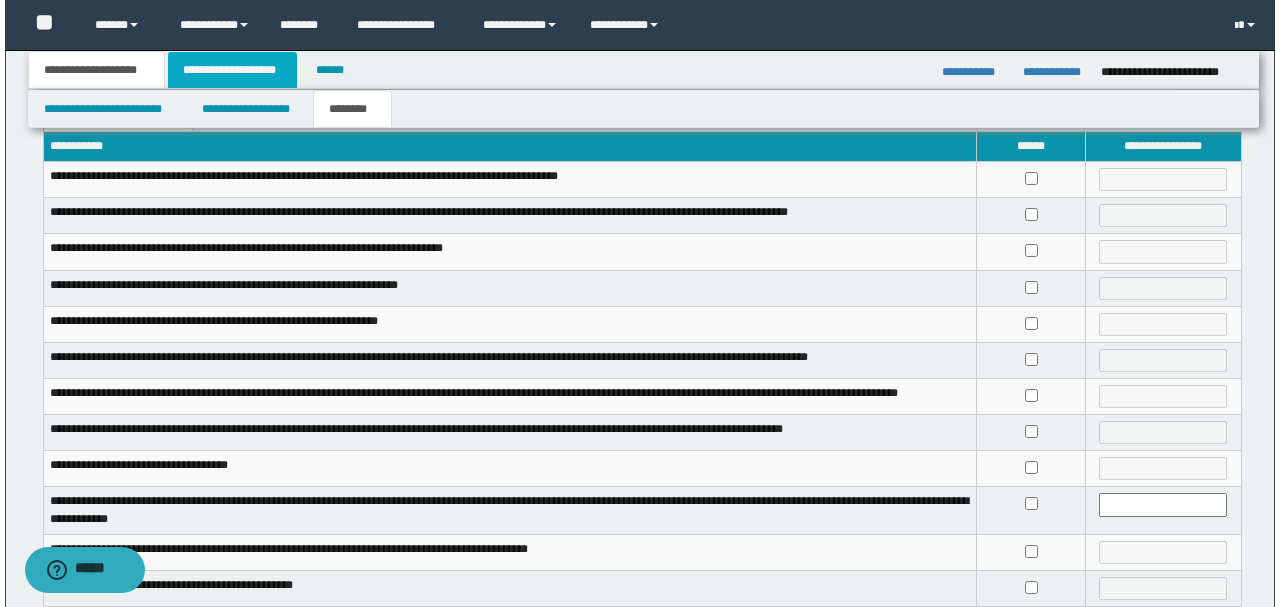 scroll, scrollTop: 0, scrollLeft: 0, axis: both 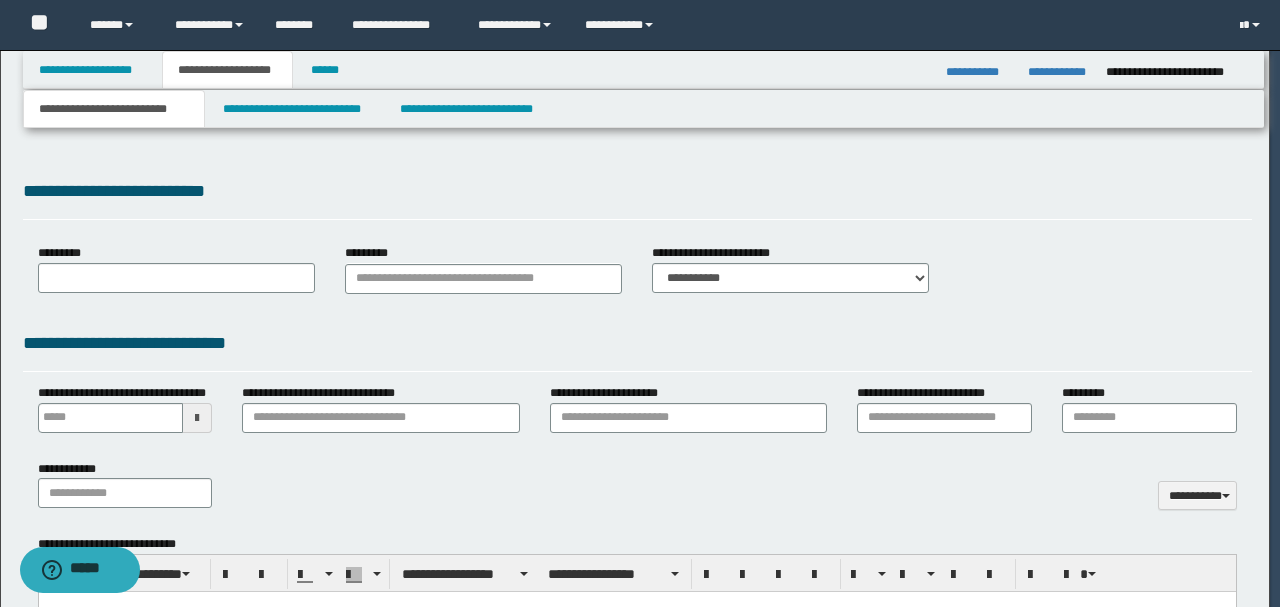 select on "*" 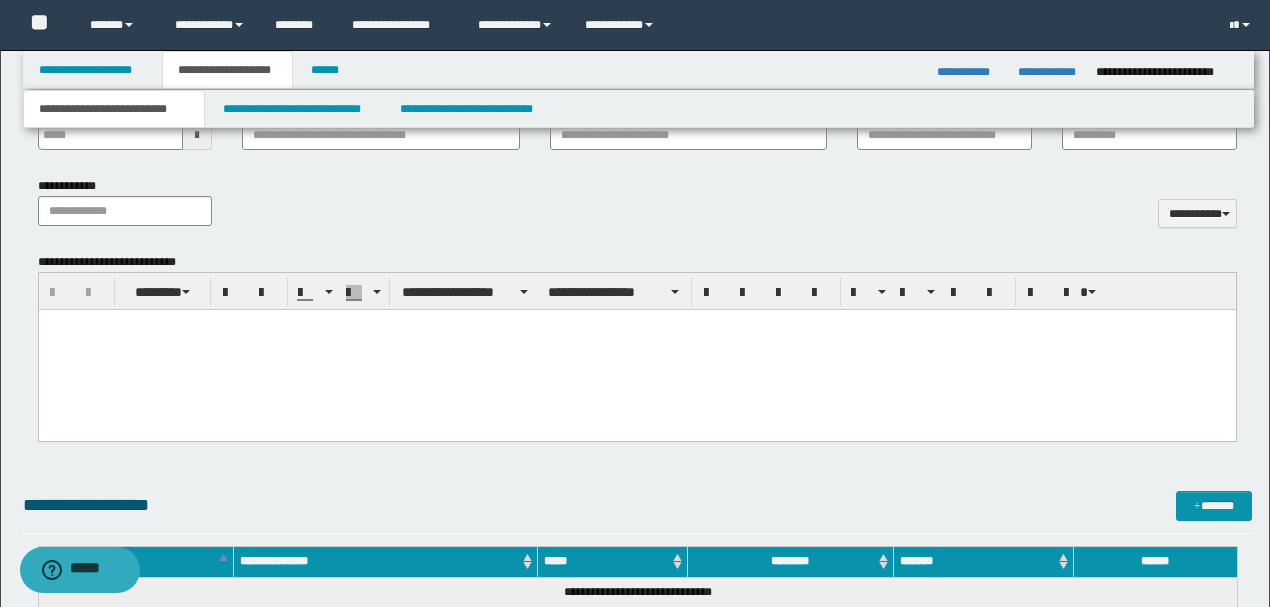 scroll, scrollTop: 1000, scrollLeft: 0, axis: vertical 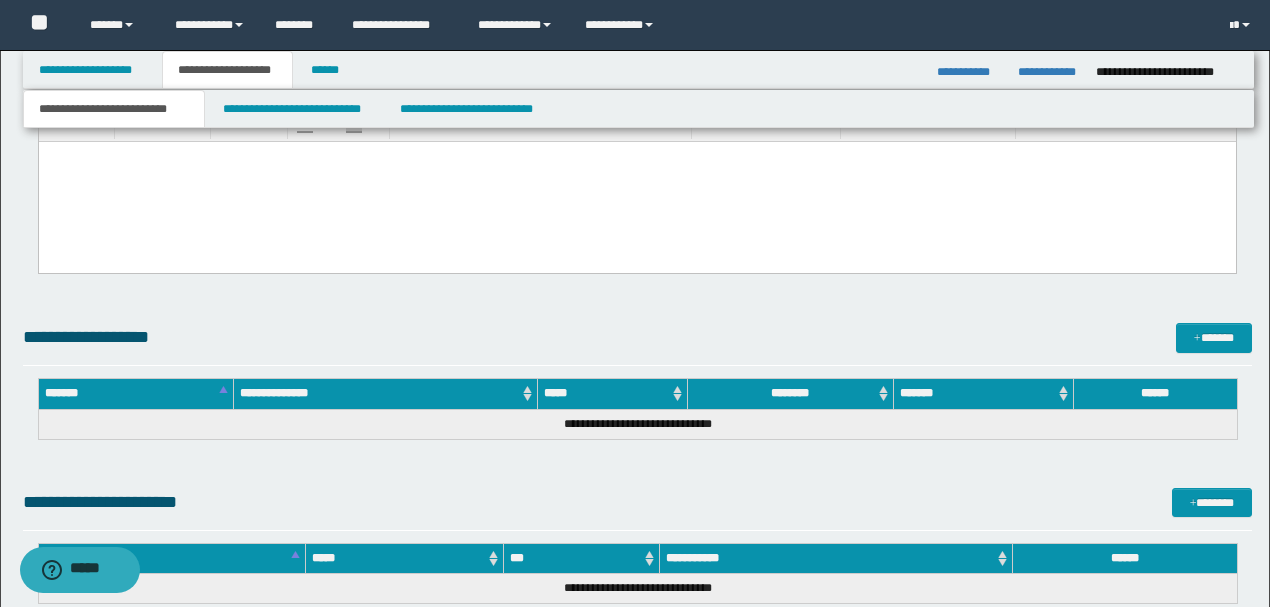 click at bounding box center (636, 182) 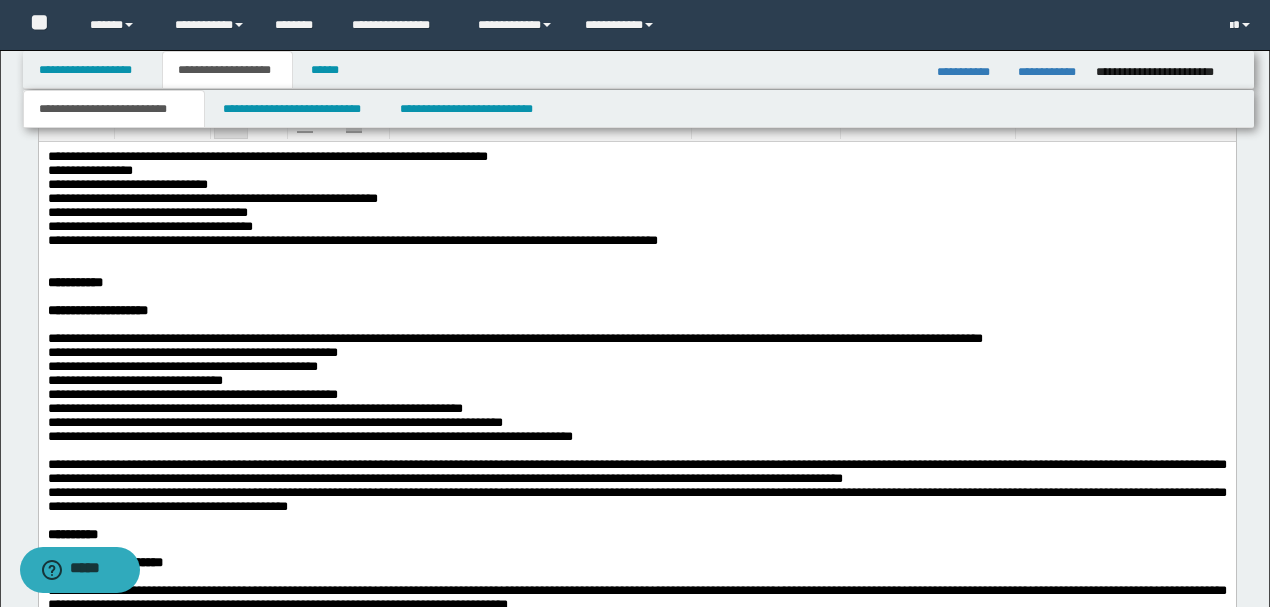 click on "**********" at bounding box center (636, 241) 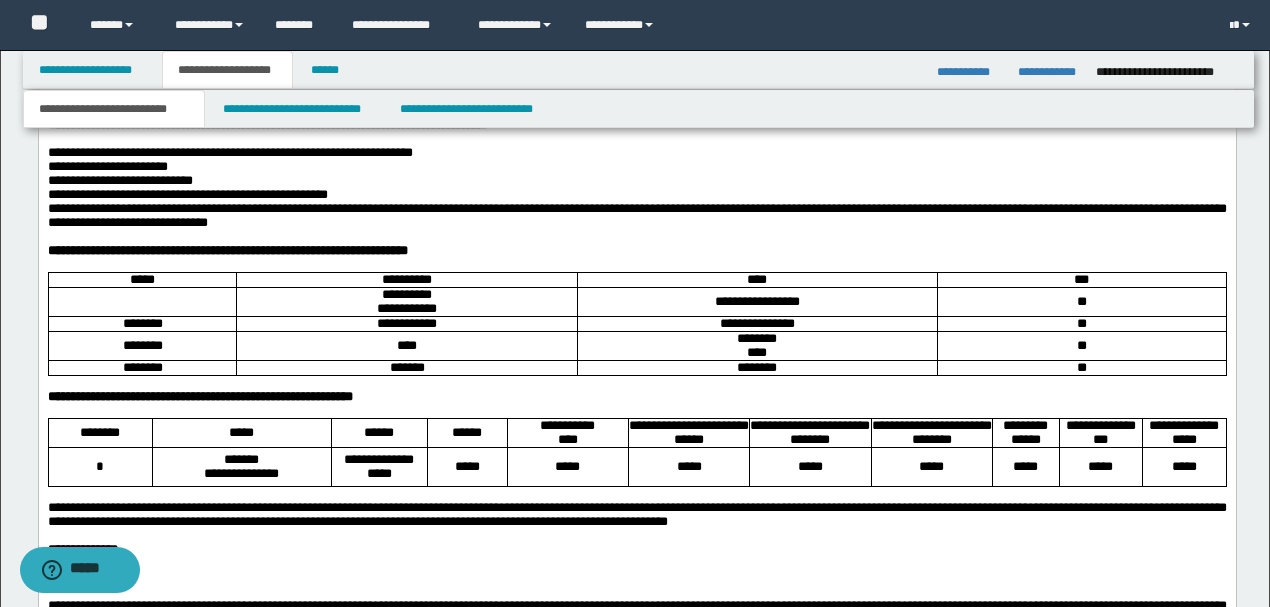 scroll, scrollTop: 3200, scrollLeft: 0, axis: vertical 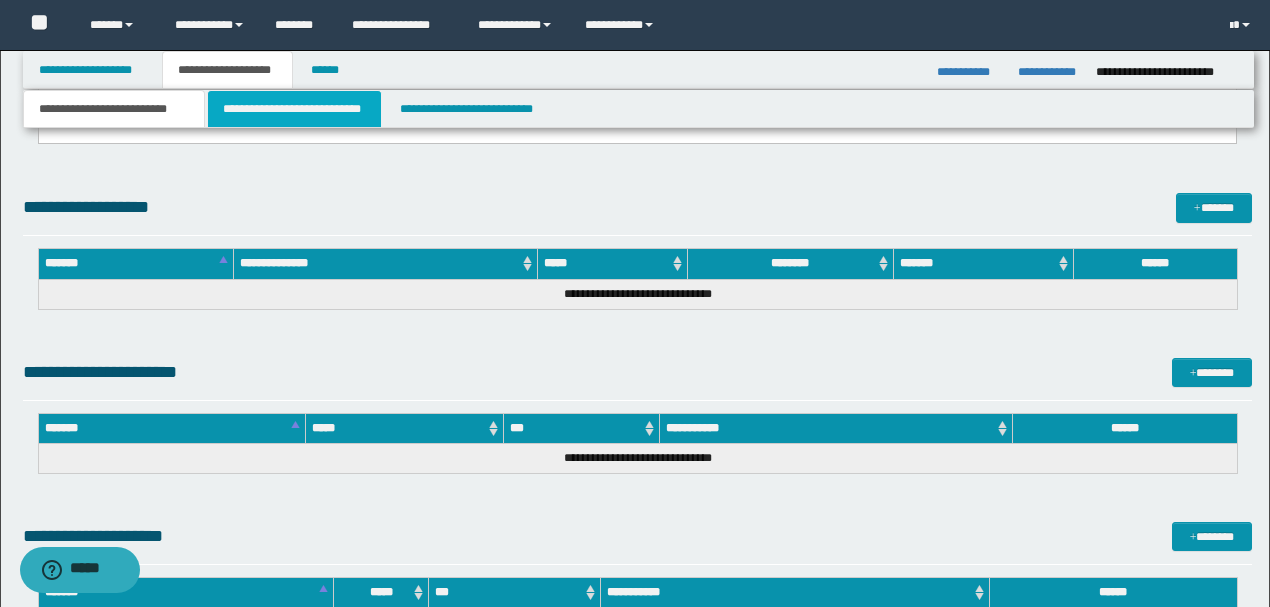 click on "**********" at bounding box center (294, 109) 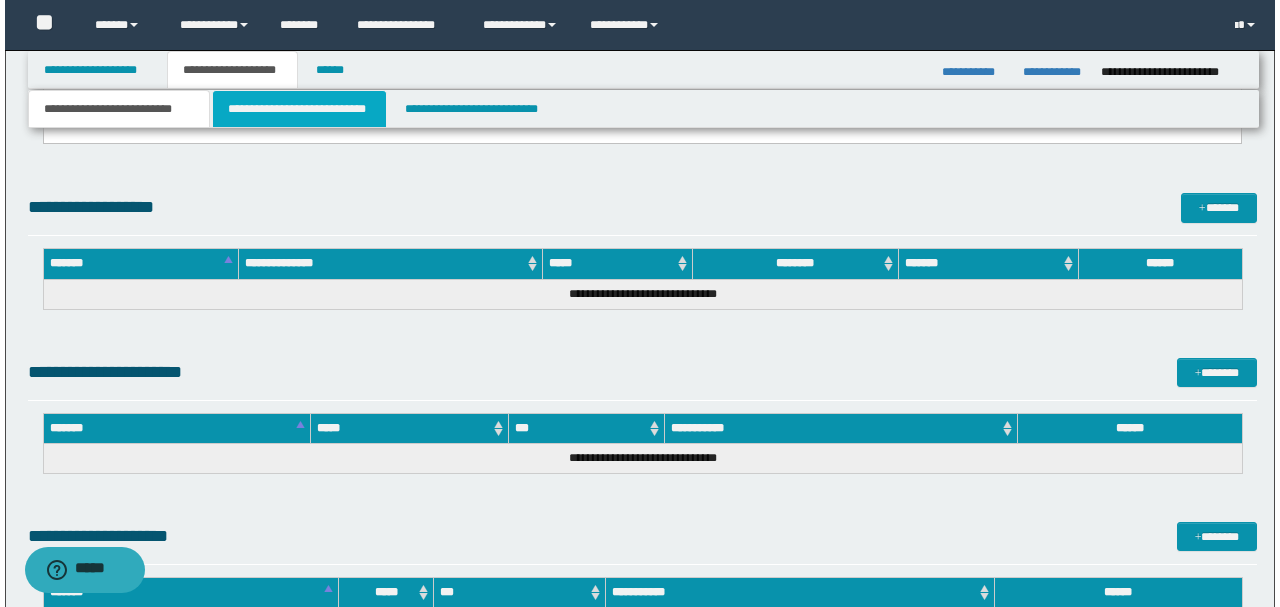 scroll, scrollTop: 0, scrollLeft: 0, axis: both 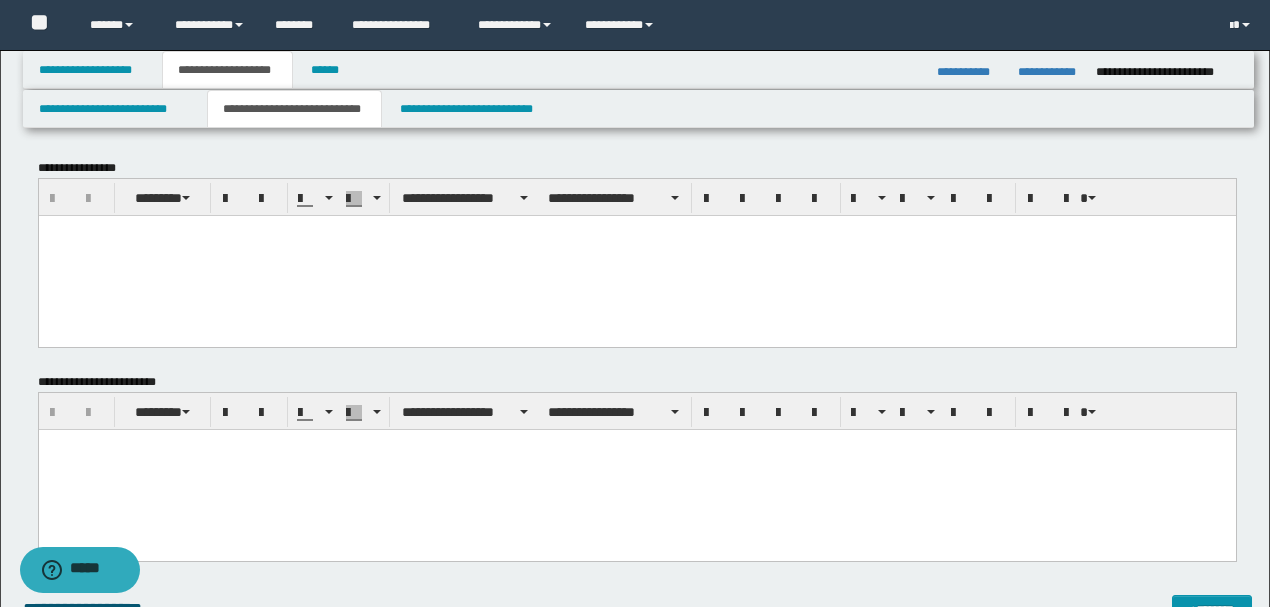 click at bounding box center [636, 230] 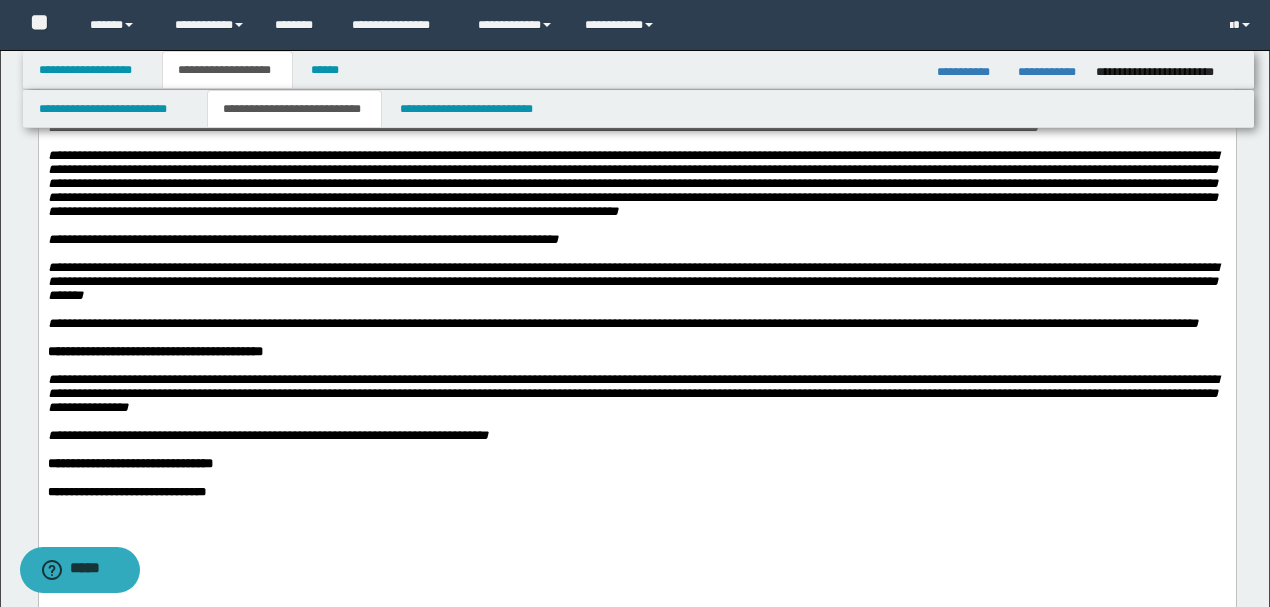 scroll, scrollTop: 2066, scrollLeft: 0, axis: vertical 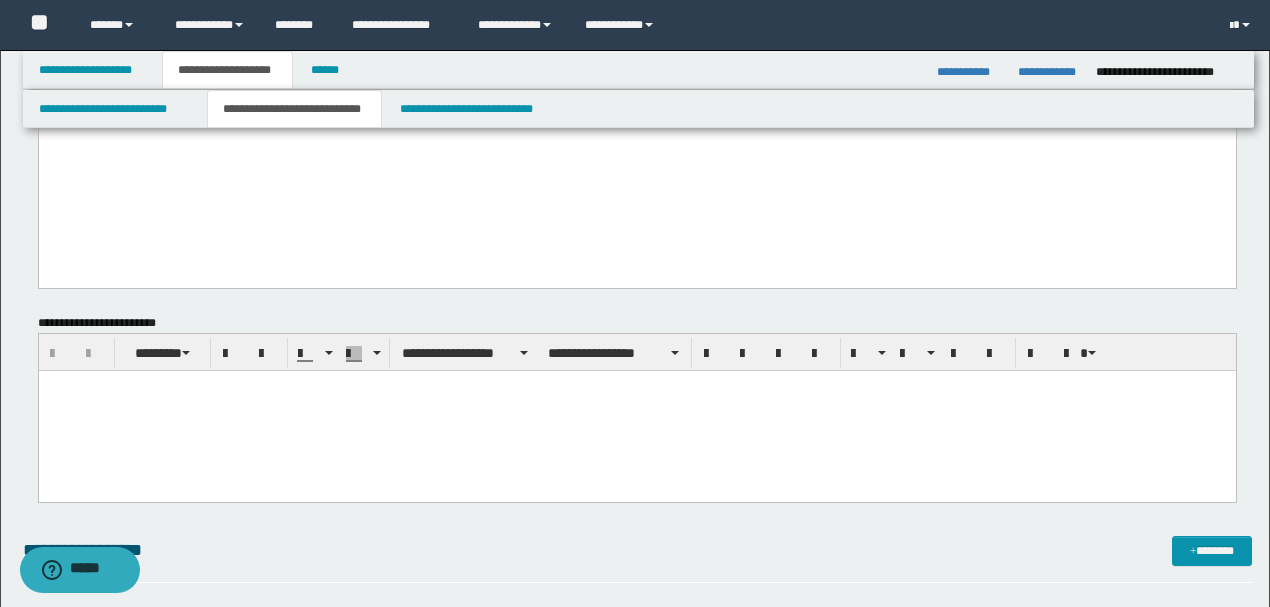 drag, startPoint x: 626, startPoint y: -456, endPoint x: 884, endPoint y: 474, distance: 965.12384 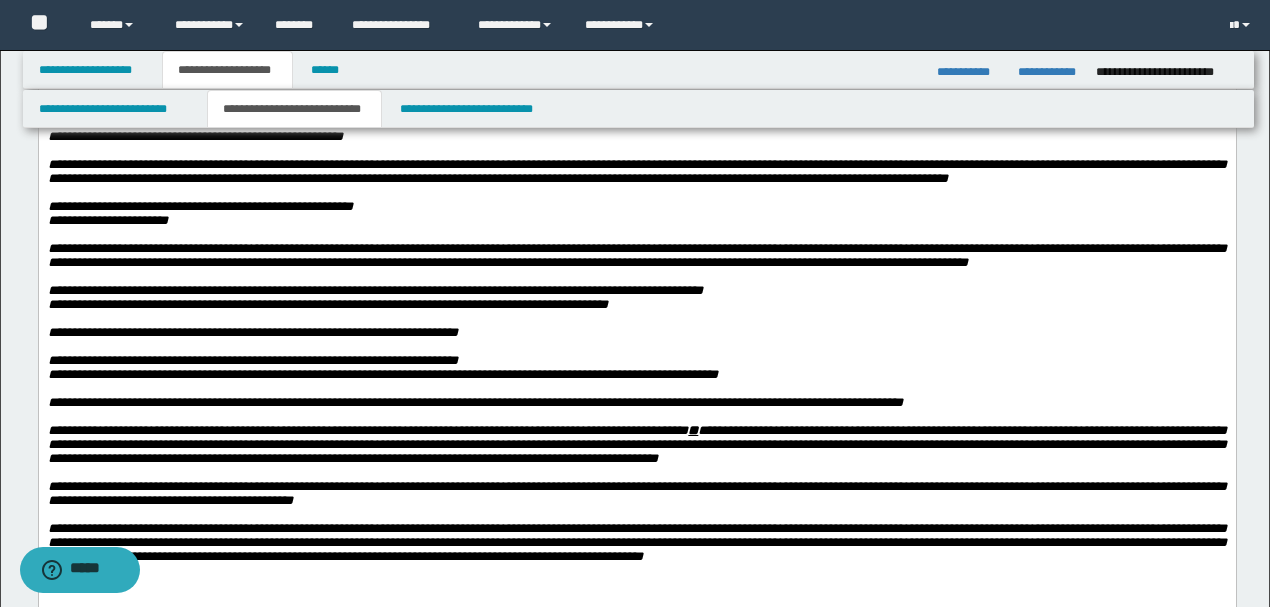 scroll, scrollTop: 0, scrollLeft: 0, axis: both 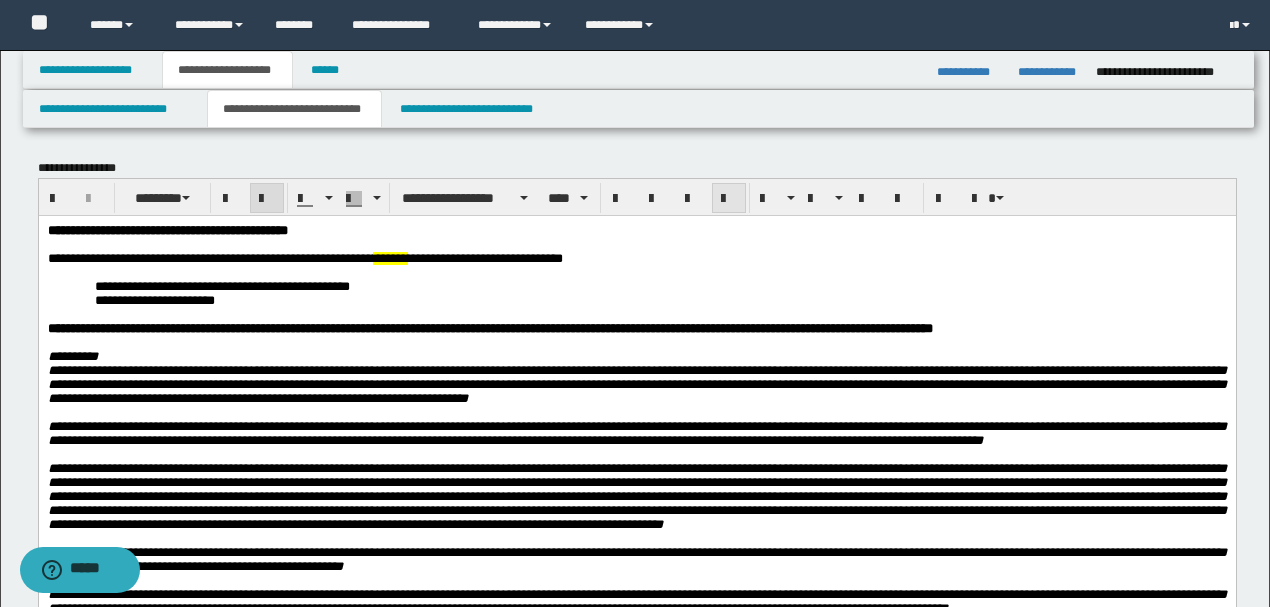 click at bounding box center (729, 199) 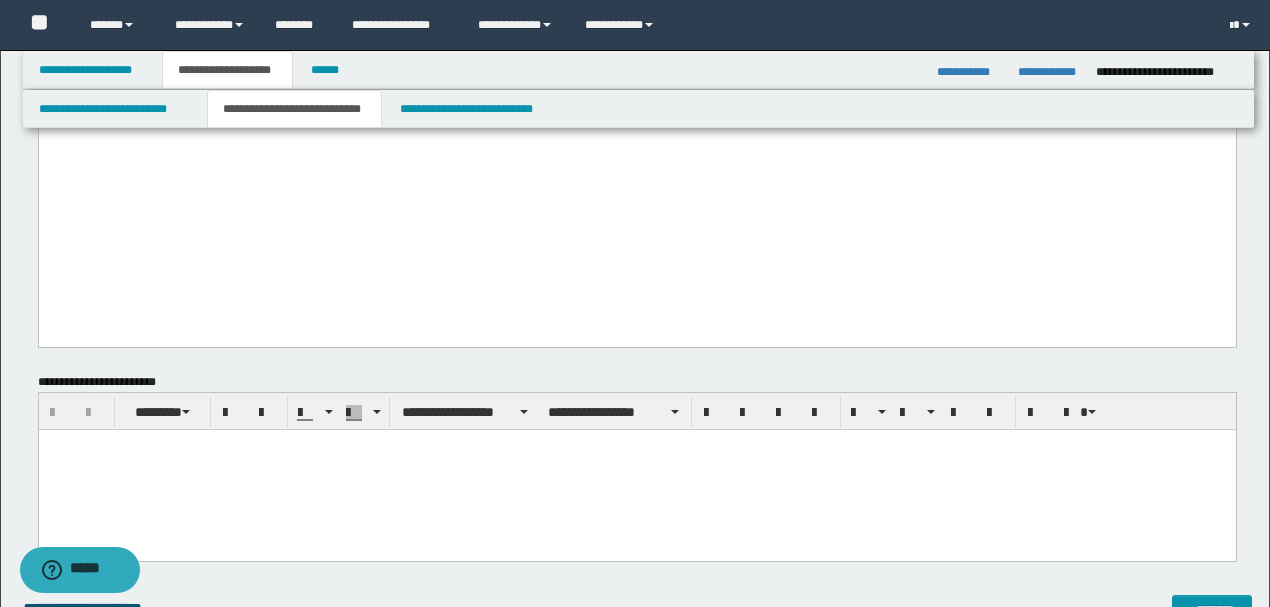 scroll, scrollTop: 2666, scrollLeft: 0, axis: vertical 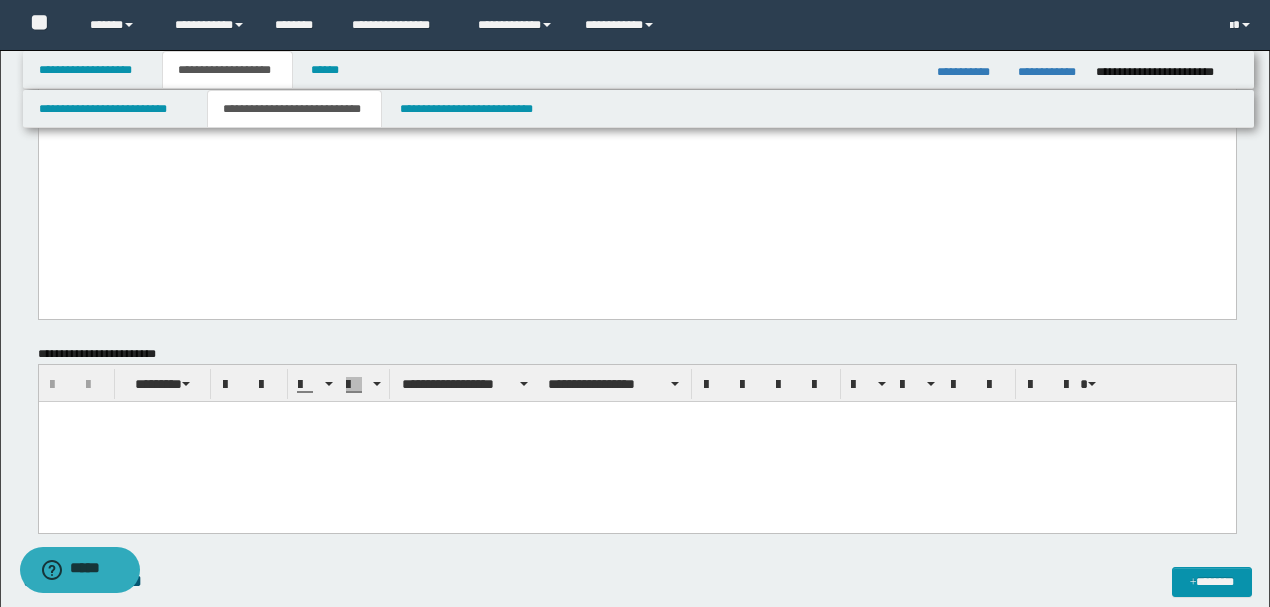 click on "**********" at bounding box center (636, -136) 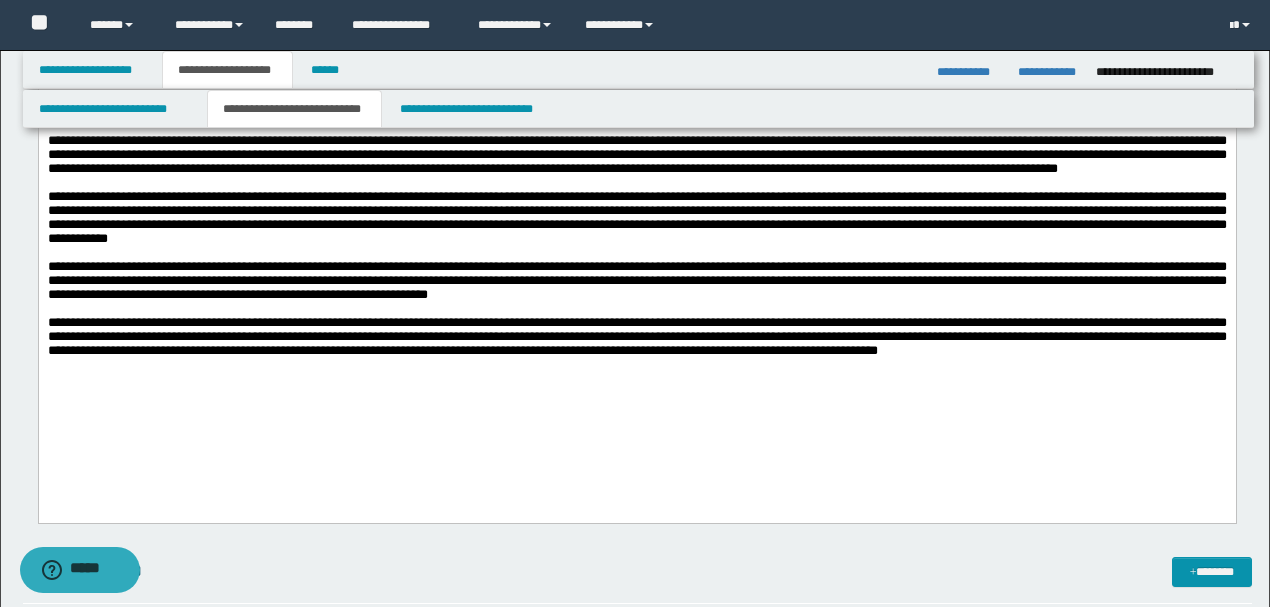scroll, scrollTop: 3000, scrollLeft: 0, axis: vertical 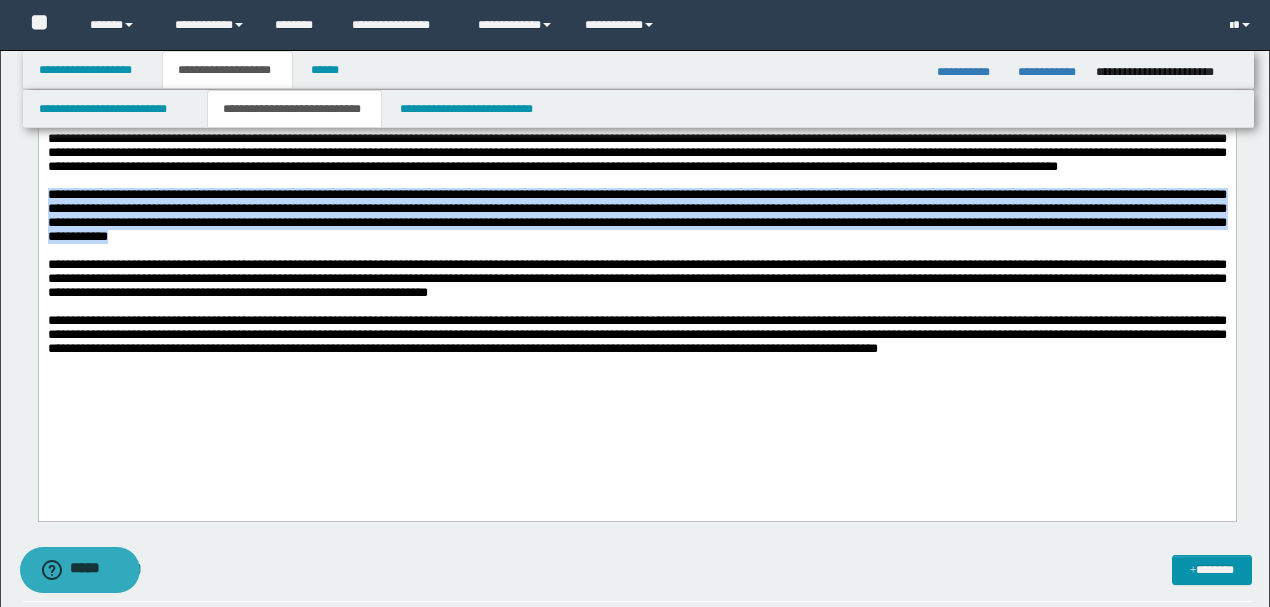 drag, startPoint x: 47, startPoint y: 216, endPoint x: 654, endPoint y: 264, distance: 608.8949 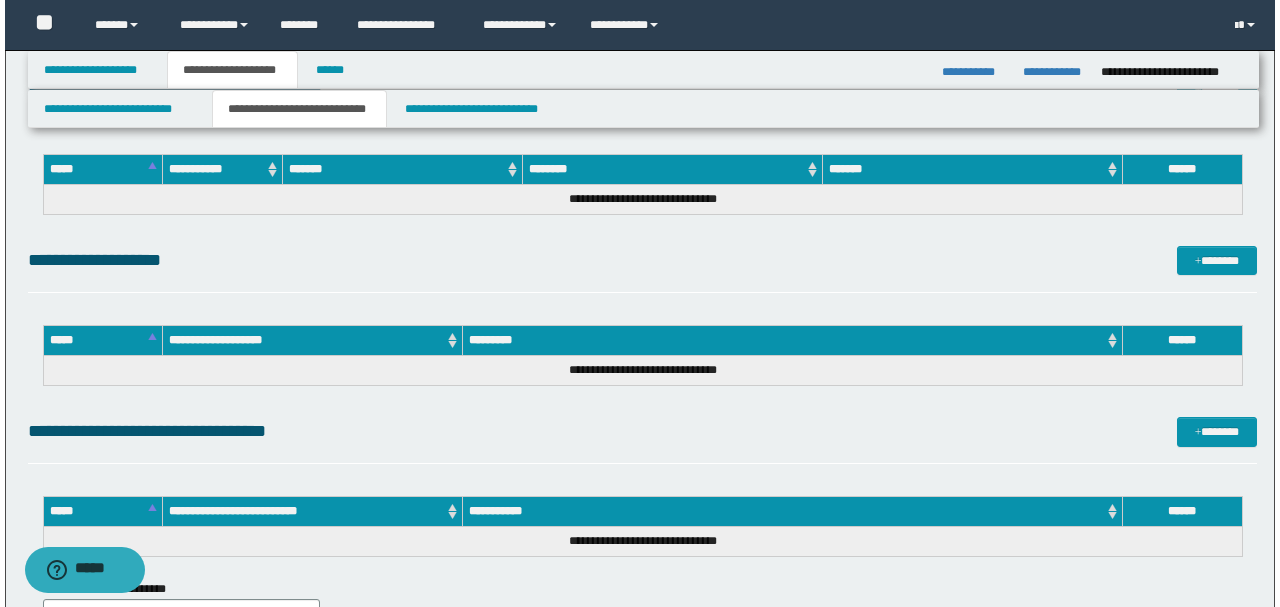 scroll, scrollTop: 3666, scrollLeft: 0, axis: vertical 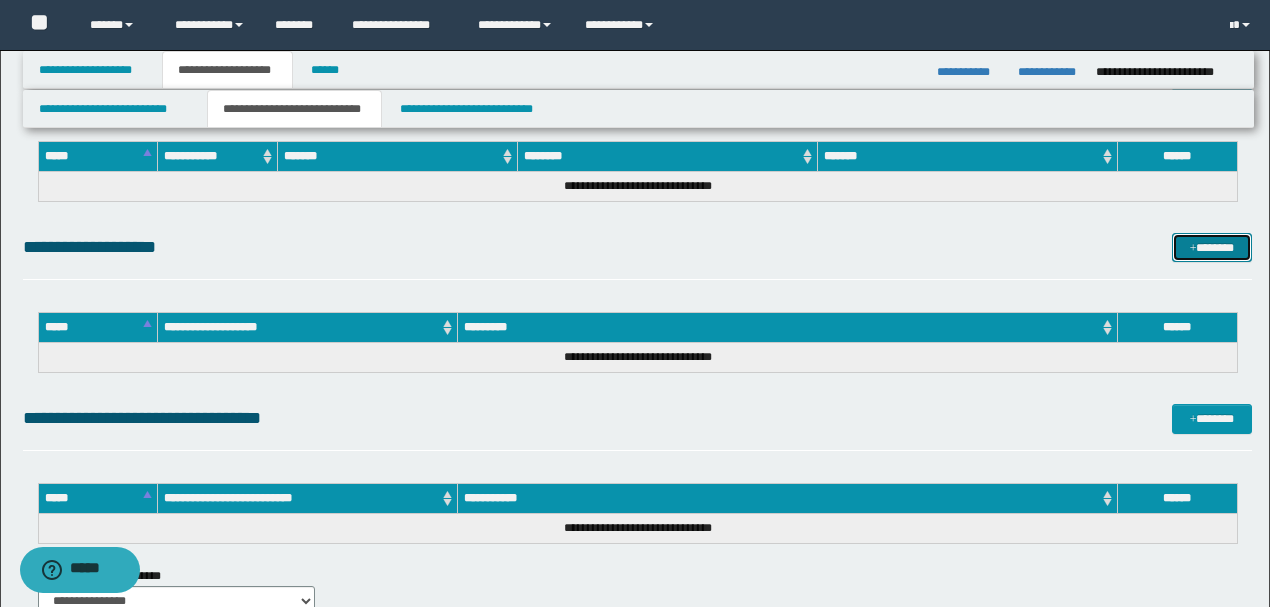 click at bounding box center (1193, 249) 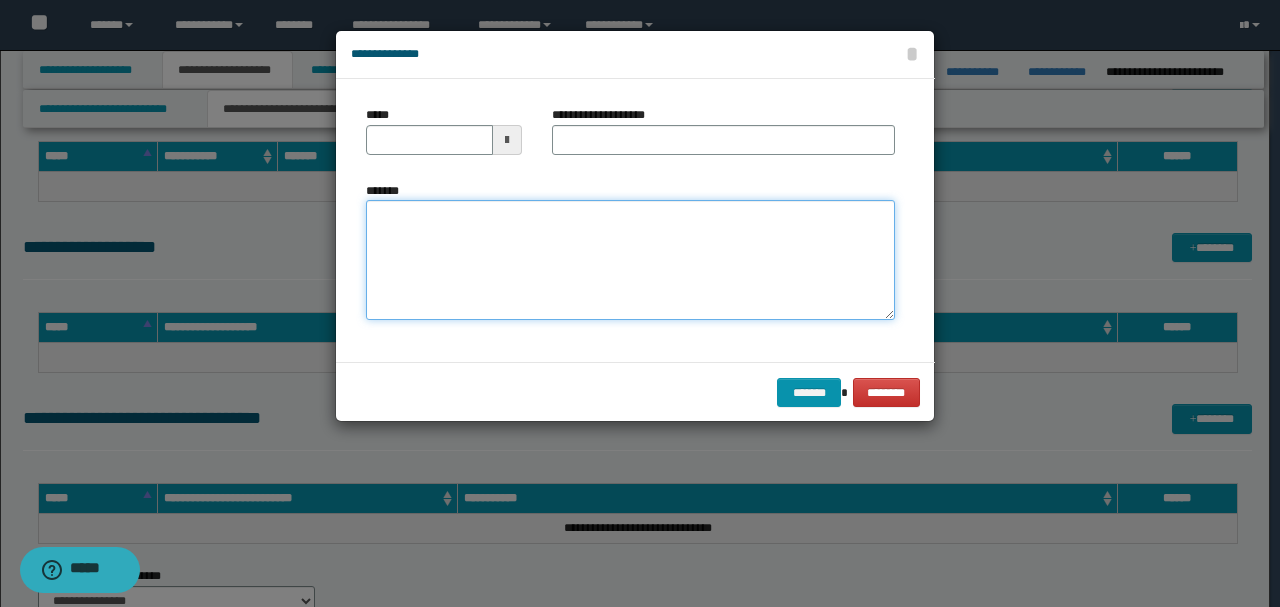 click on "*******" at bounding box center [630, 260] 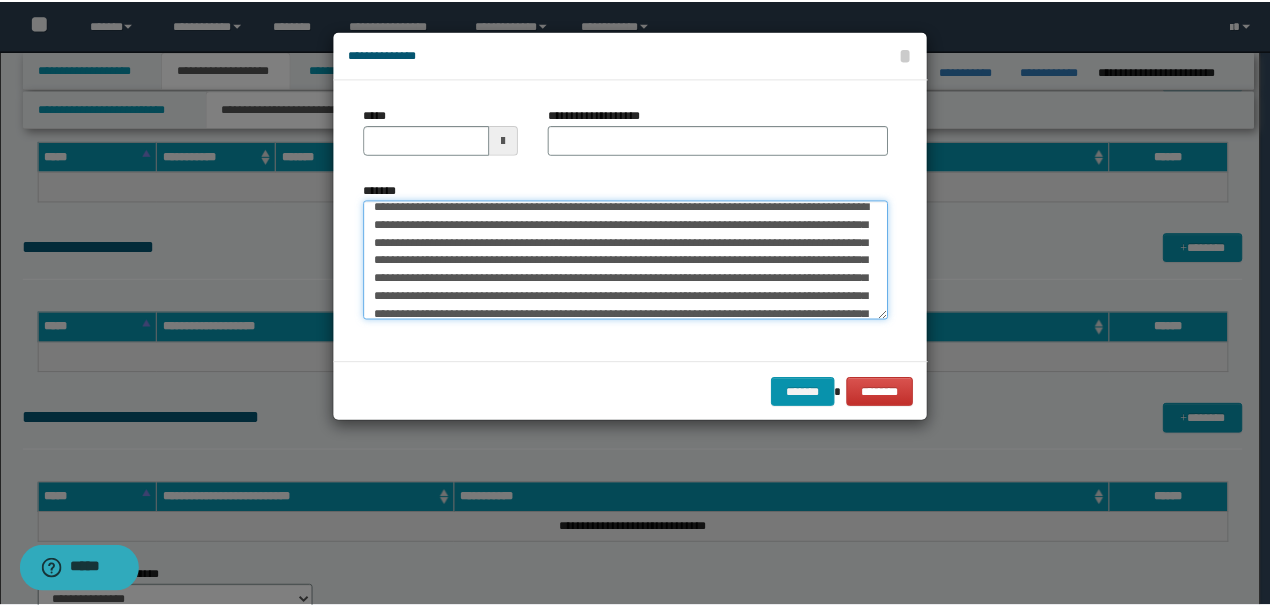 scroll, scrollTop: 0, scrollLeft: 0, axis: both 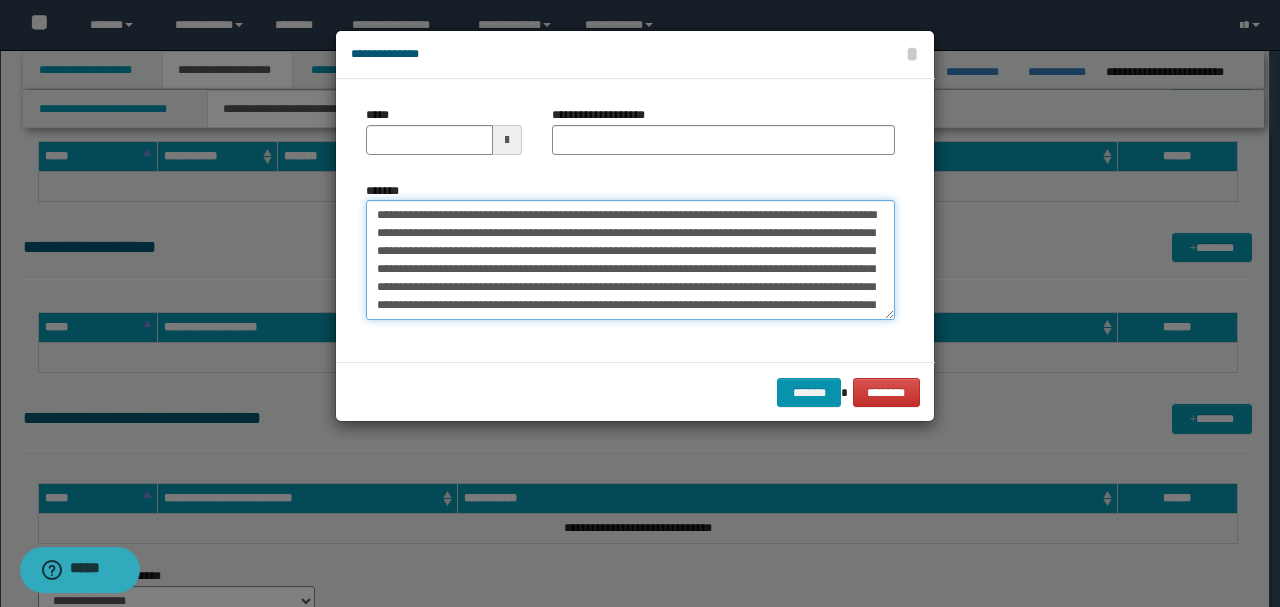 drag, startPoint x: 442, startPoint y: 214, endPoint x: 330, endPoint y: 210, distance: 112.0714 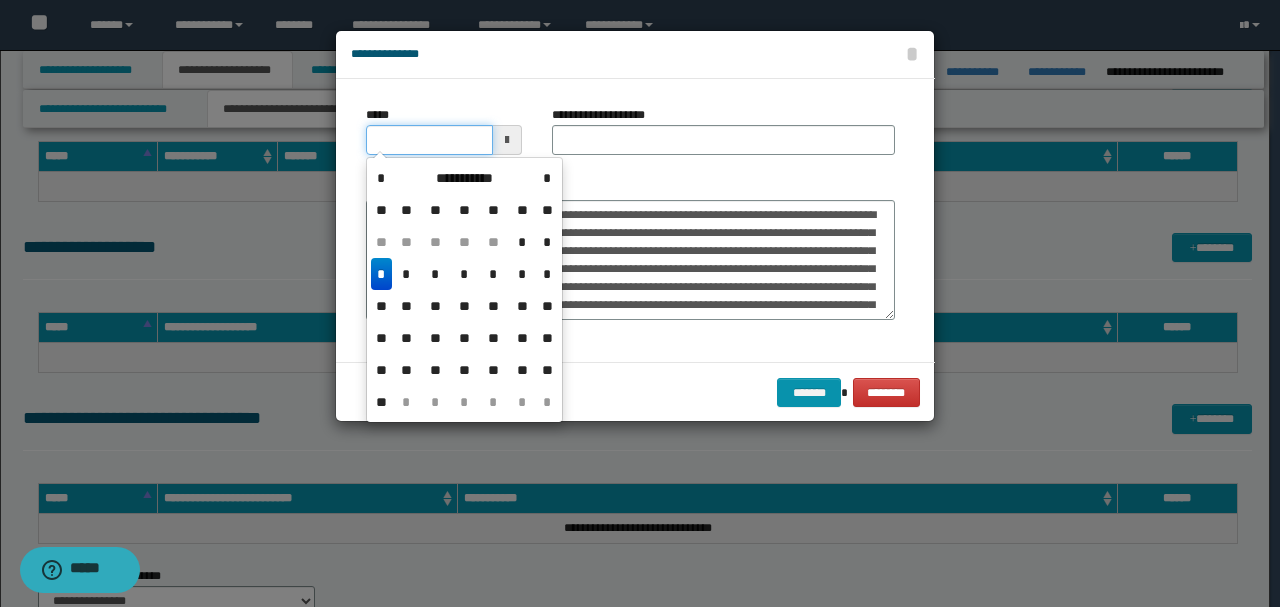 click on "*****" at bounding box center [429, 140] 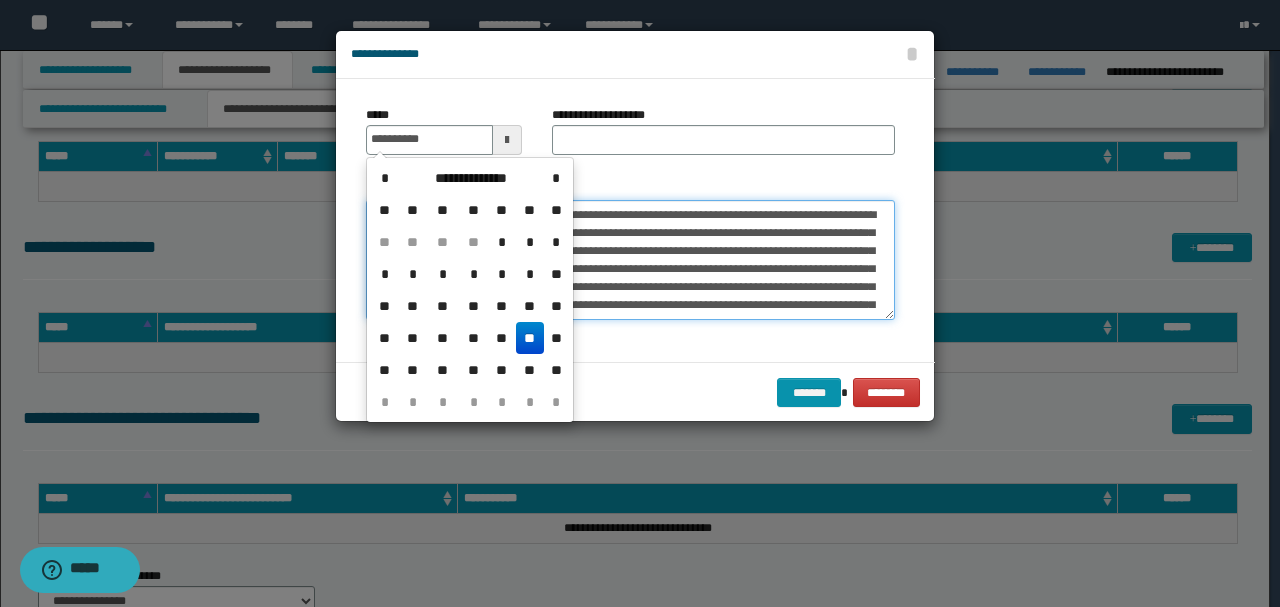 type on "**********" 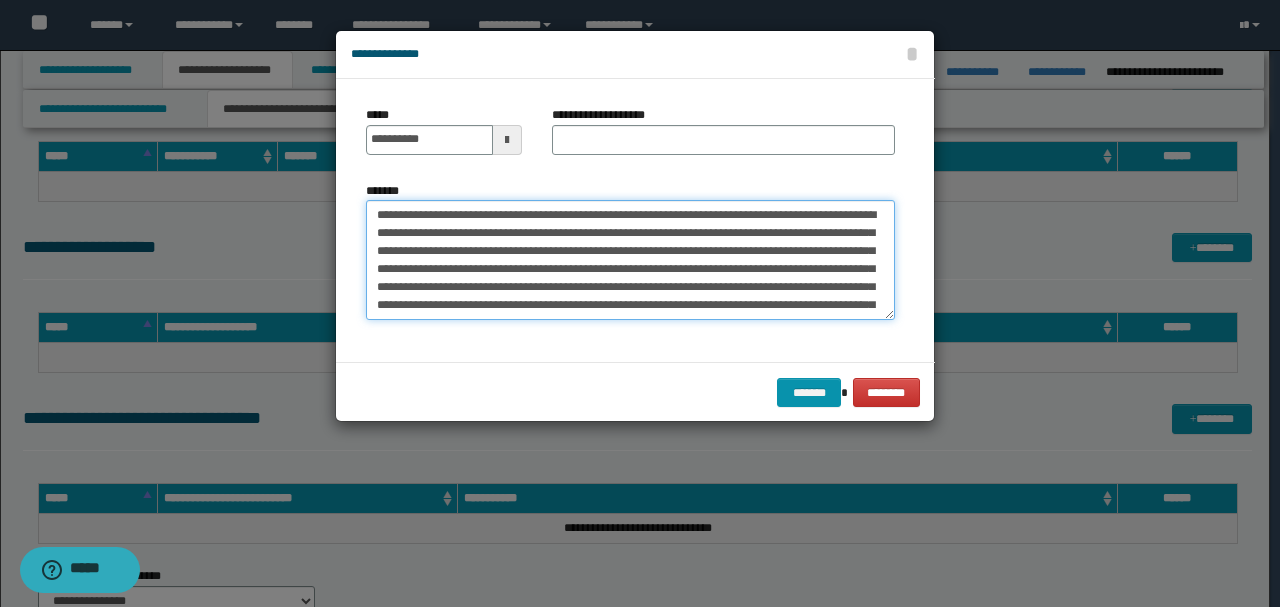 drag, startPoint x: 444, startPoint y: 209, endPoint x: 297, endPoint y: 208, distance: 147.0034 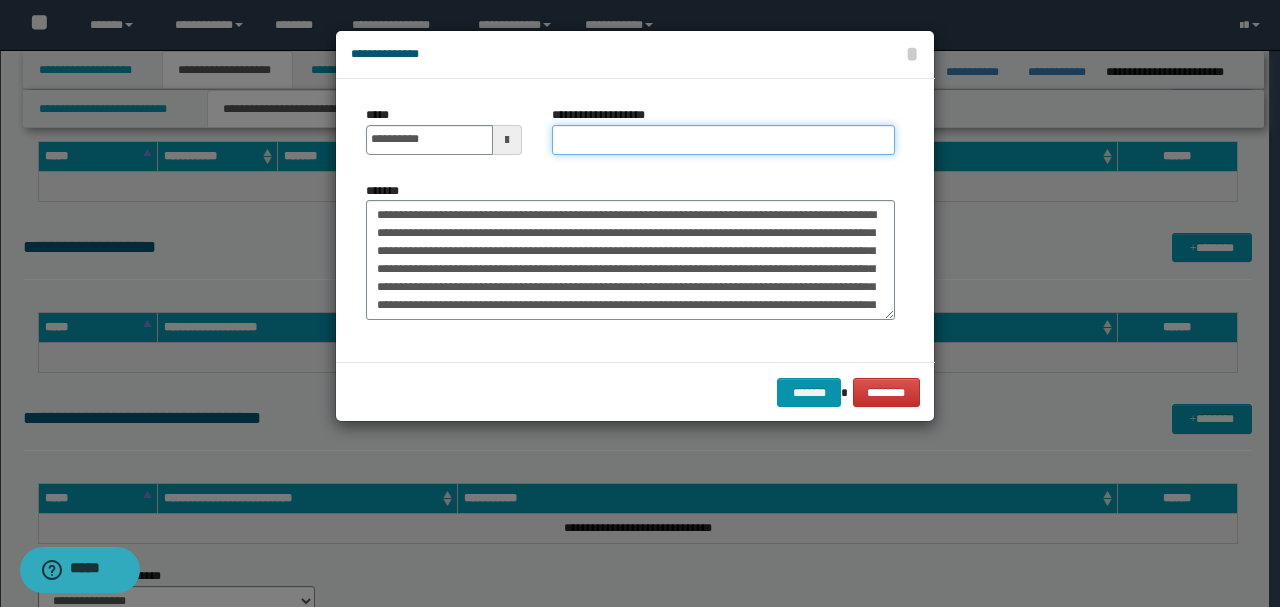 click on "**********" at bounding box center (723, 140) 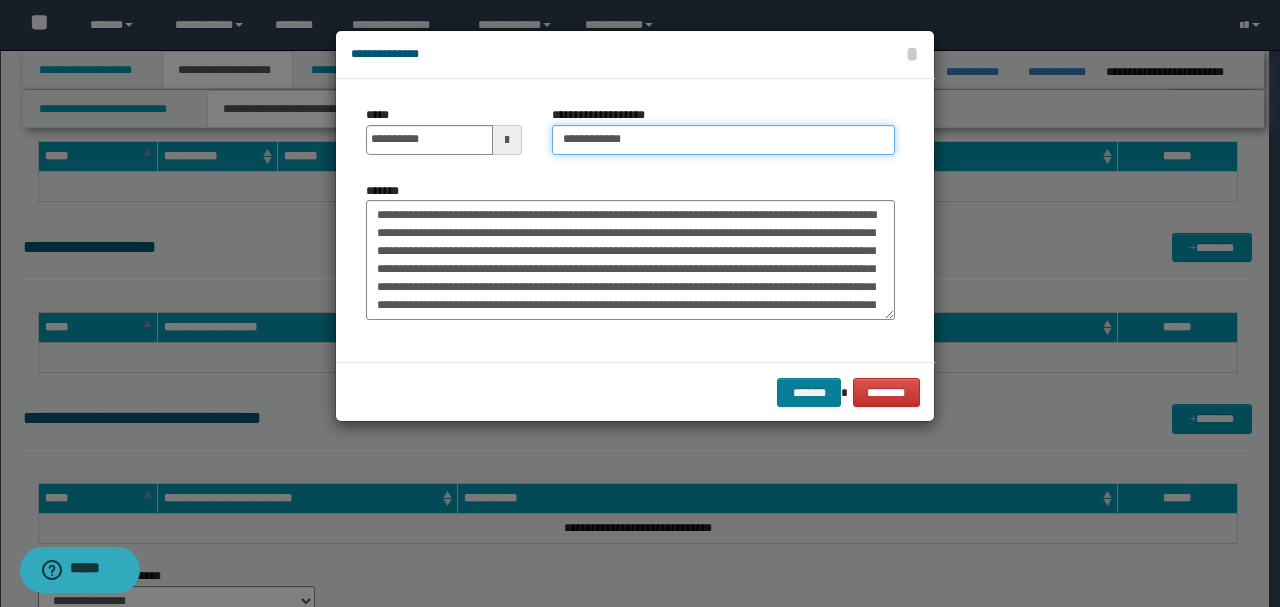 type on "**********" 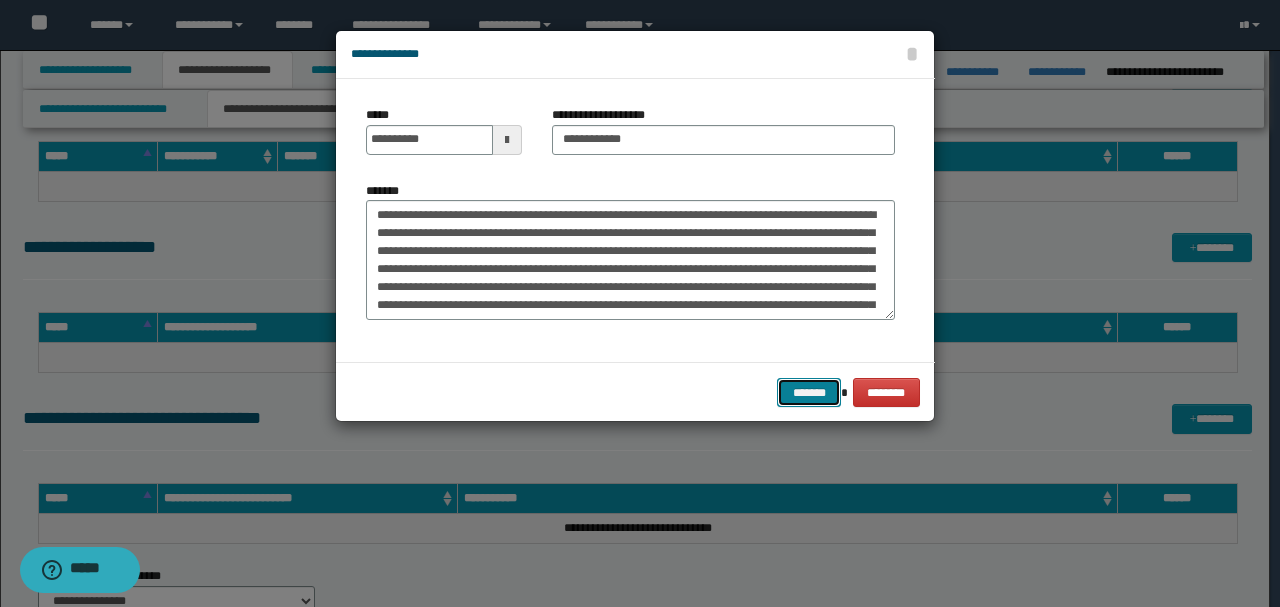 click on "*******" at bounding box center [809, 392] 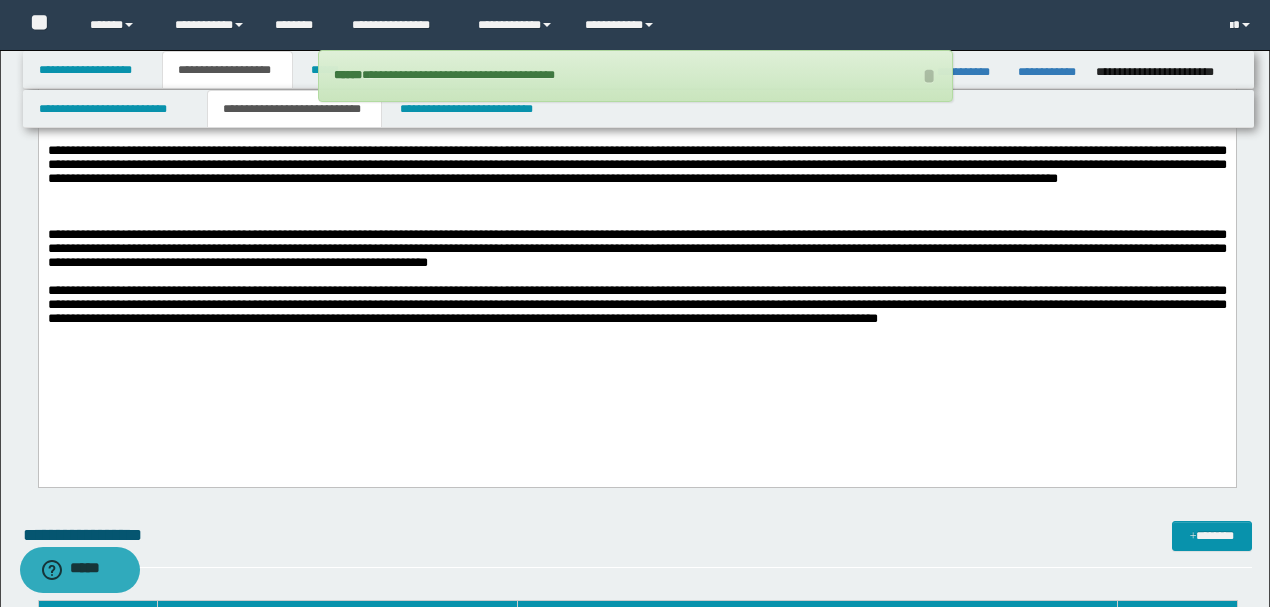 scroll, scrollTop: 2933, scrollLeft: 0, axis: vertical 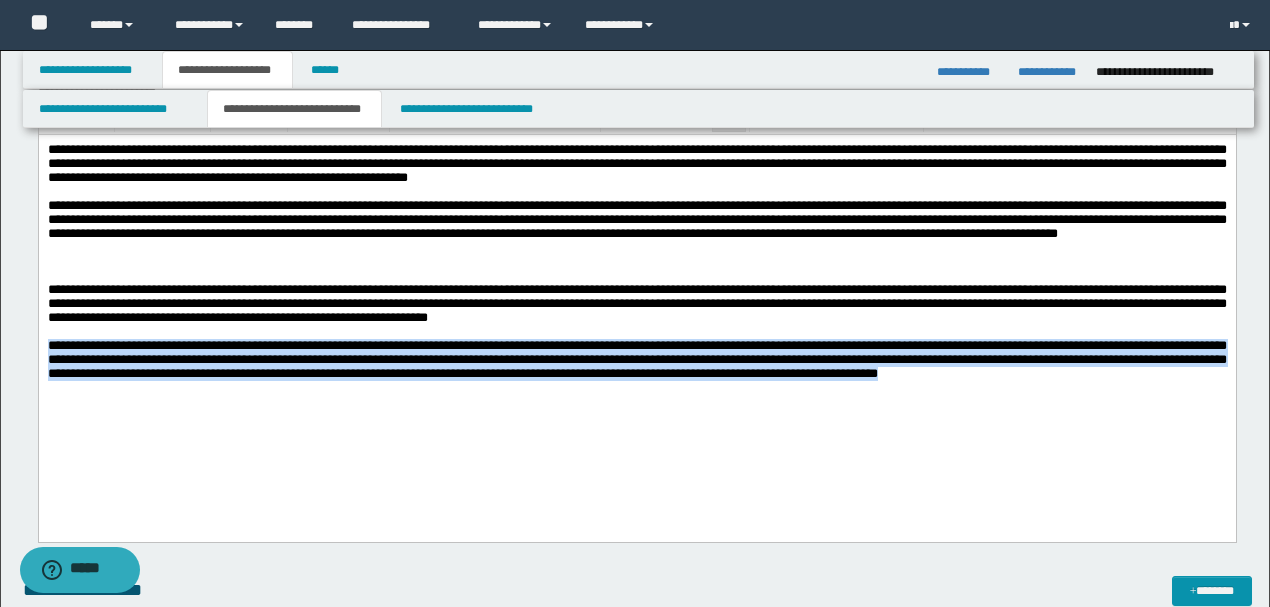 drag, startPoint x: 47, startPoint y: 378, endPoint x: 103, endPoint y: 445, distance: 87.32124 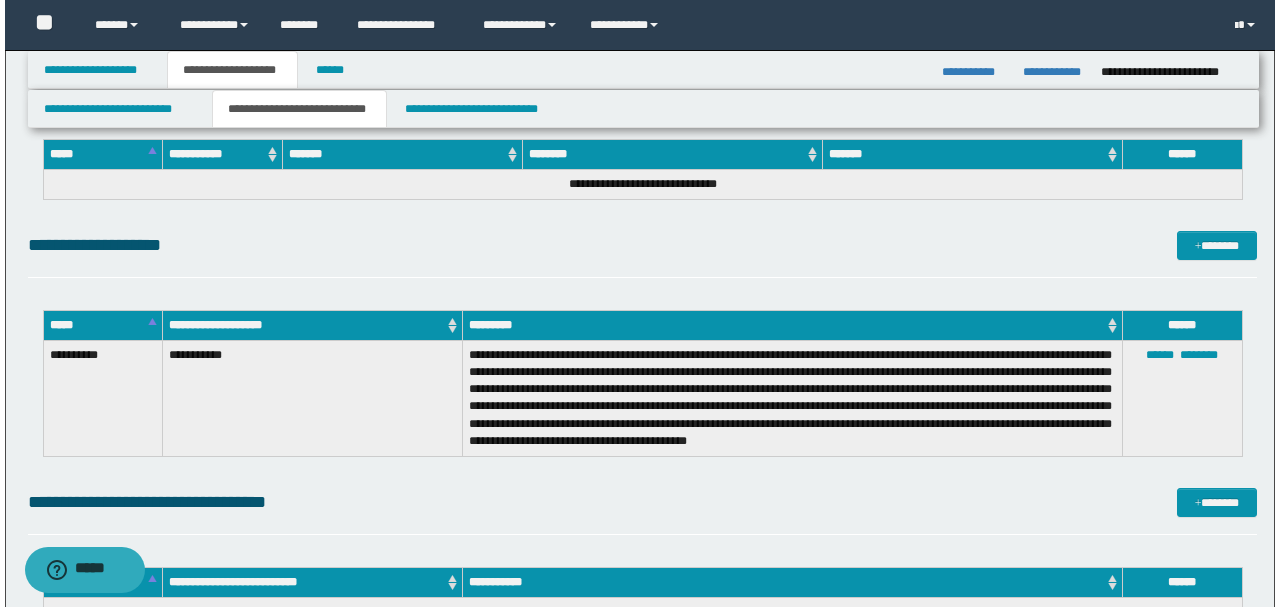 scroll, scrollTop: 3666, scrollLeft: 0, axis: vertical 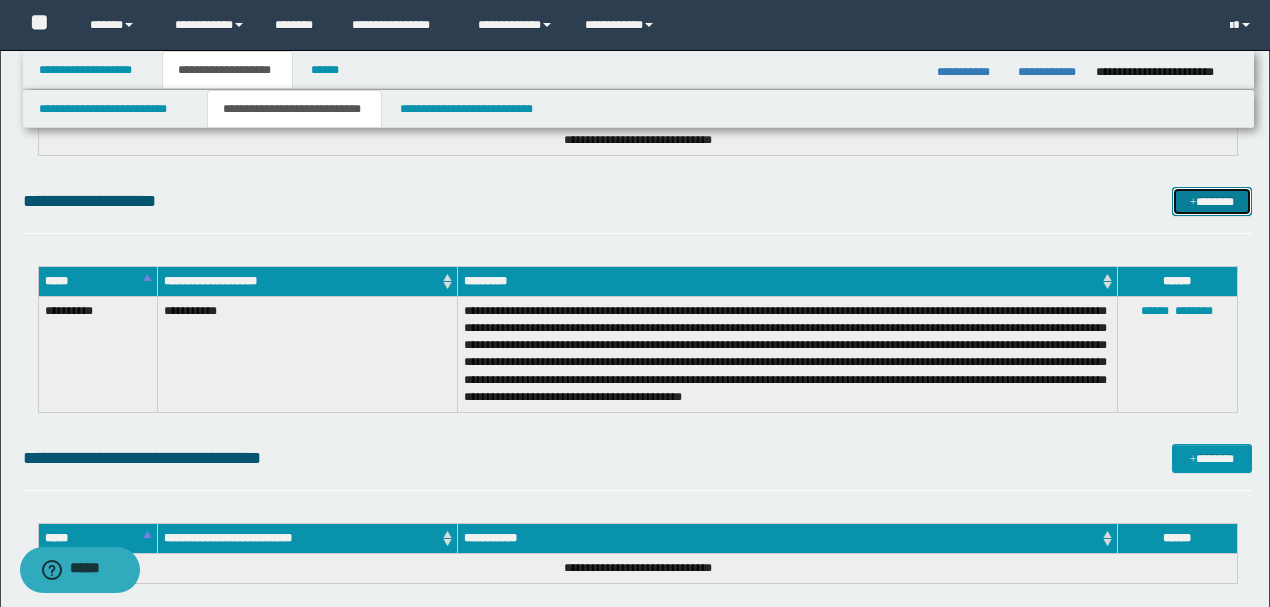 click at bounding box center (1193, 203) 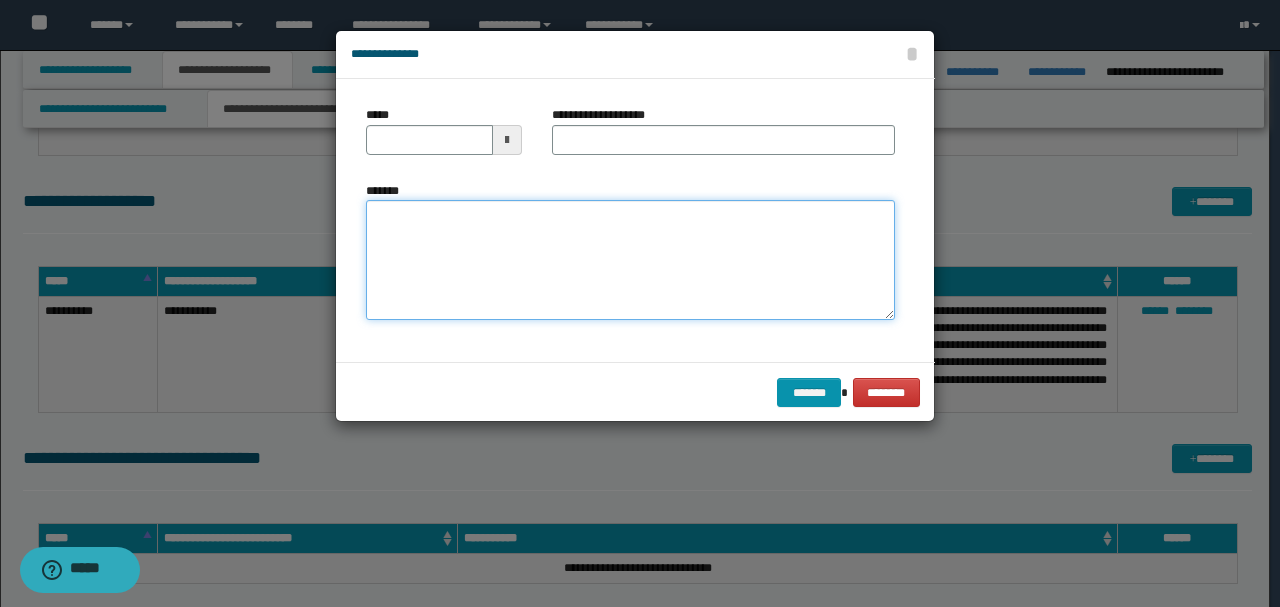 click on "*******" at bounding box center (630, 259) 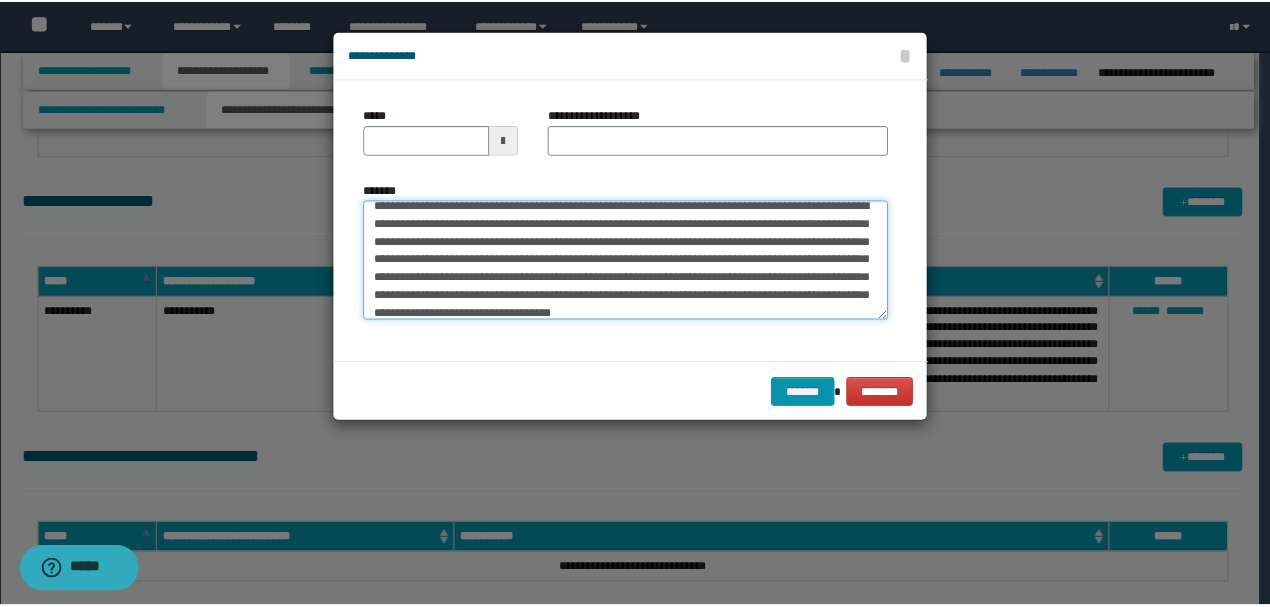 scroll, scrollTop: 0, scrollLeft: 0, axis: both 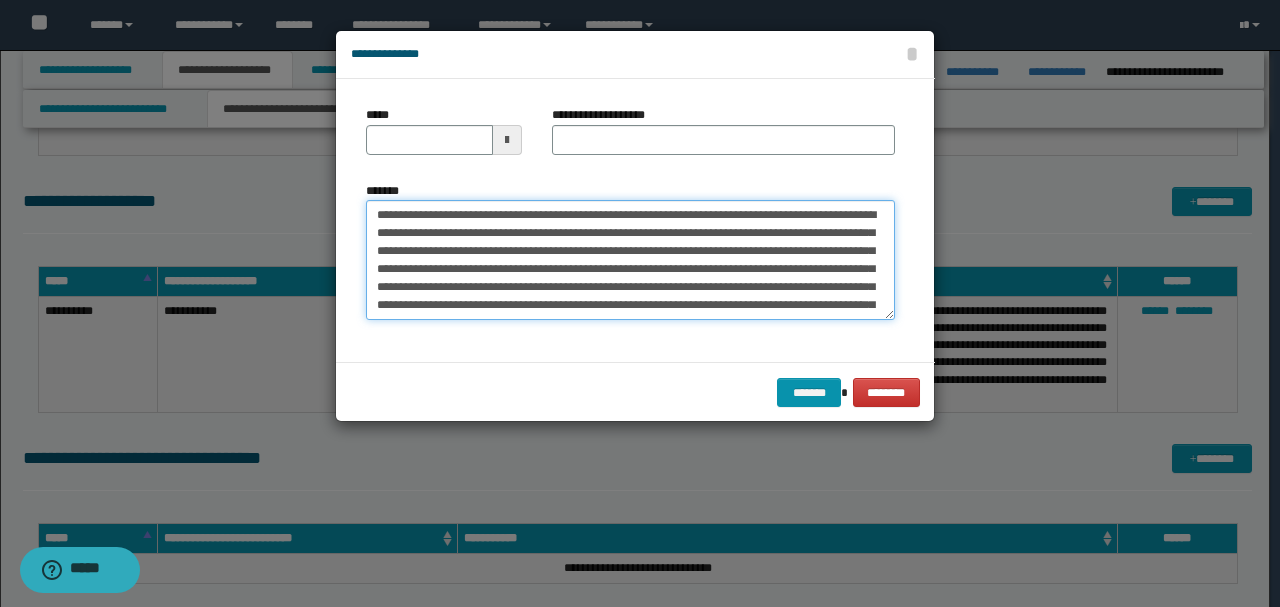 drag, startPoint x: 439, startPoint y: 216, endPoint x: 314, endPoint y: 194, distance: 126.921234 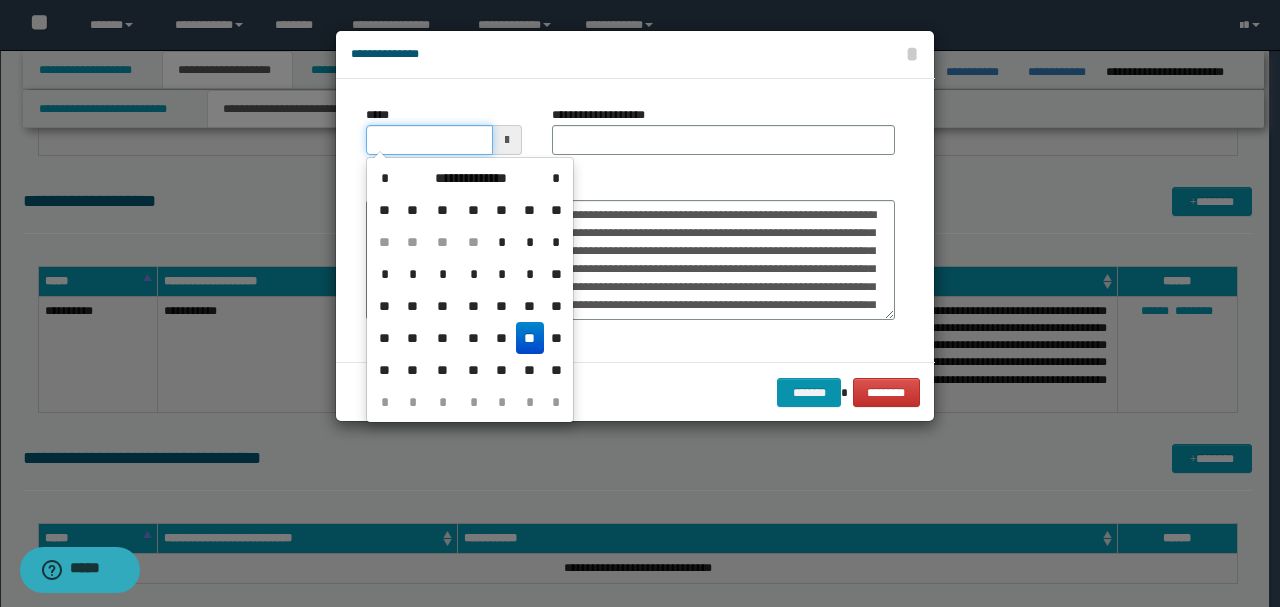 click on "*****" at bounding box center (429, 140) 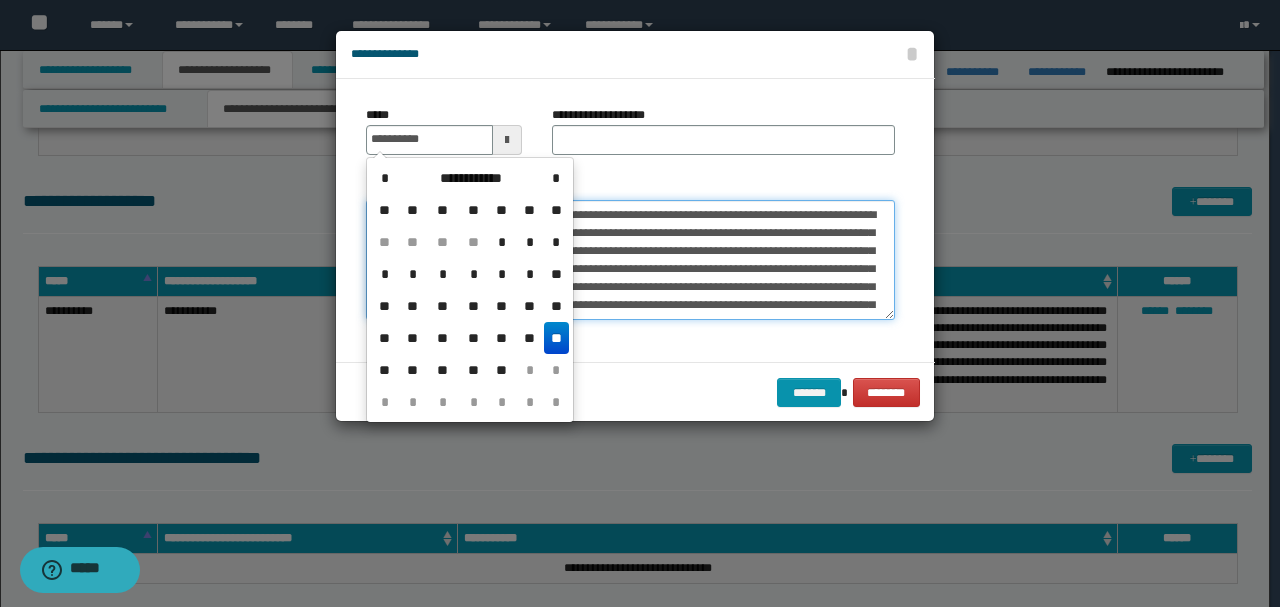type on "**********" 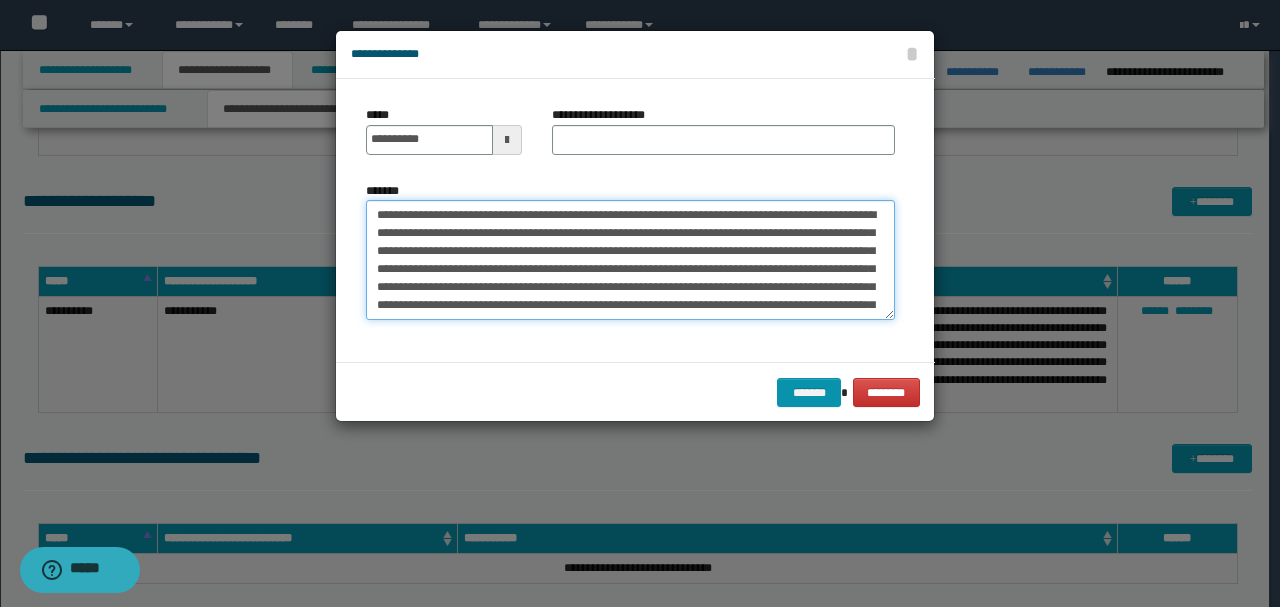 drag, startPoint x: 444, startPoint y: 212, endPoint x: 272, endPoint y: 210, distance: 172.01163 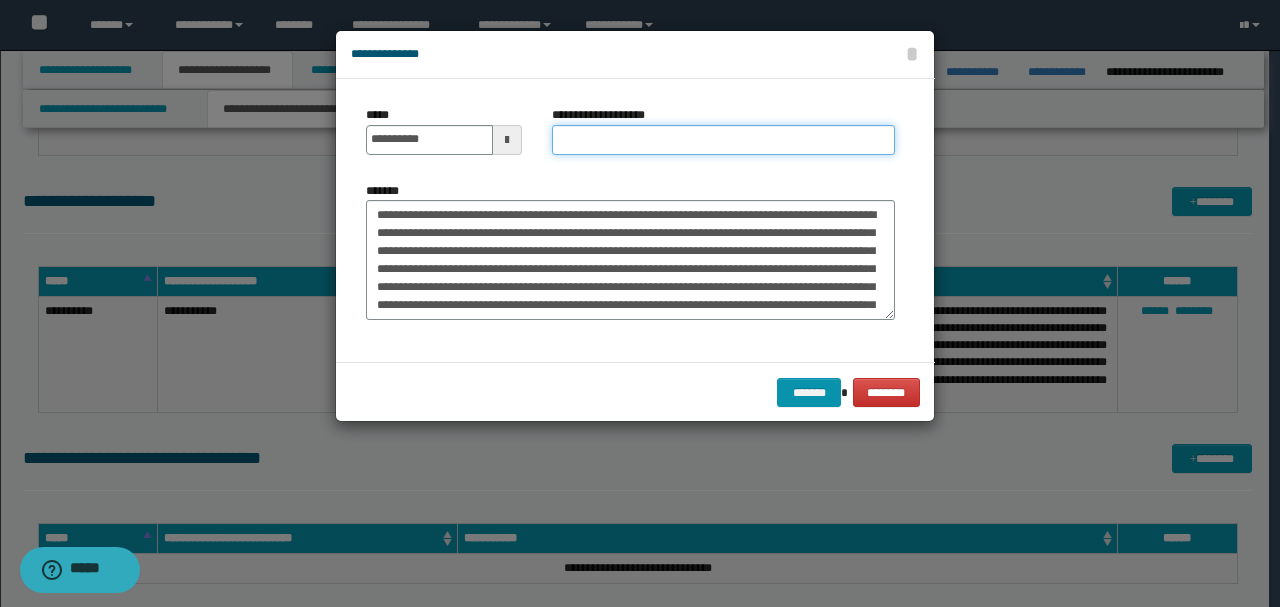 click on "**********" at bounding box center (723, 140) 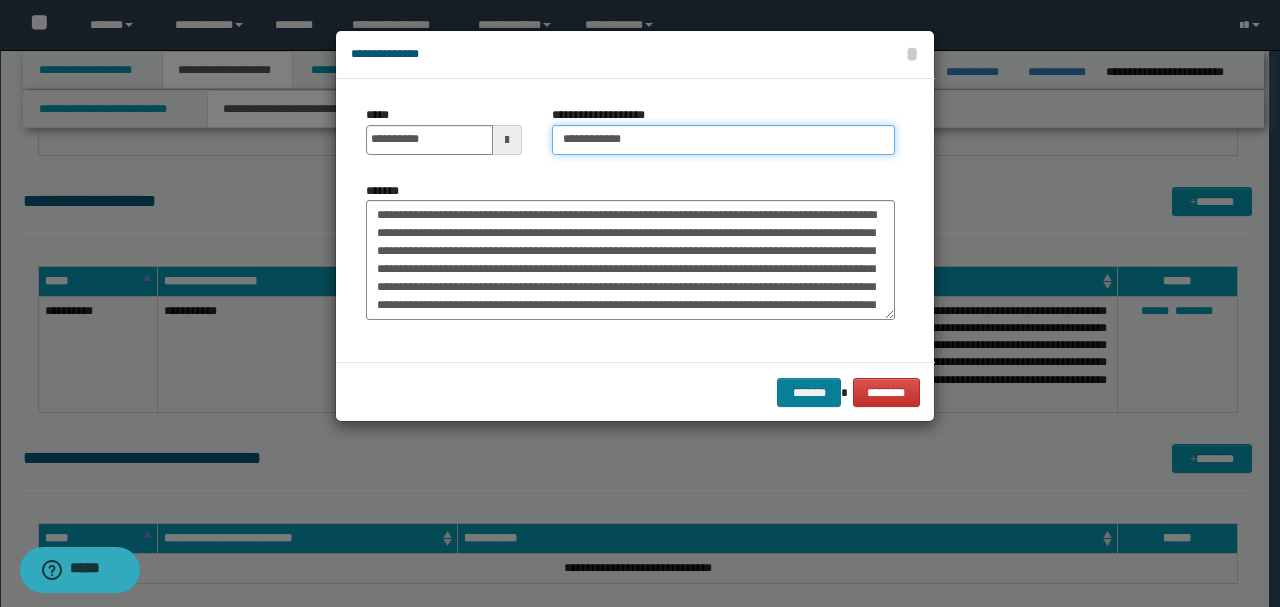 type on "**********" 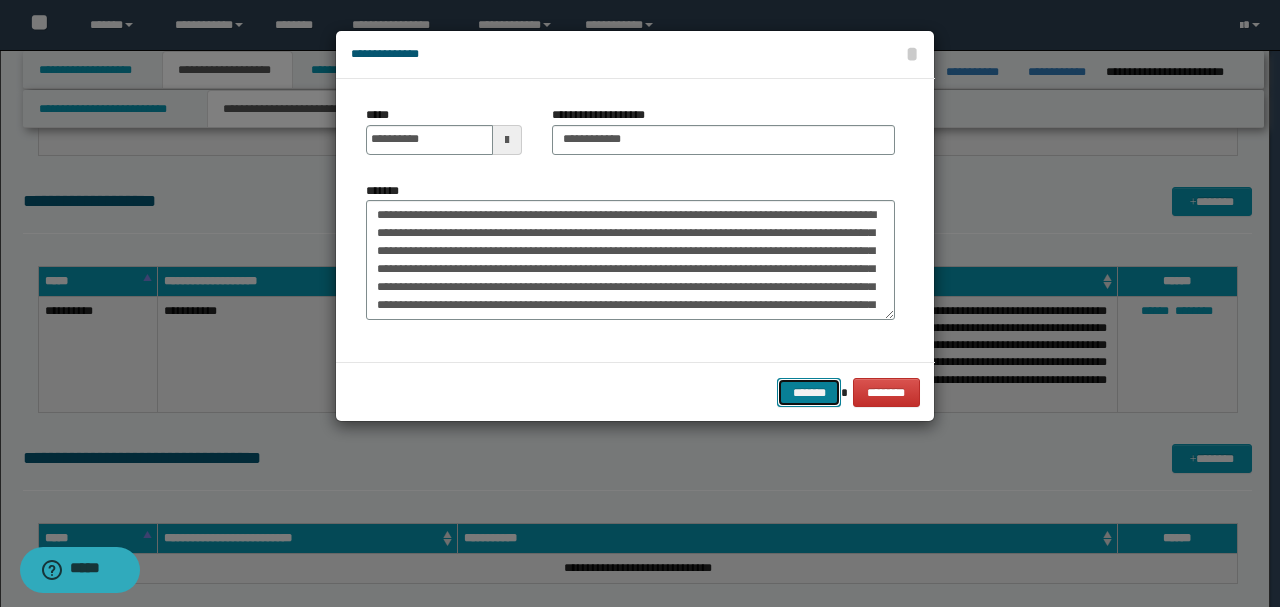 click on "*******" at bounding box center [809, 392] 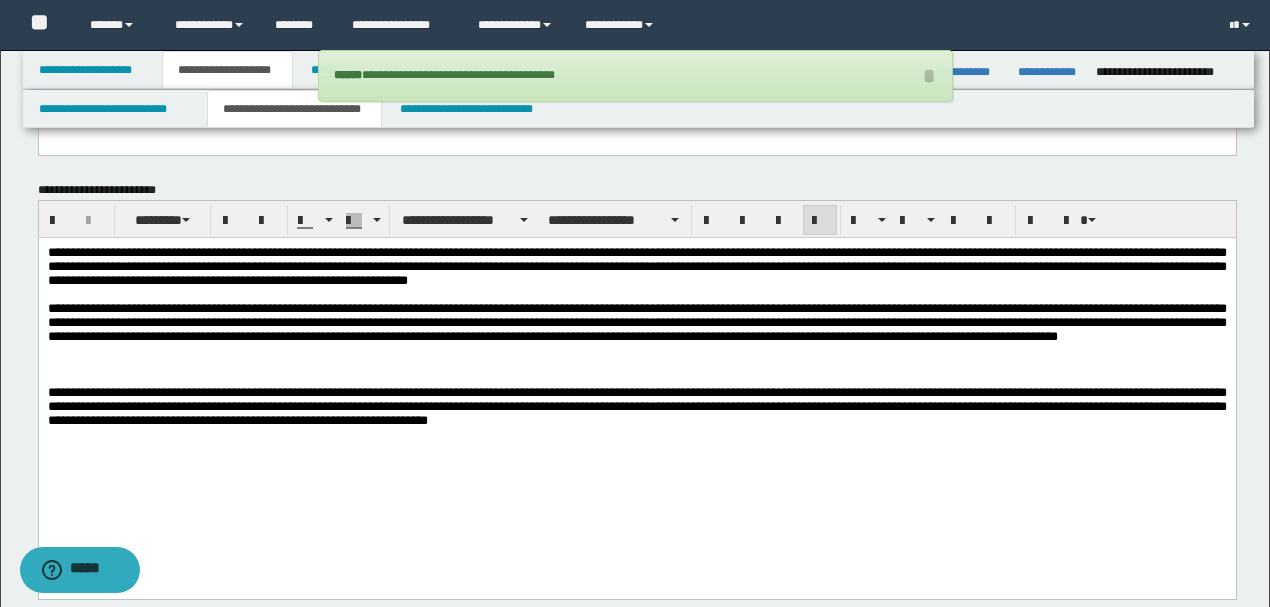 scroll, scrollTop: 2800, scrollLeft: 0, axis: vertical 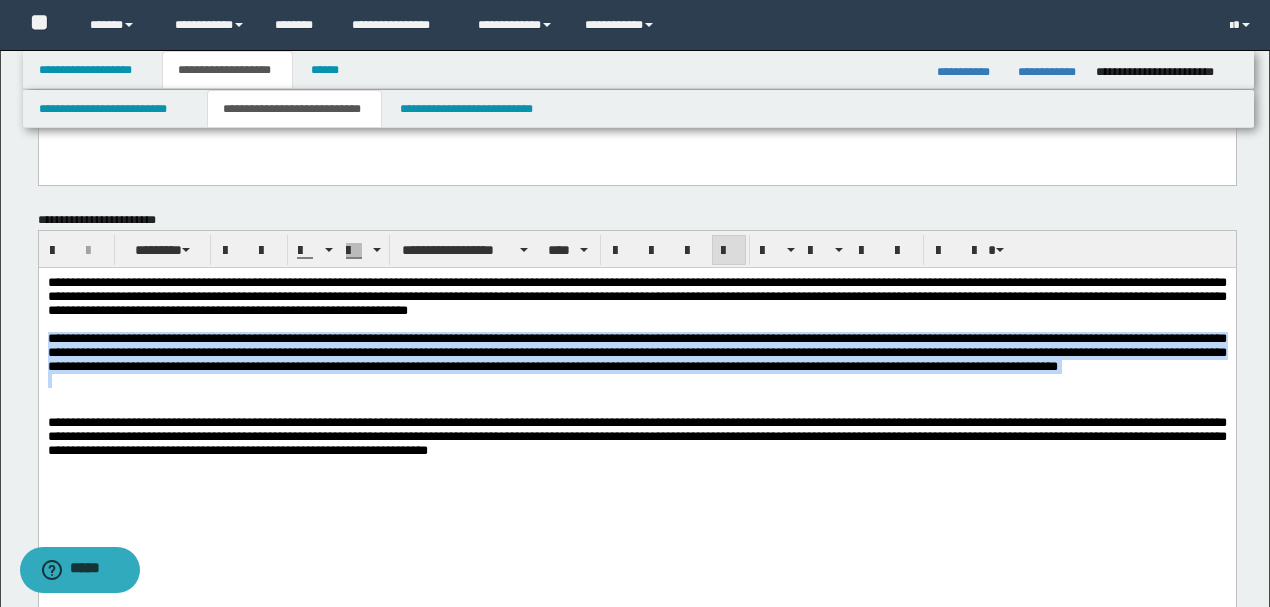 drag, startPoint x: 47, startPoint y: 340, endPoint x: 285, endPoint y: 403, distance: 246.19708 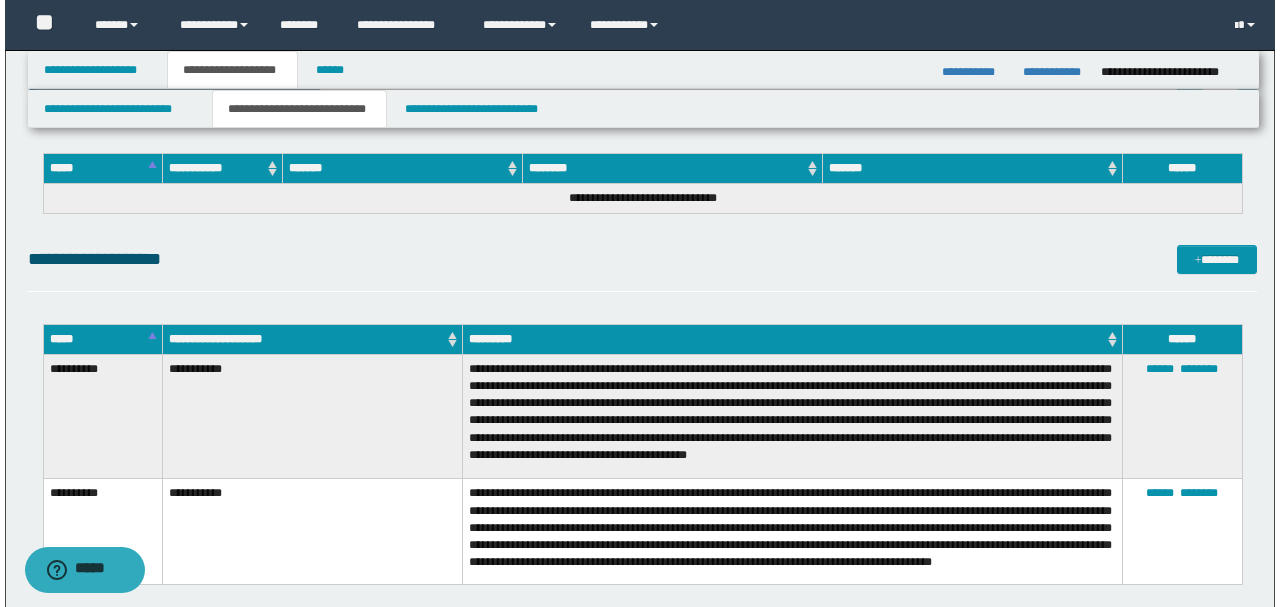 scroll, scrollTop: 3533, scrollLeft: 0, axis: vertical 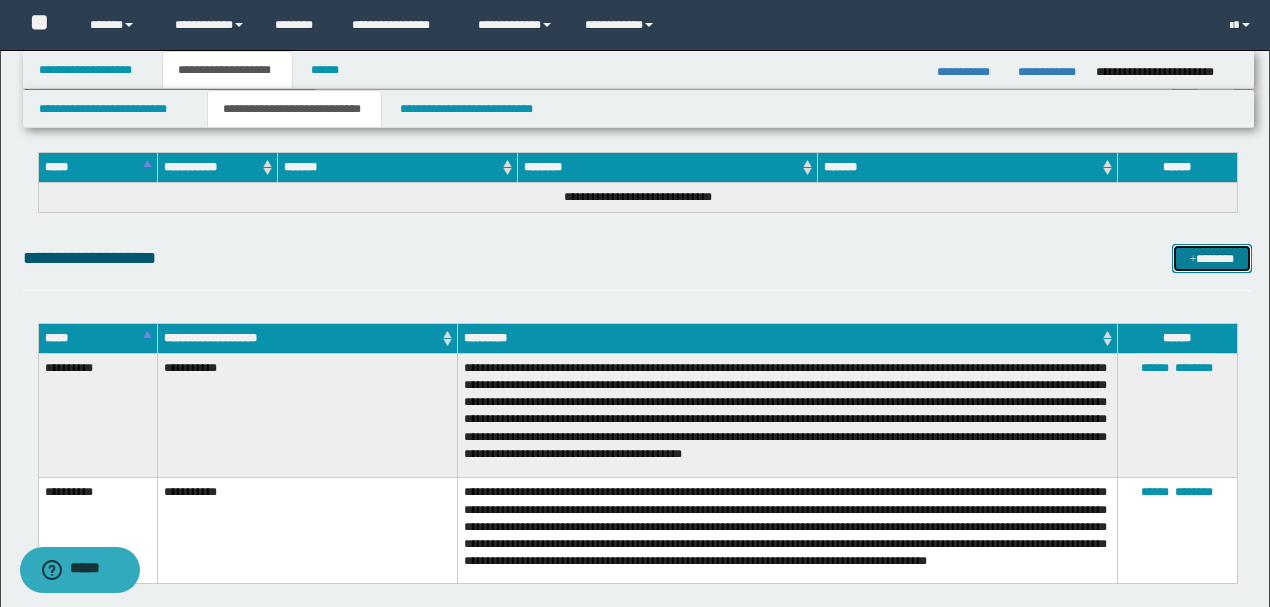 click on "*******" at bounding box center (1211, 258) 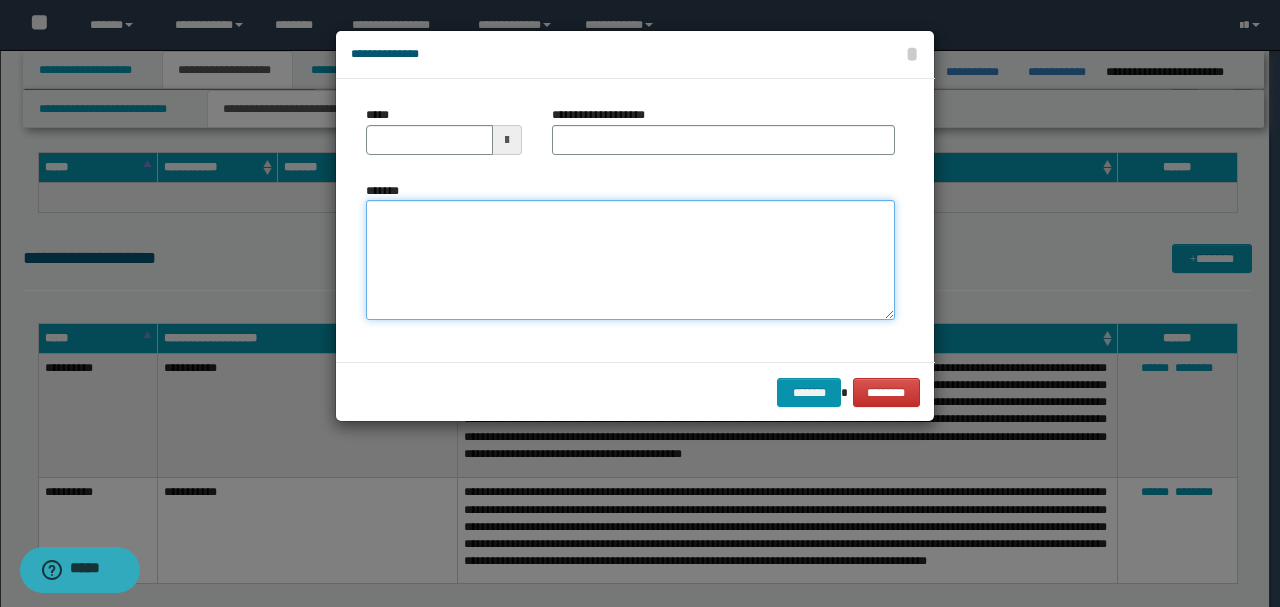 click on "*******" at bounding box center [630, 259] 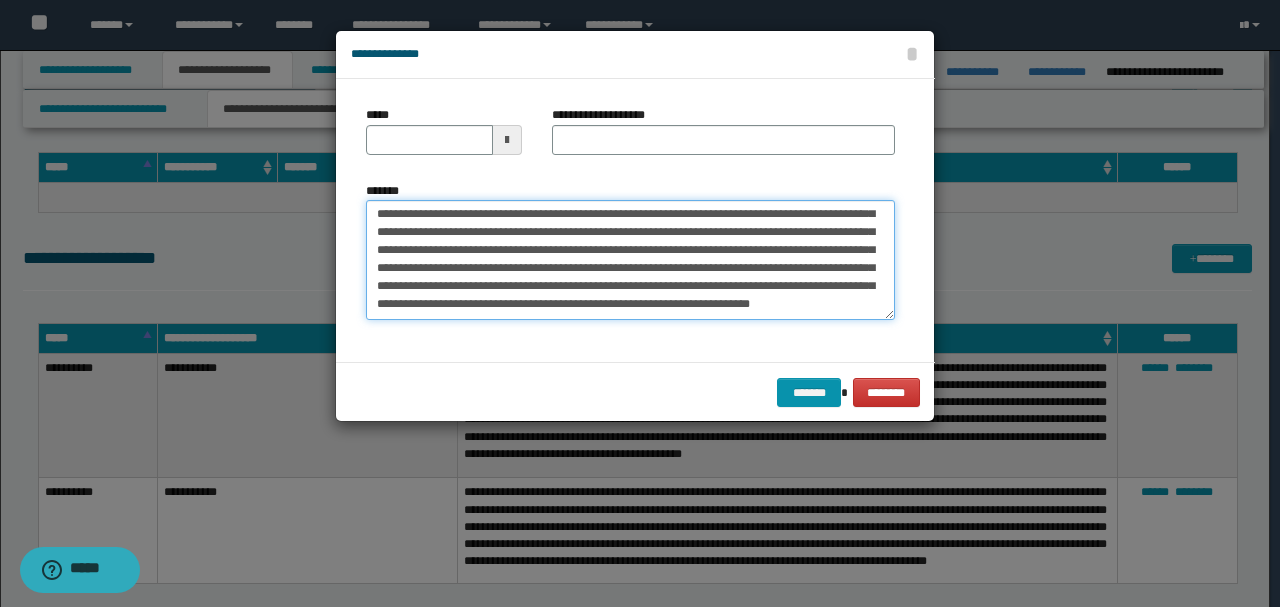 scroll, scrollTop: 0, scrollLeft: 0, axis: both 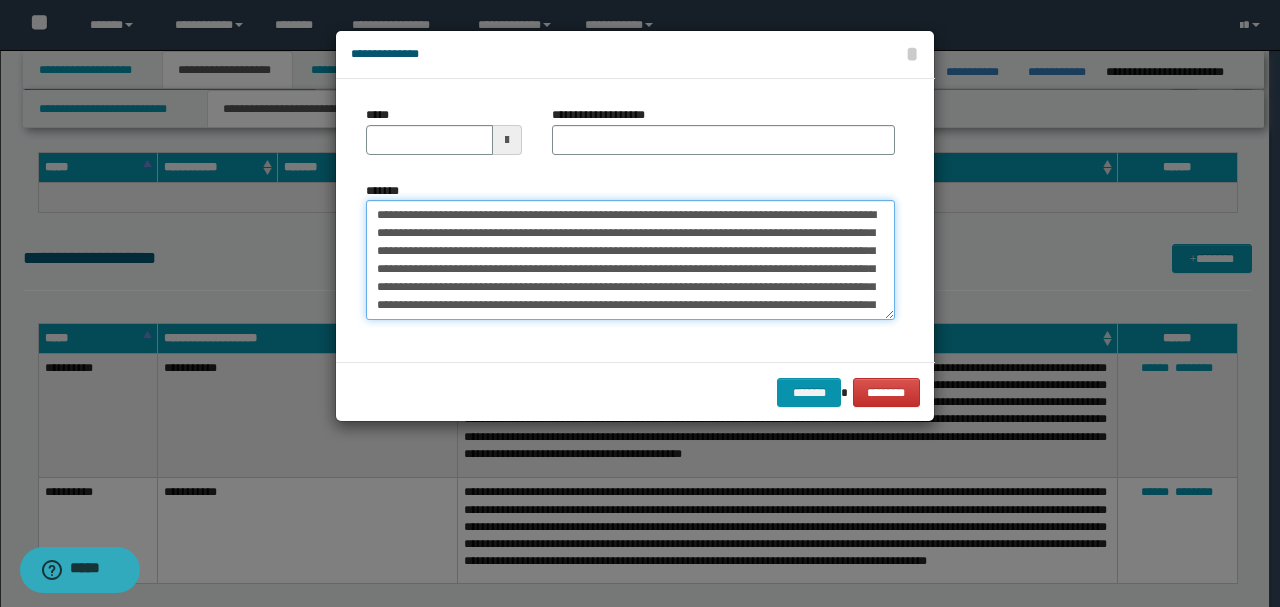 drag, startPoint x: 440, startPoint y: 212, endPoint x: 297, endPoint y: 212, distance: 143 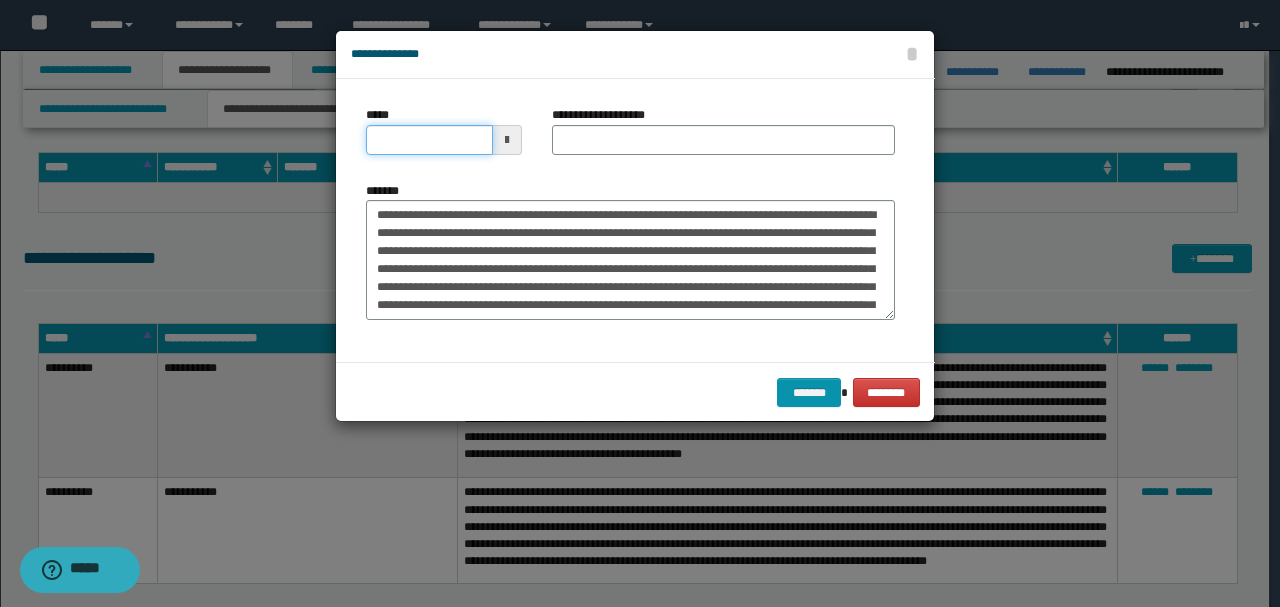 click on "*****" at bounding box center [429, 140] 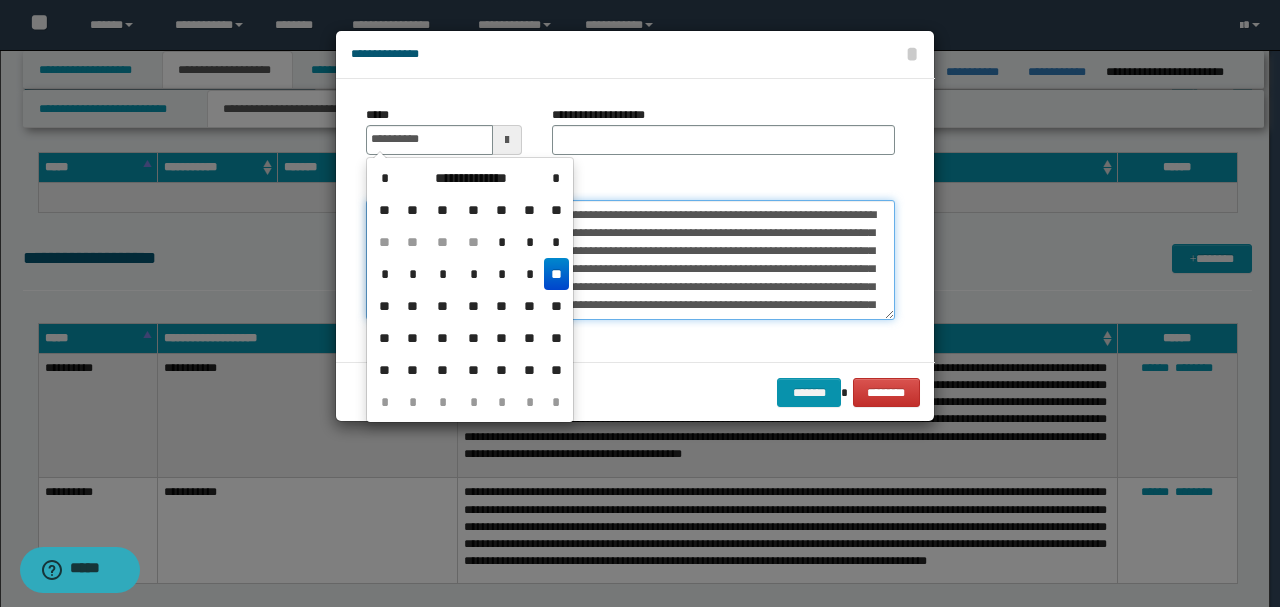 type on "**********" 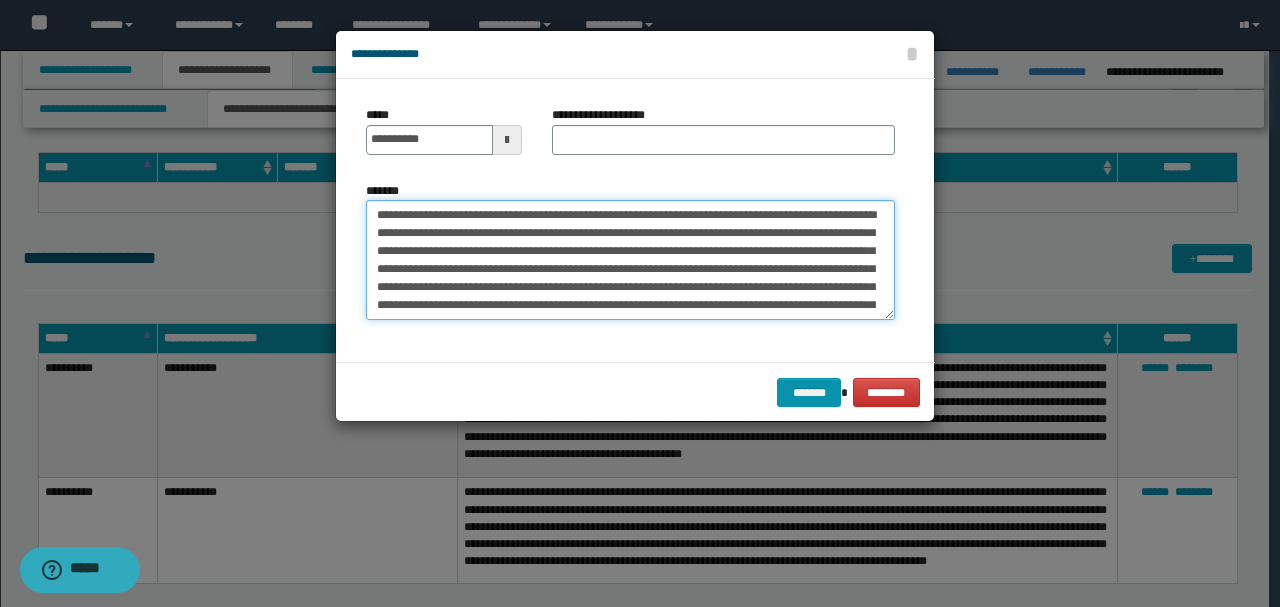 drag, startPoint x: 546, startPoint y: 214, endPoint x: 293, endPoint y: 213, distance: 253.00198 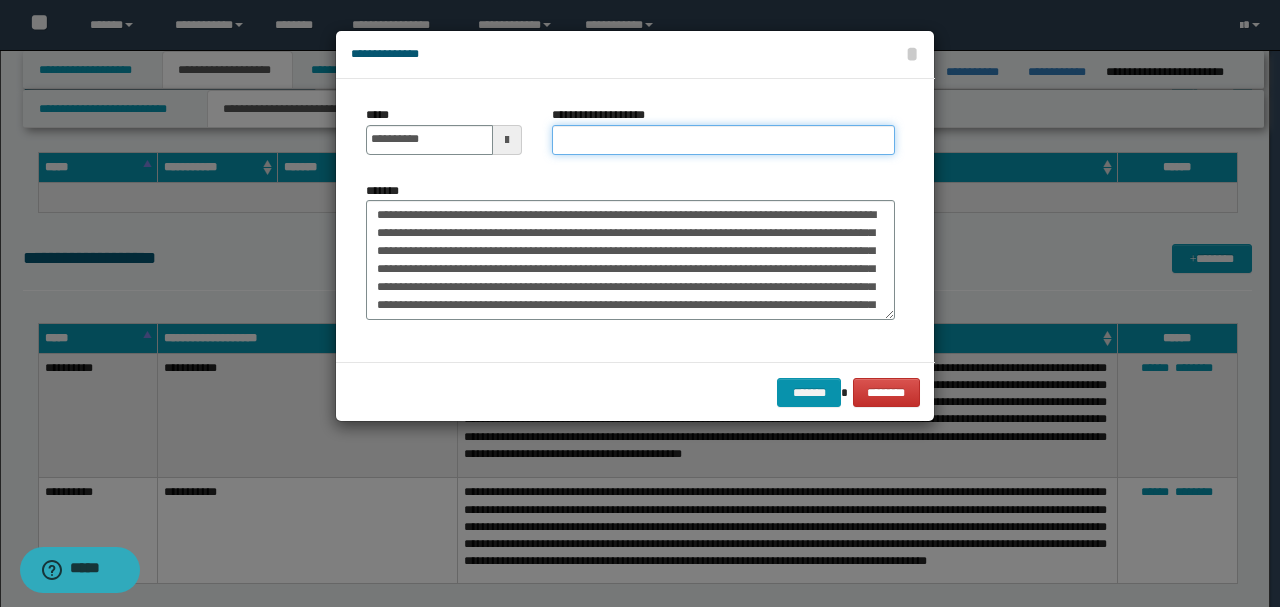 click on "**********" at bounding box center (723, 140) 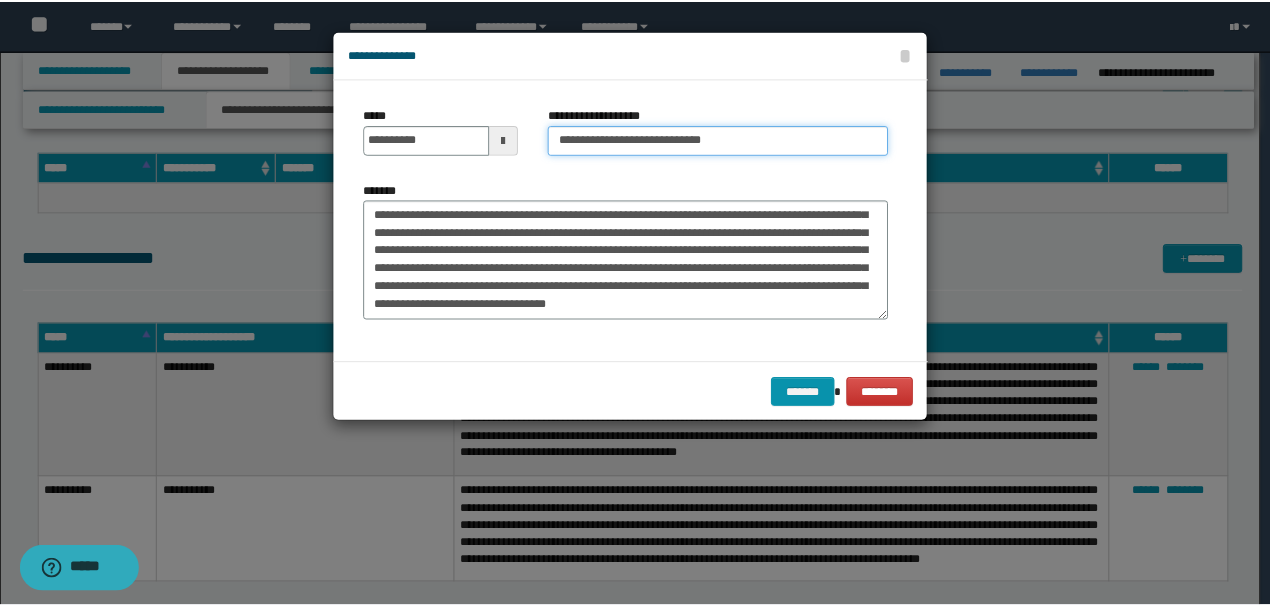 scroll, scrollTop: 72, scrollLeft: 0, axis: vertical 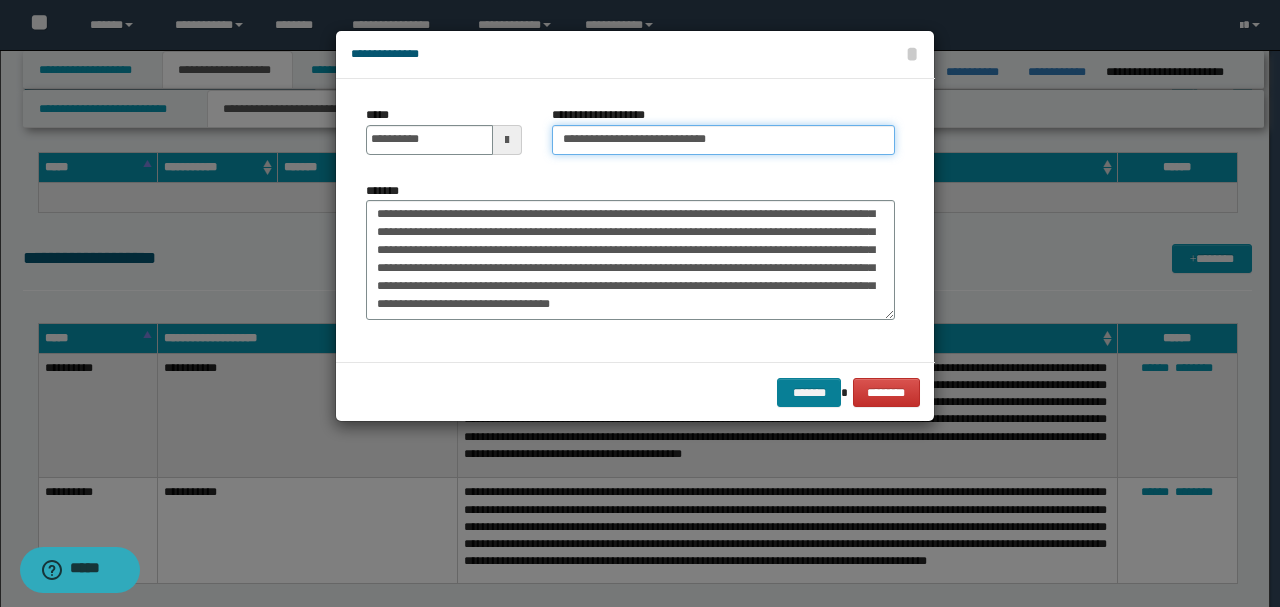 type on "**********" 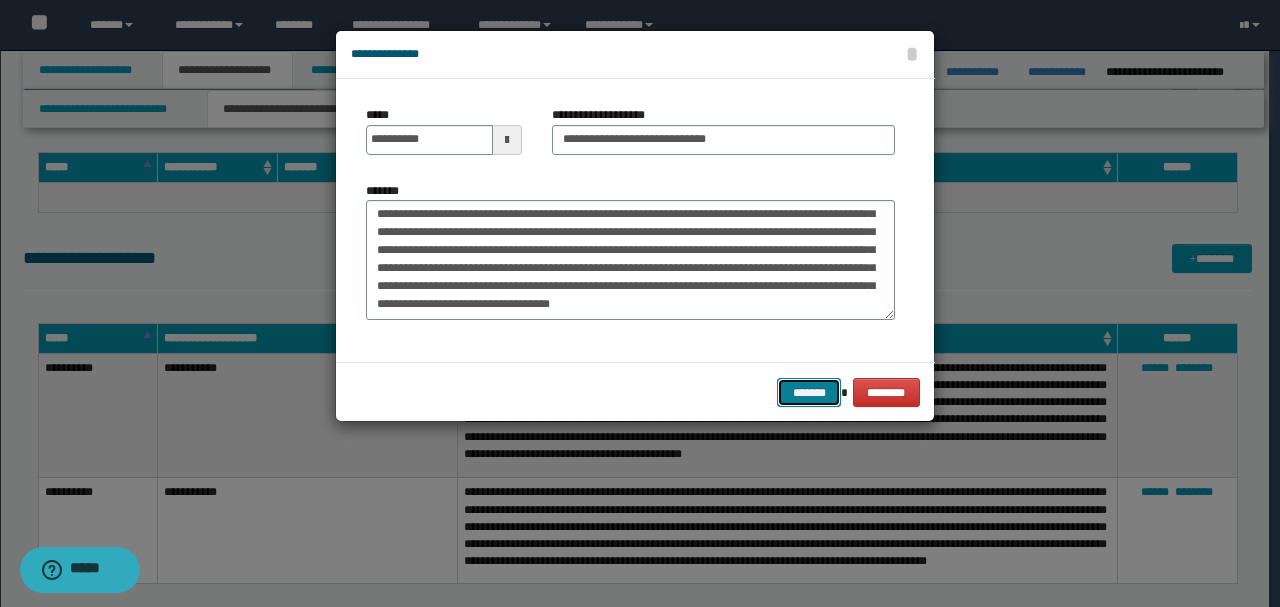 click on "*******" at bounding box center [809, 392] 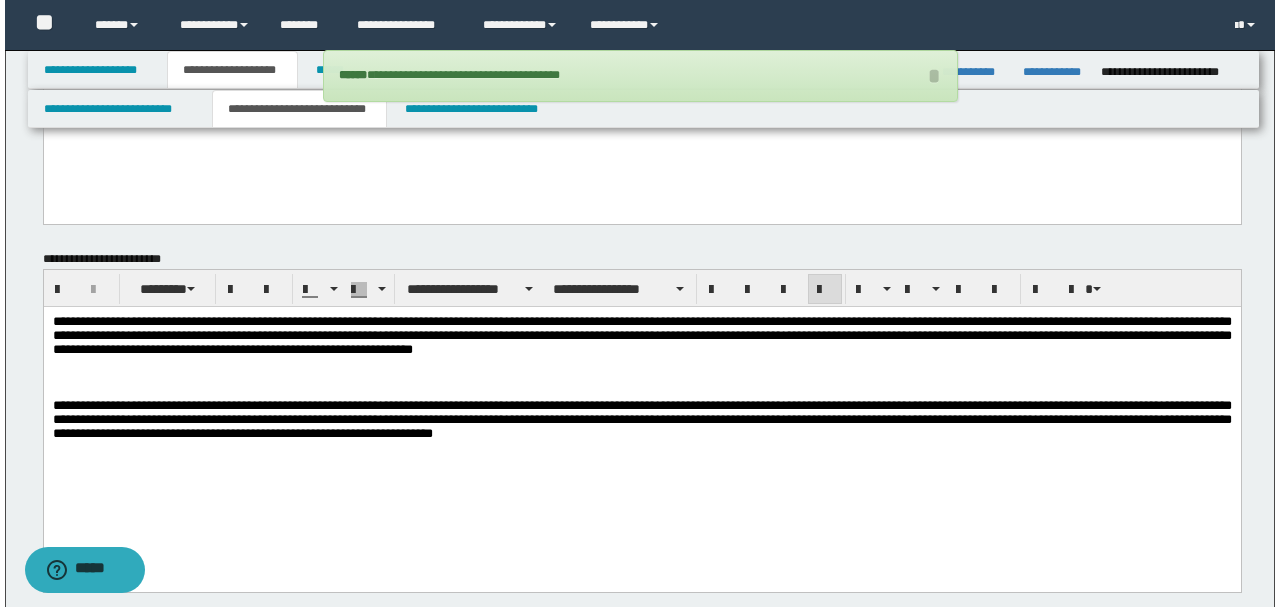 scroll, scrollTop: 2733, scrollLeft: 0, axis: vertical 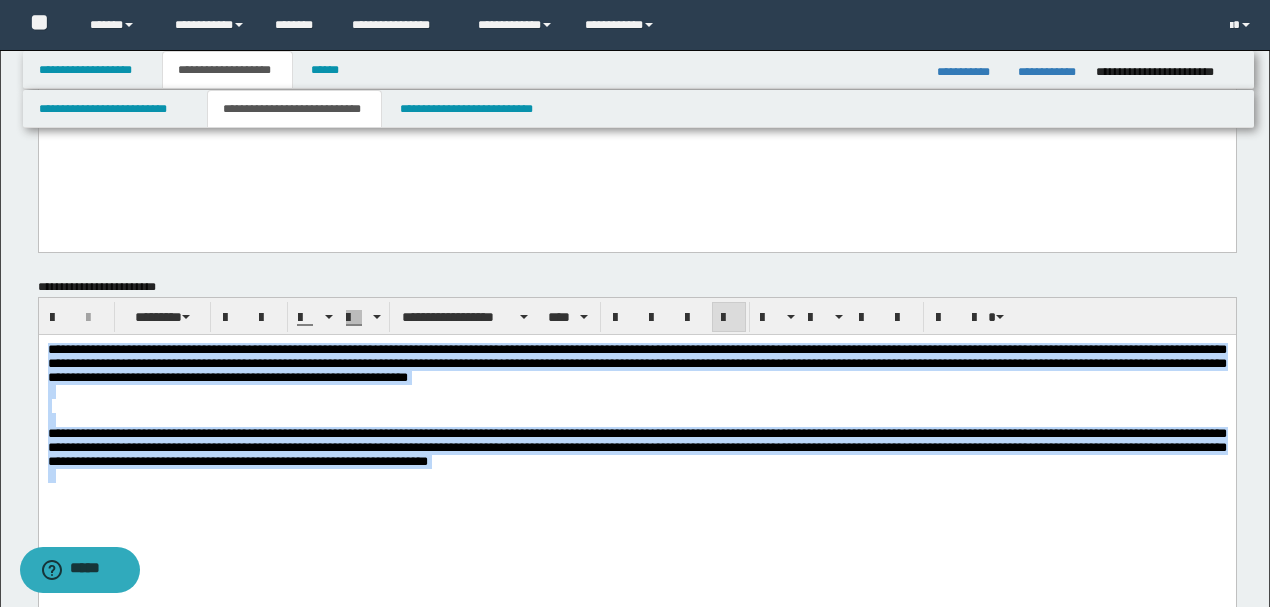 drag, startPoint x: 47, startPoint y: 346, endPoint x: 742, endPoint y: 496, distance: 711.0028 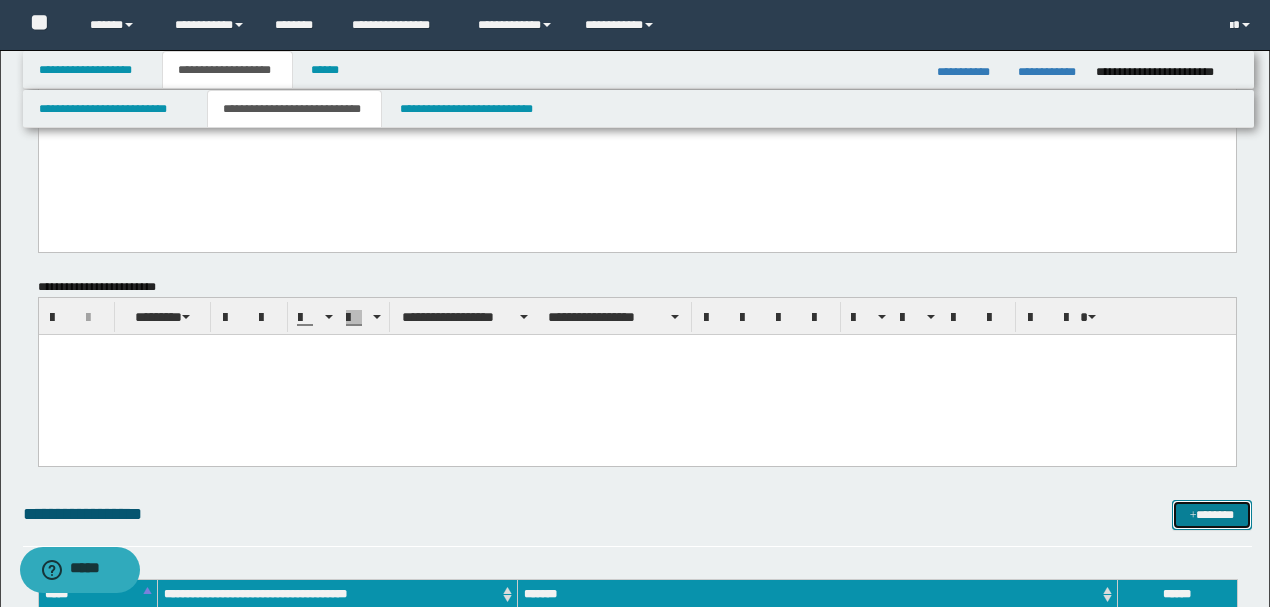 click on "*******" at bounding box center (1211, 514) 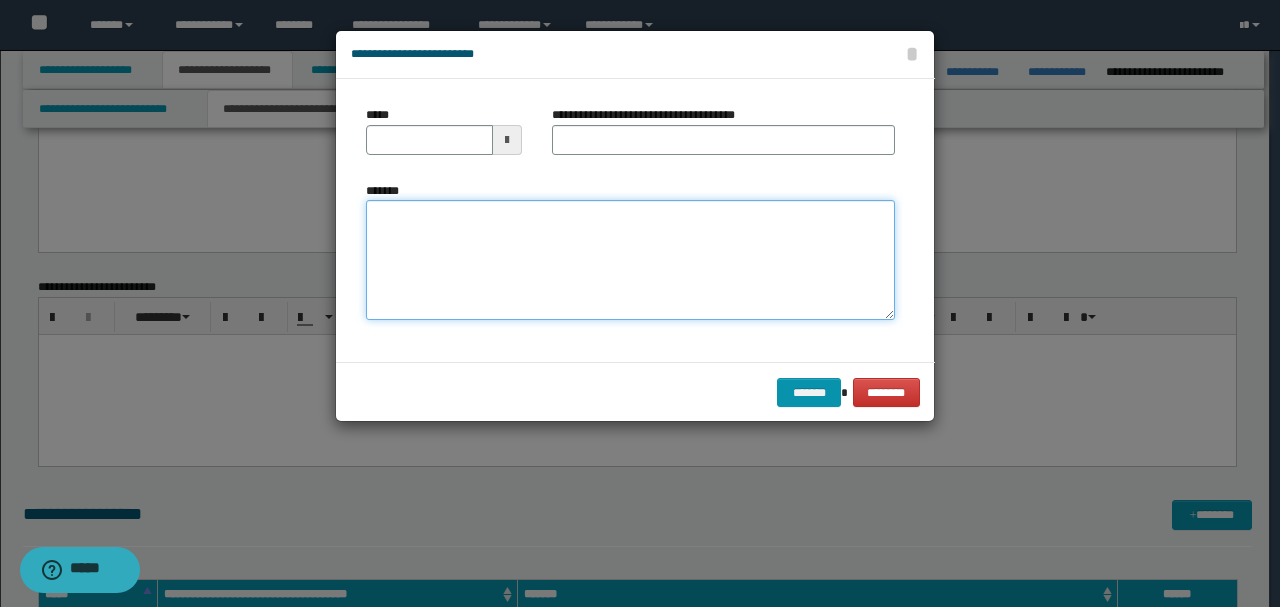 click on "*******" at bounding box center (630, 260) 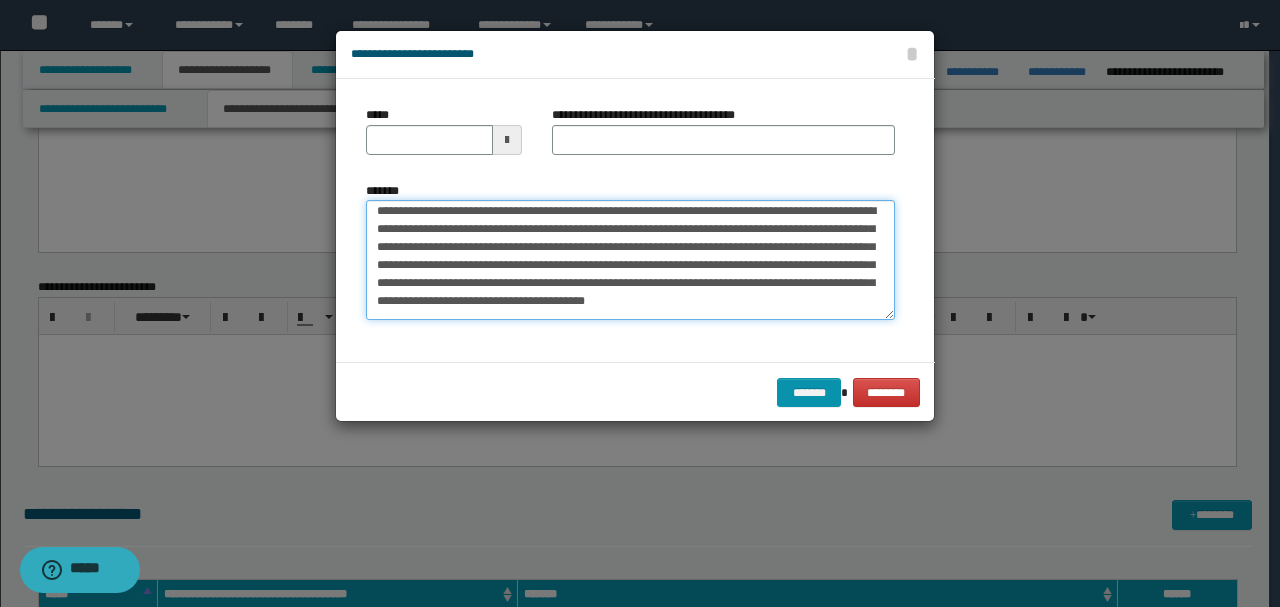 scroll, scrollTop: 0, scrollLeft: 0, axis: both 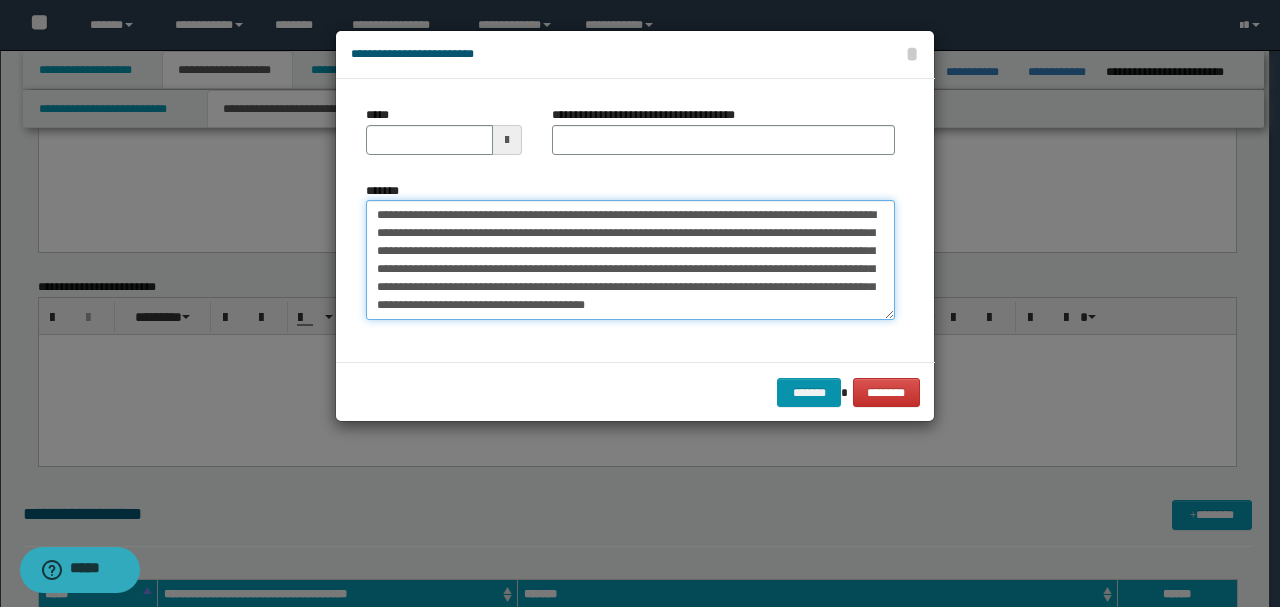 drag, startPoint x: 441, startPoint y: 212, endPoint x: 232, endPoint y: 210, distance: 209.00957 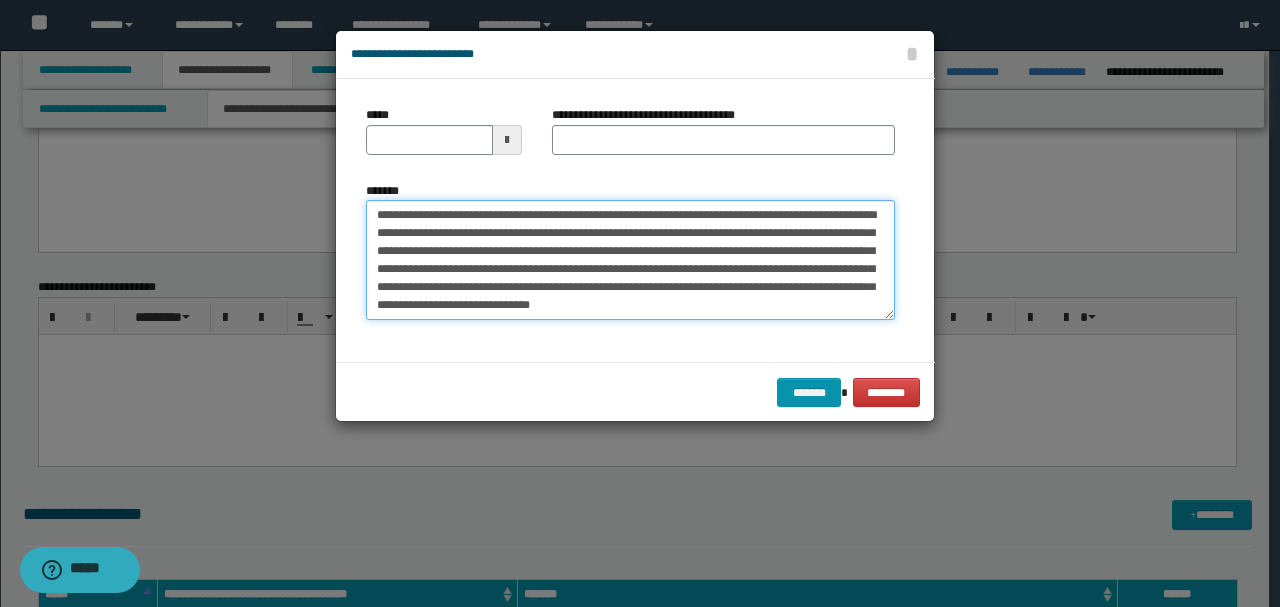 type 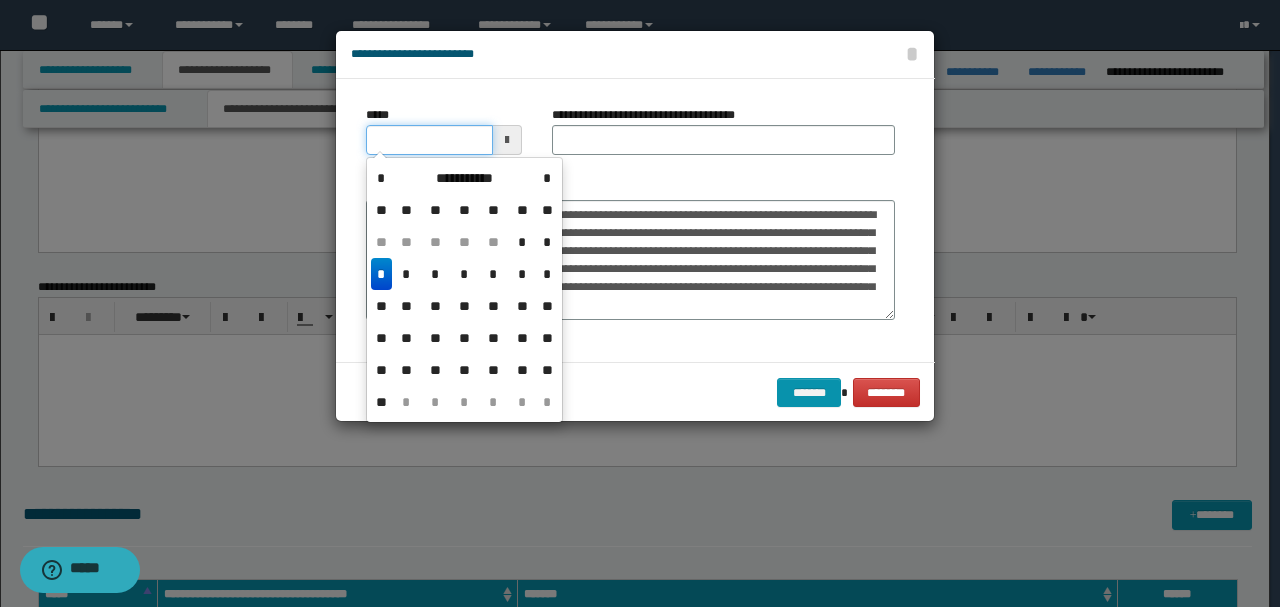 click on "*****" at bounding box center [429, 140] 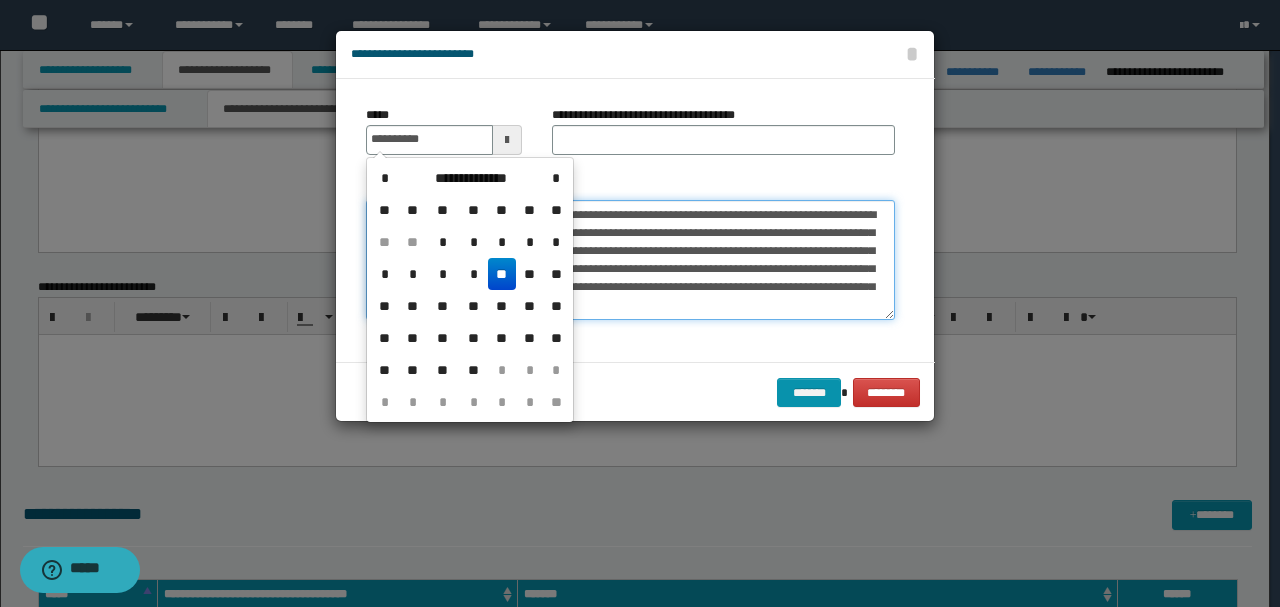 type on "**********" 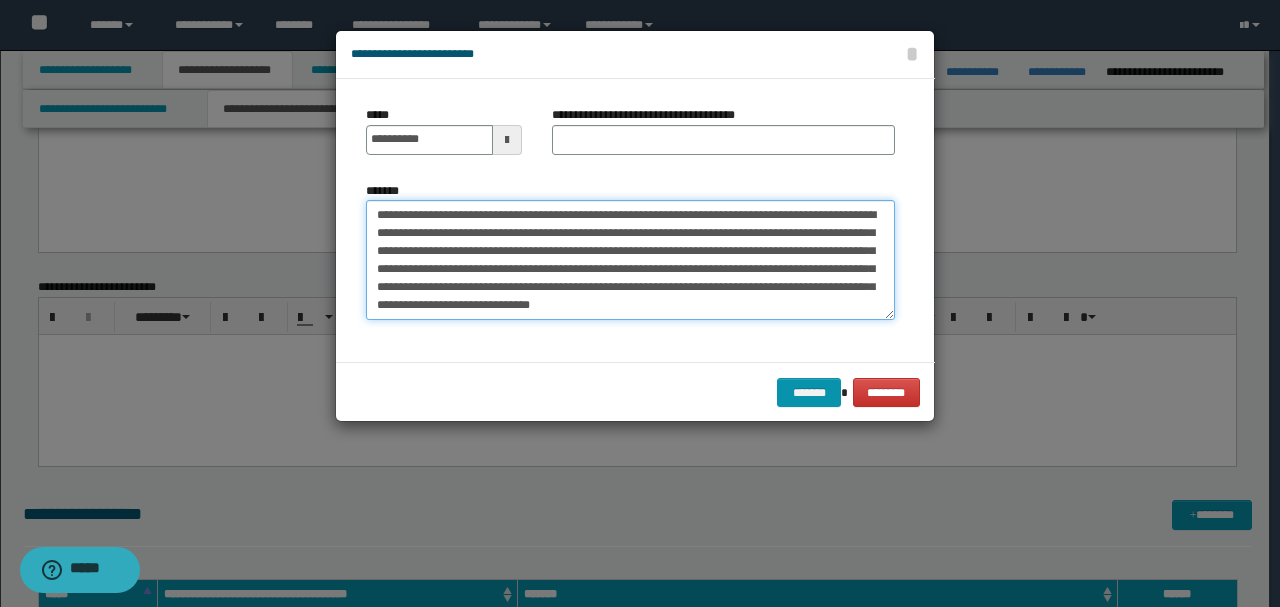 drag, startPoint x: 486, startPoint y: 212, endPoint x: 255, endPoint y: 210, distance: 231.00865 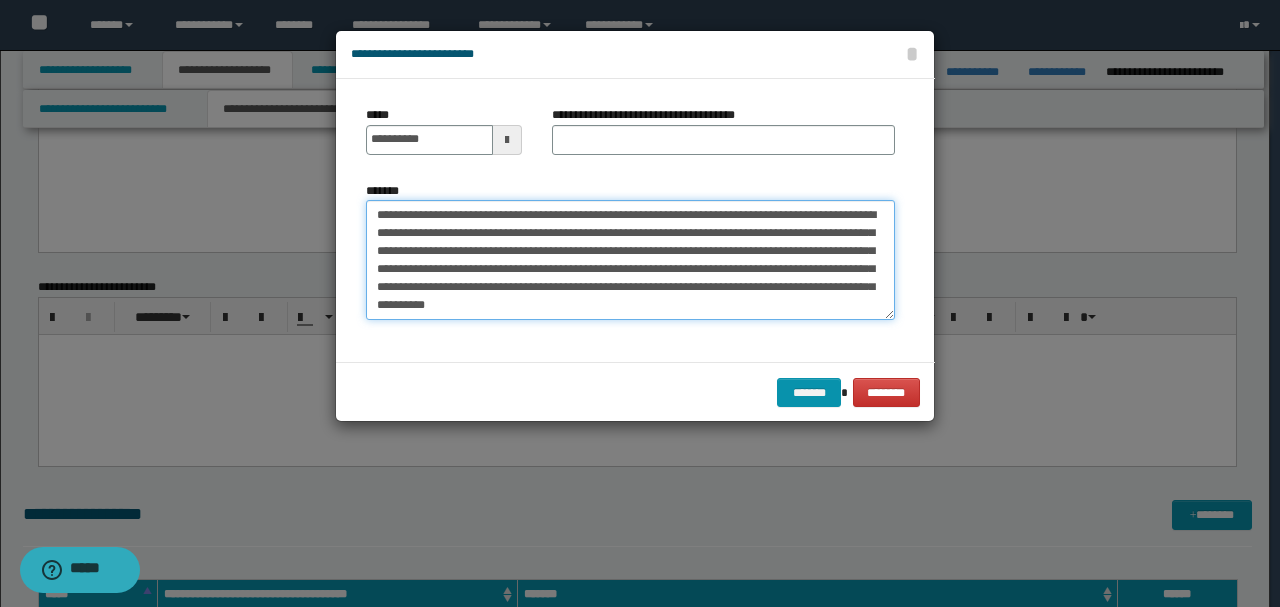type on "**********" 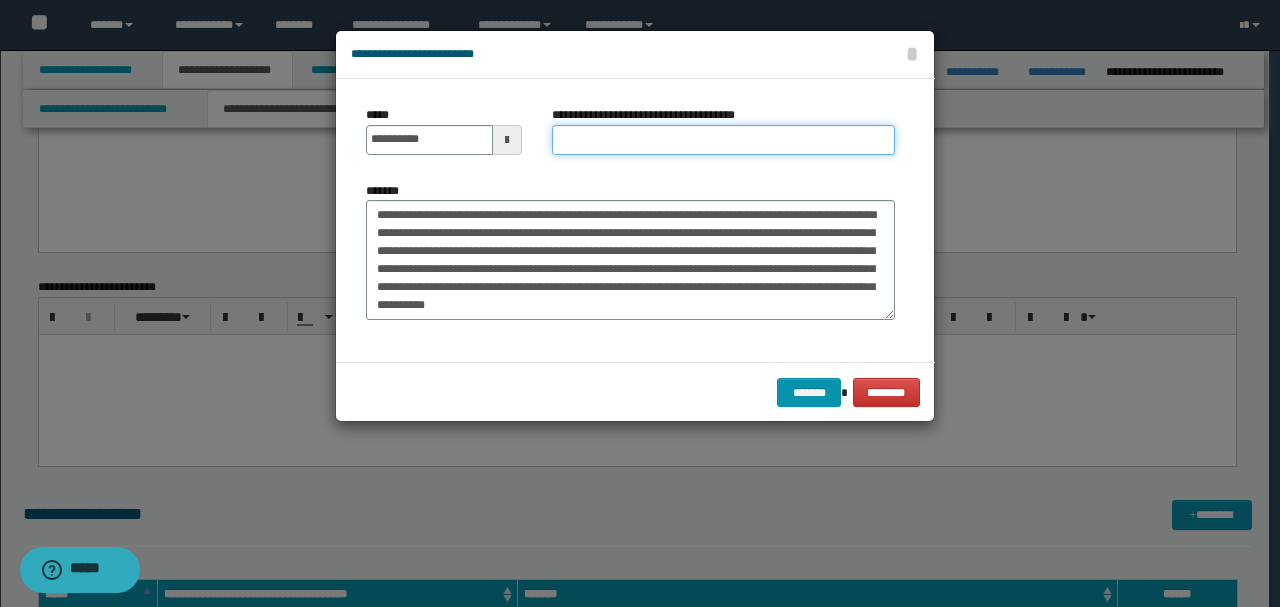 click on "**********" at bounding box center [723, 140] 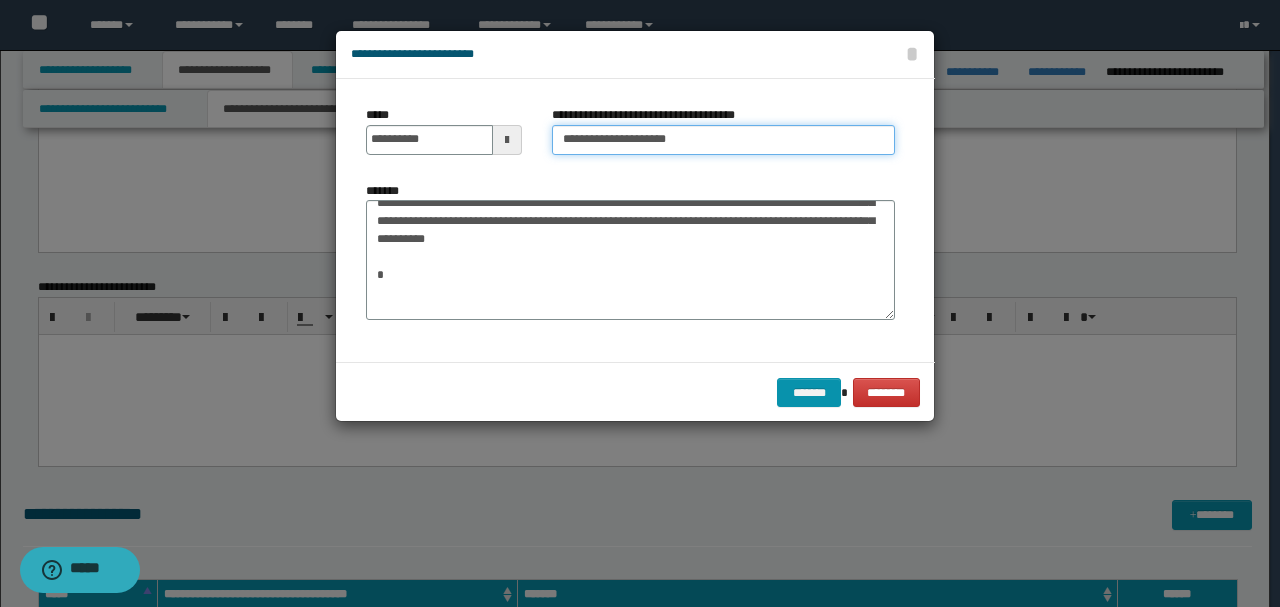 type on "**********" 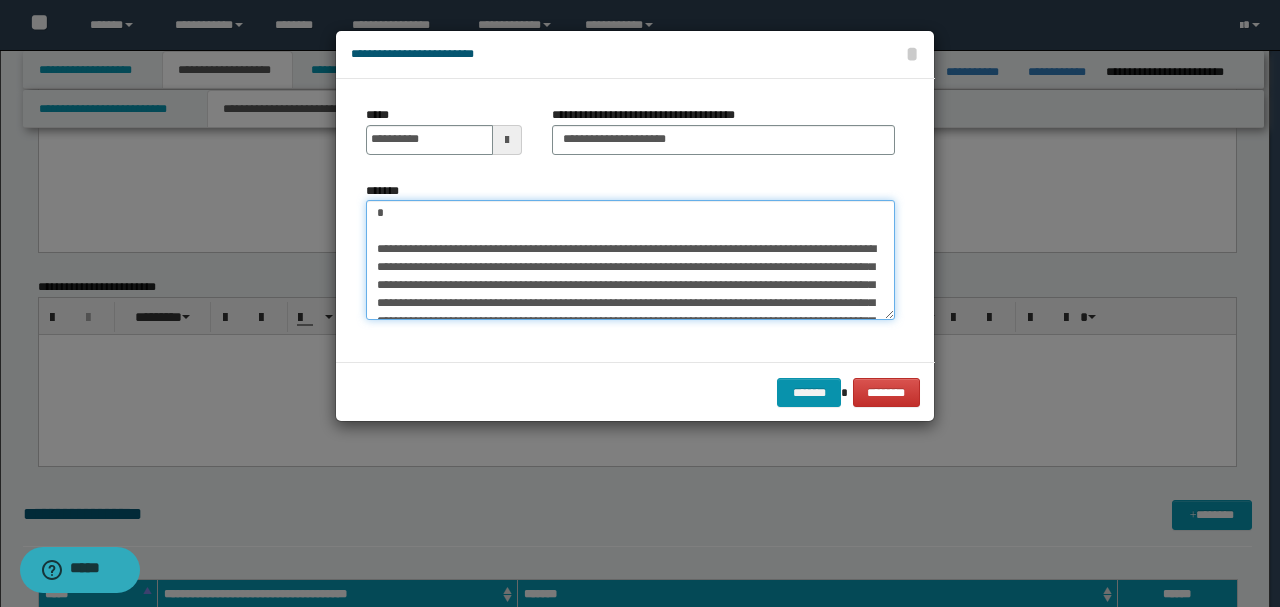 scroll, scrollTop: 342, scrollLeft: 0, axis: vertical 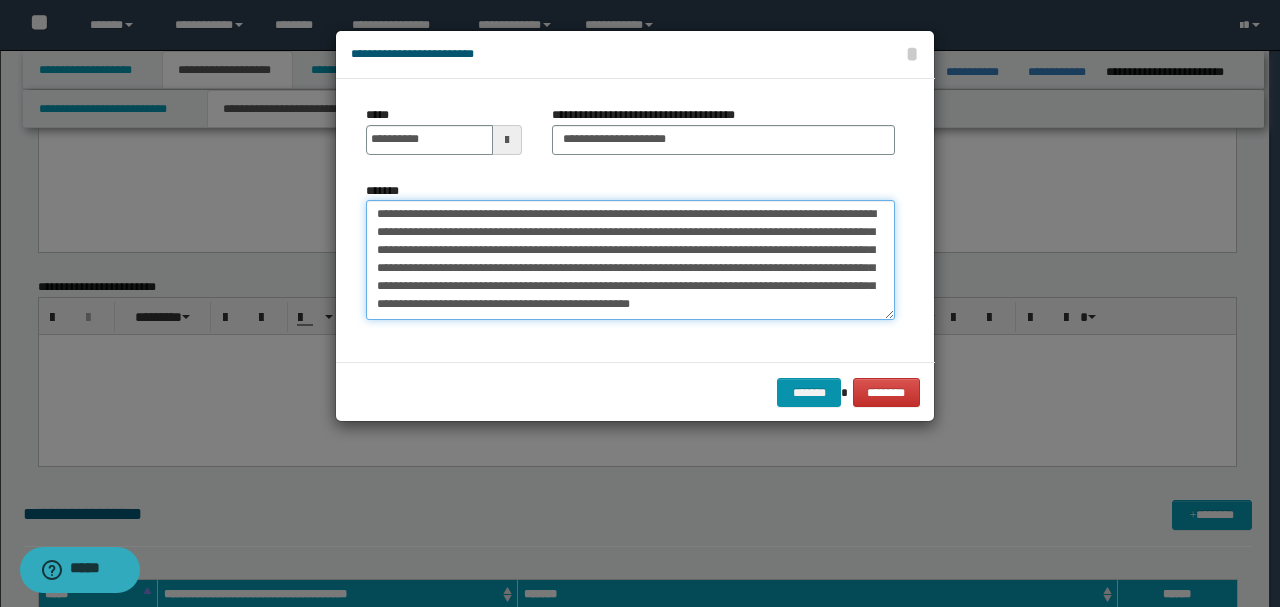 drag, startPoint x: 432, startPoint y: 282, endPoint x: 454, endPoint y: 378, distance: 98.48858 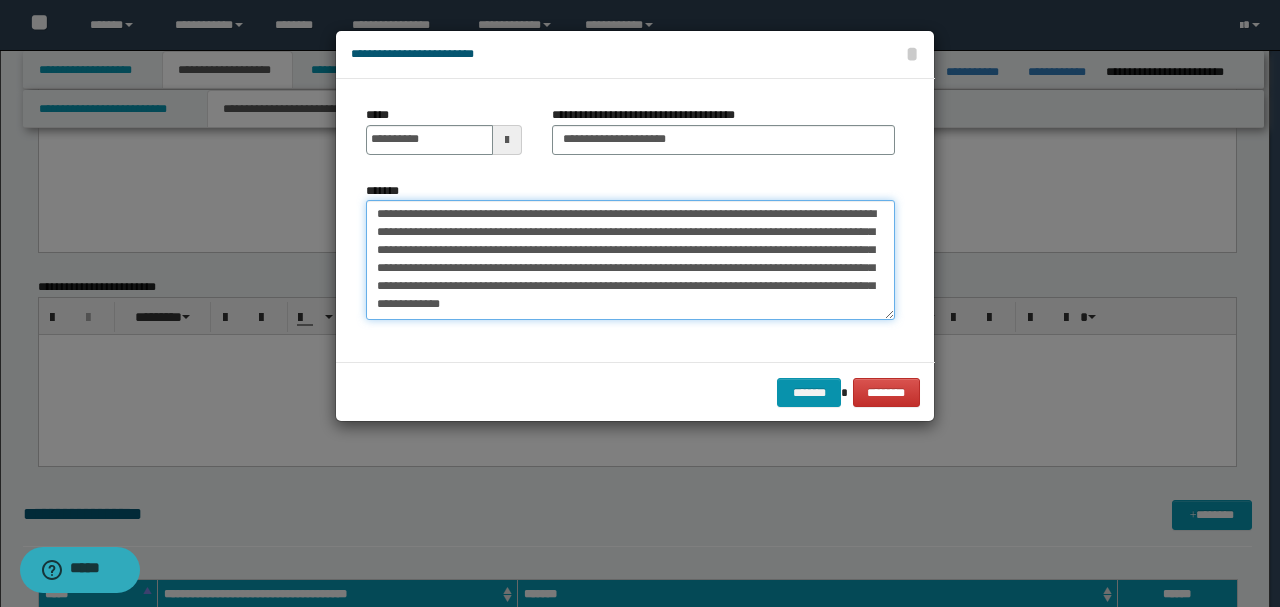 scroll, scrollTop: 36, scrollLeft: 0, axis: vertical 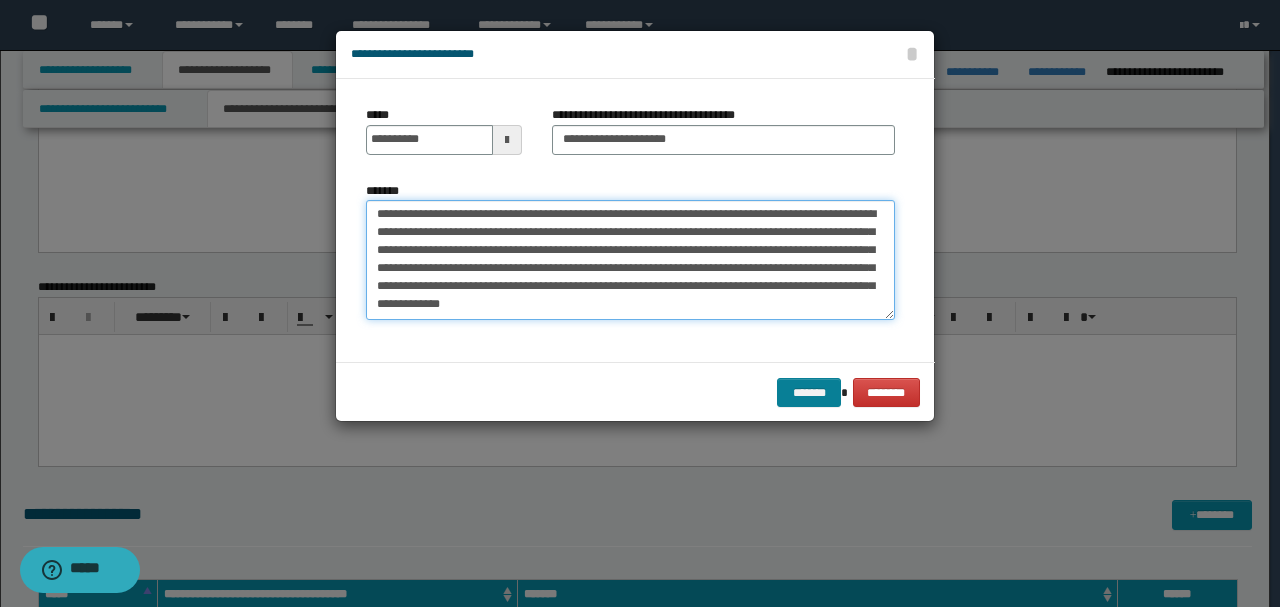 type on "**********" 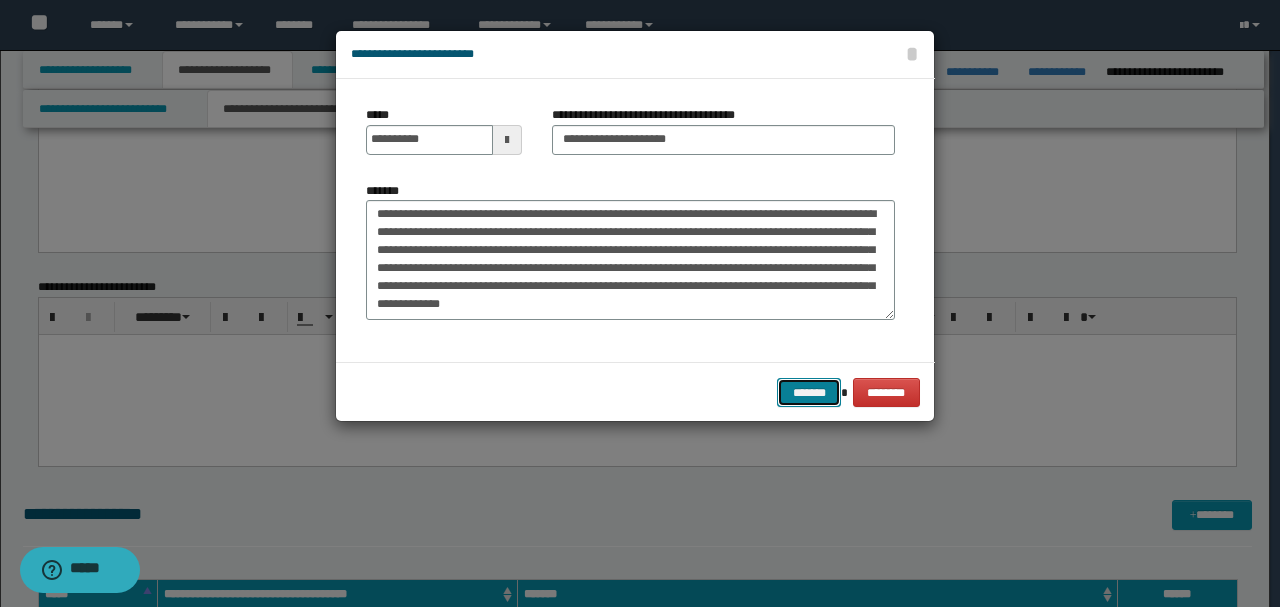 click on "*******" at bounding box center [809, 392] 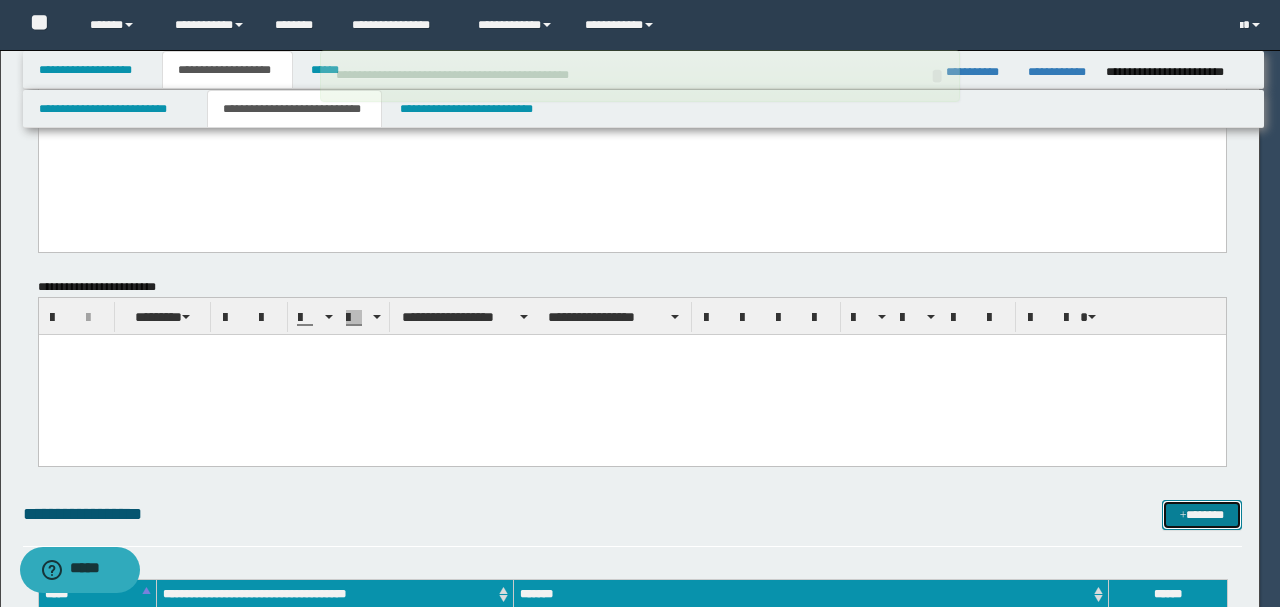 type 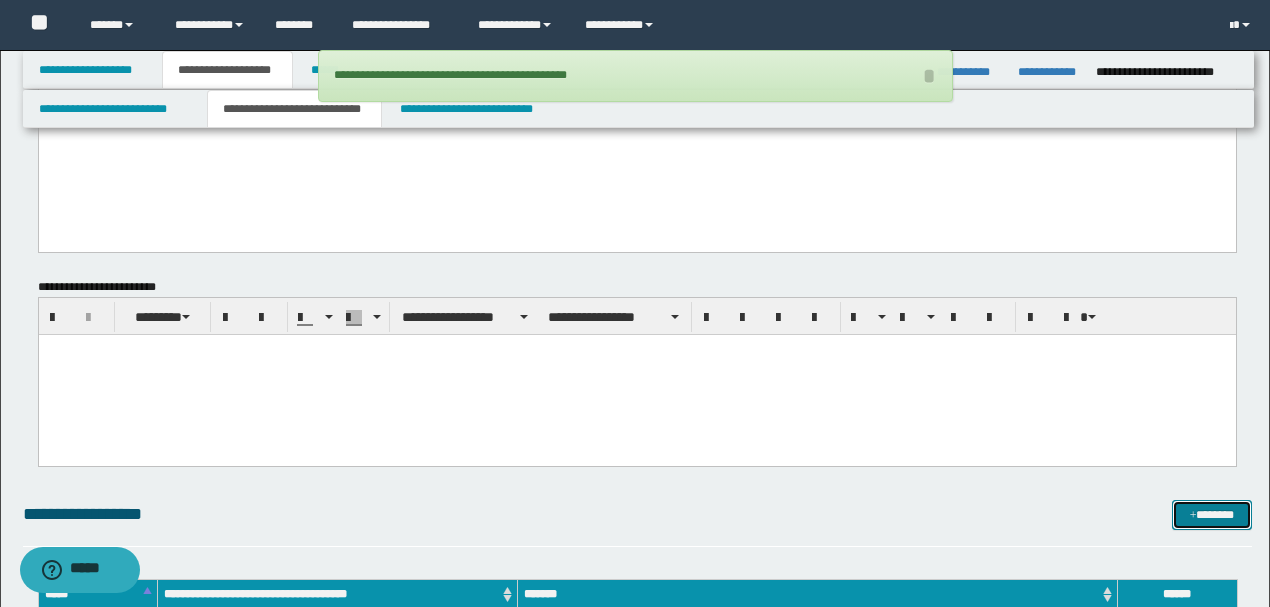 click on "*******" at bounding box center (1211, 514) 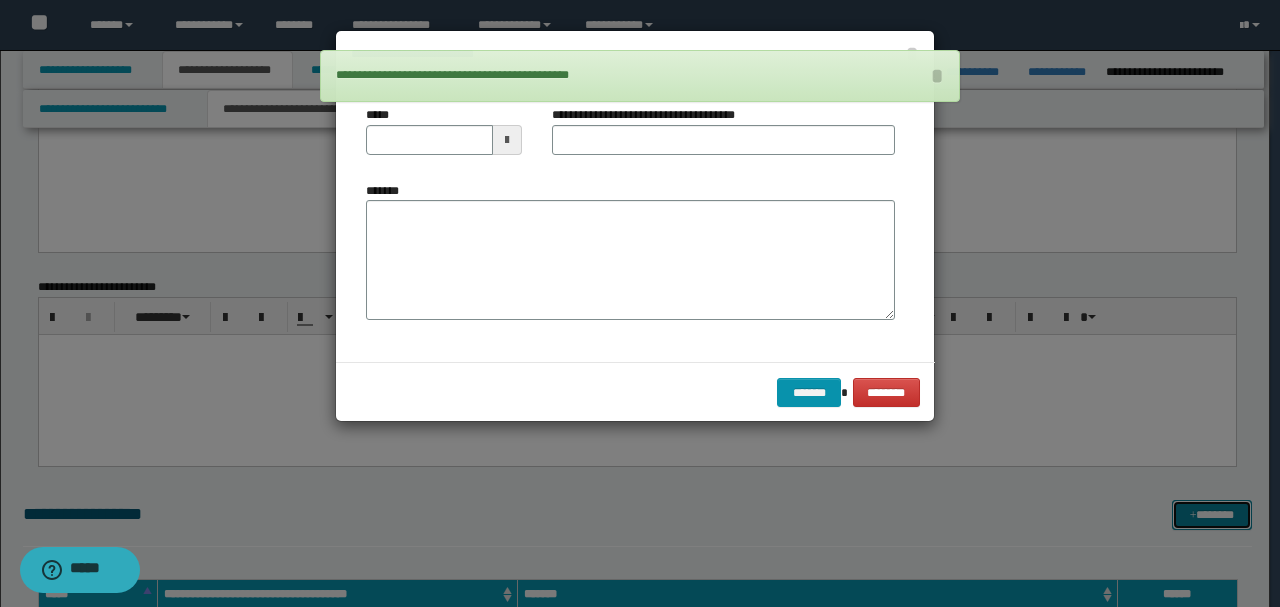 scroll, scrollTop: 0, scrollLeft: 0, axis: both 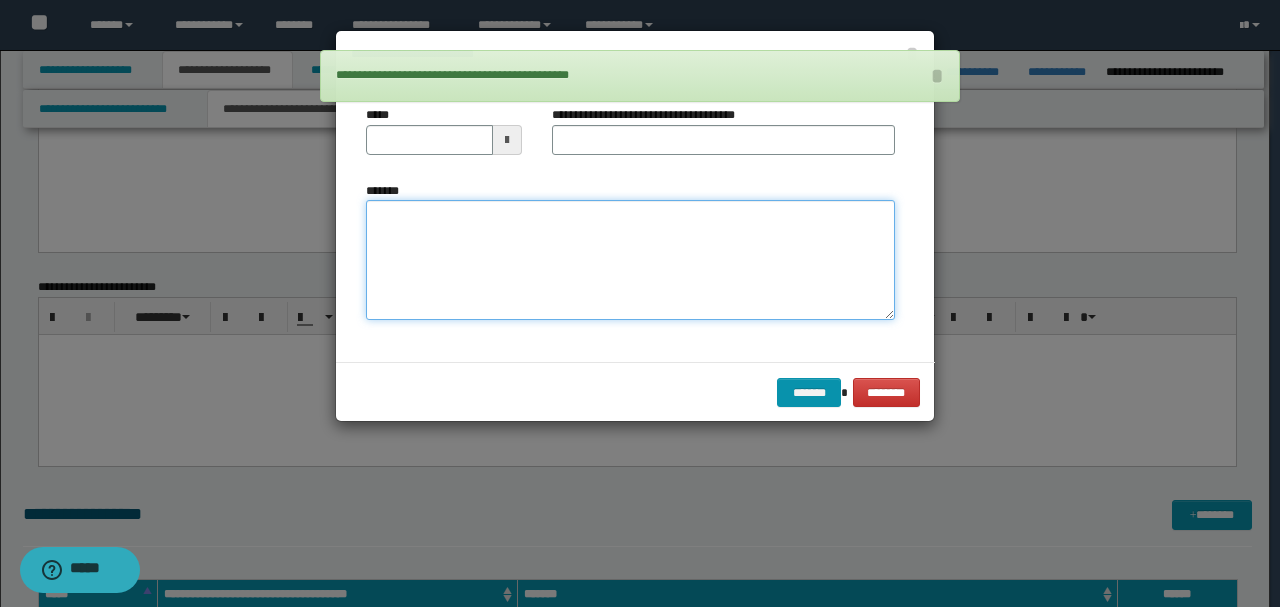 click on "*******" at bounding box center (630, 259) 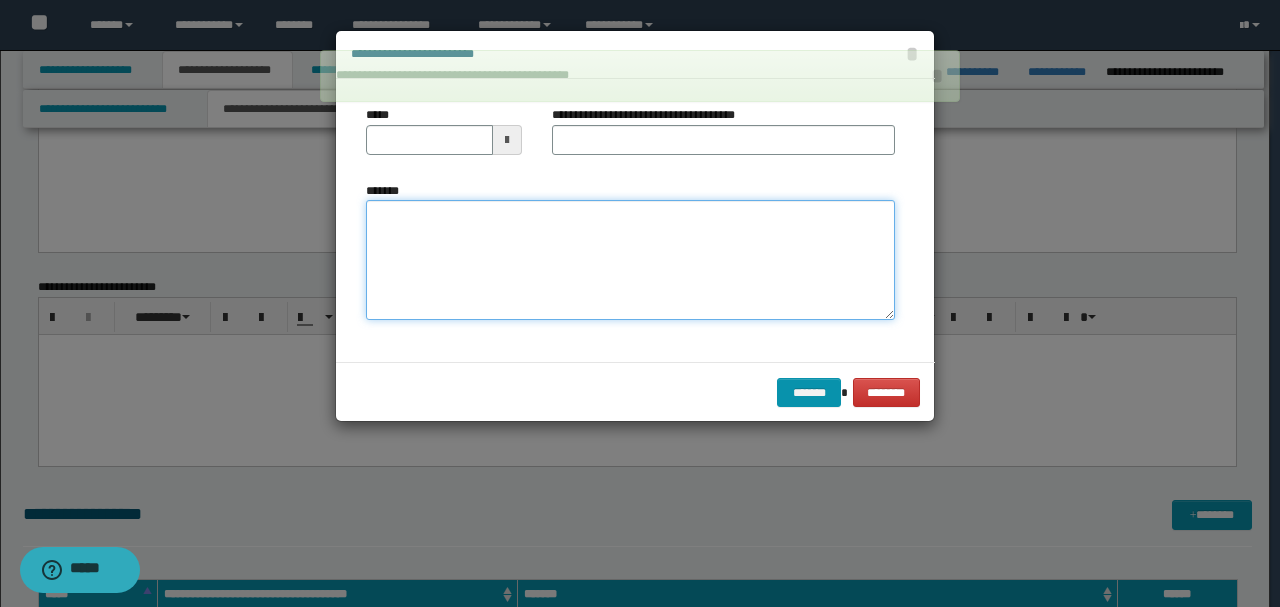 paste on "**********" 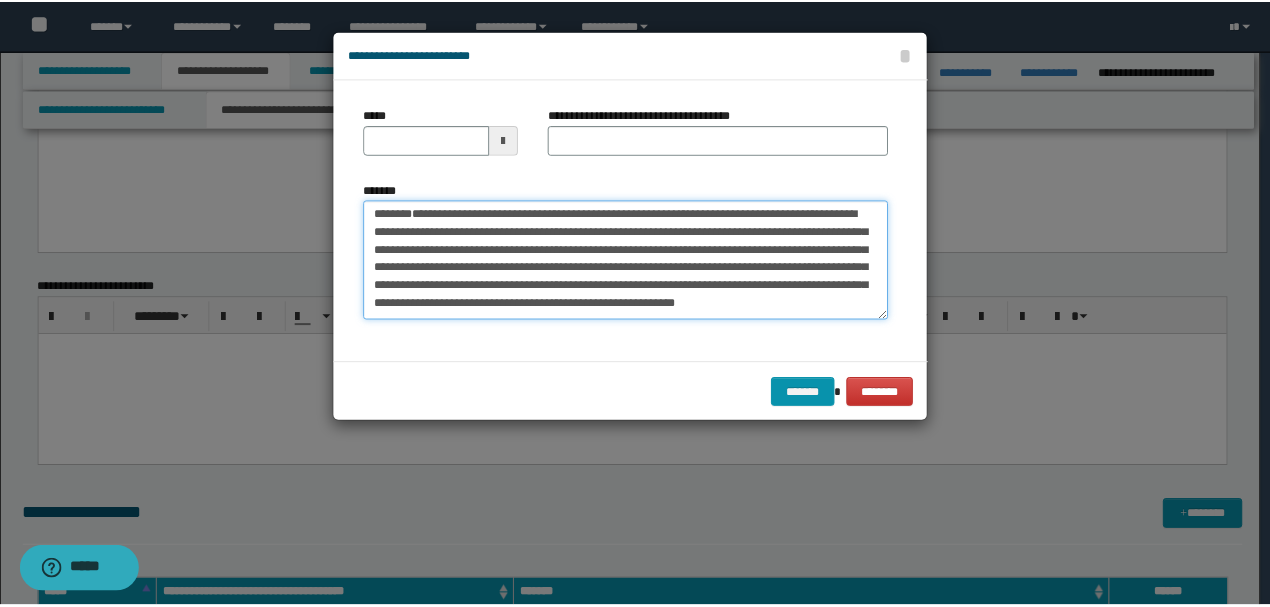 scroll, scrollTop: 0, scrollLeft: 0, axis: both 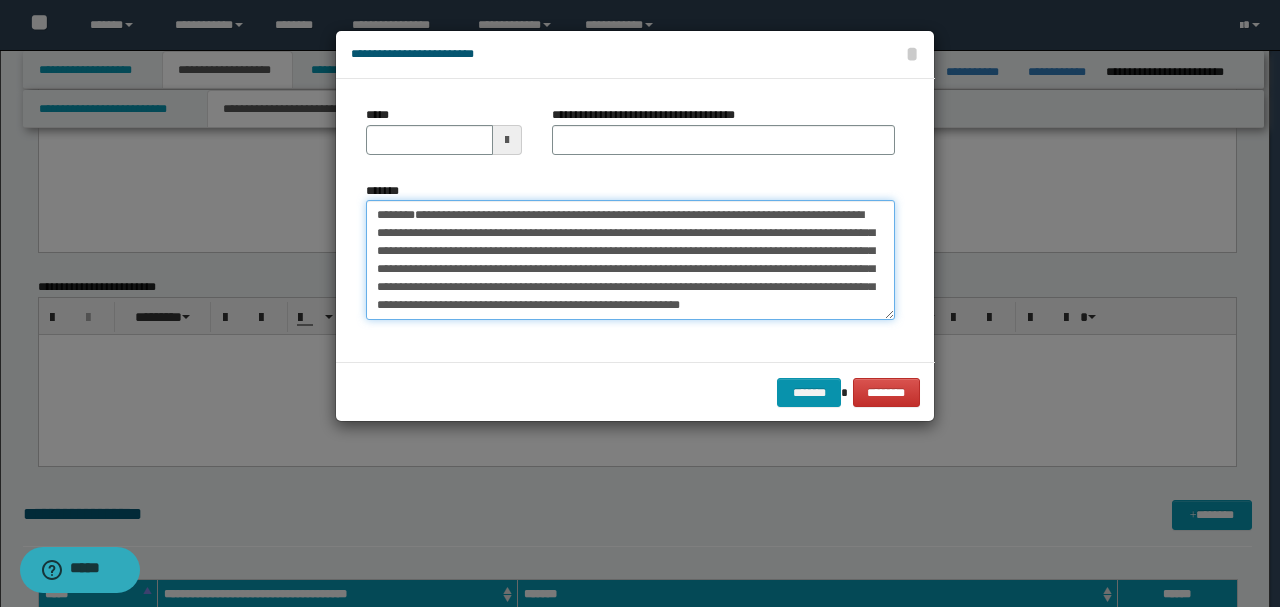 drag, startPoint x: 440, startPoint y: 208, endPoint x: 168, endPoint y: 98, distance: 293.40076 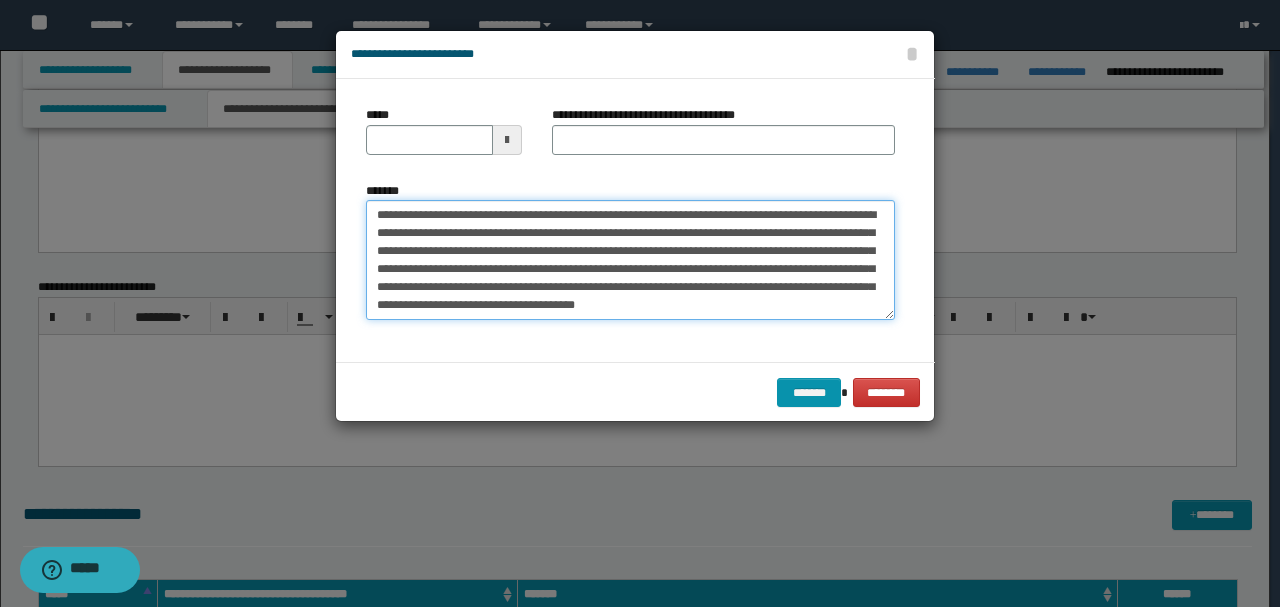 type 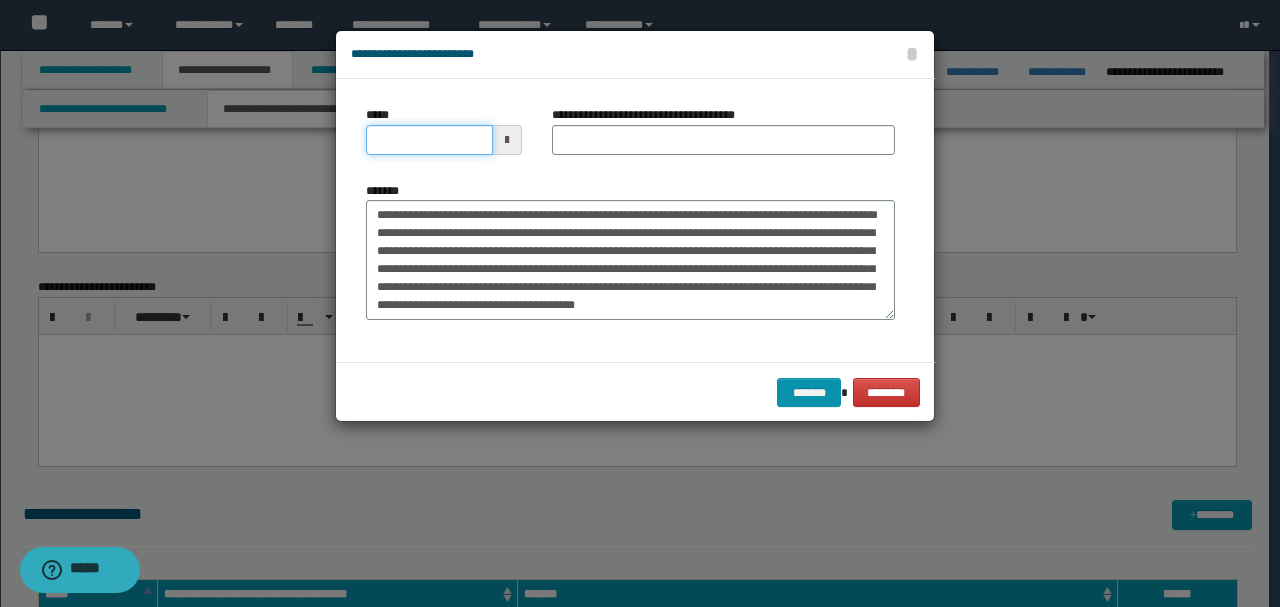 click on "*****" at bounding box center [429, 140] 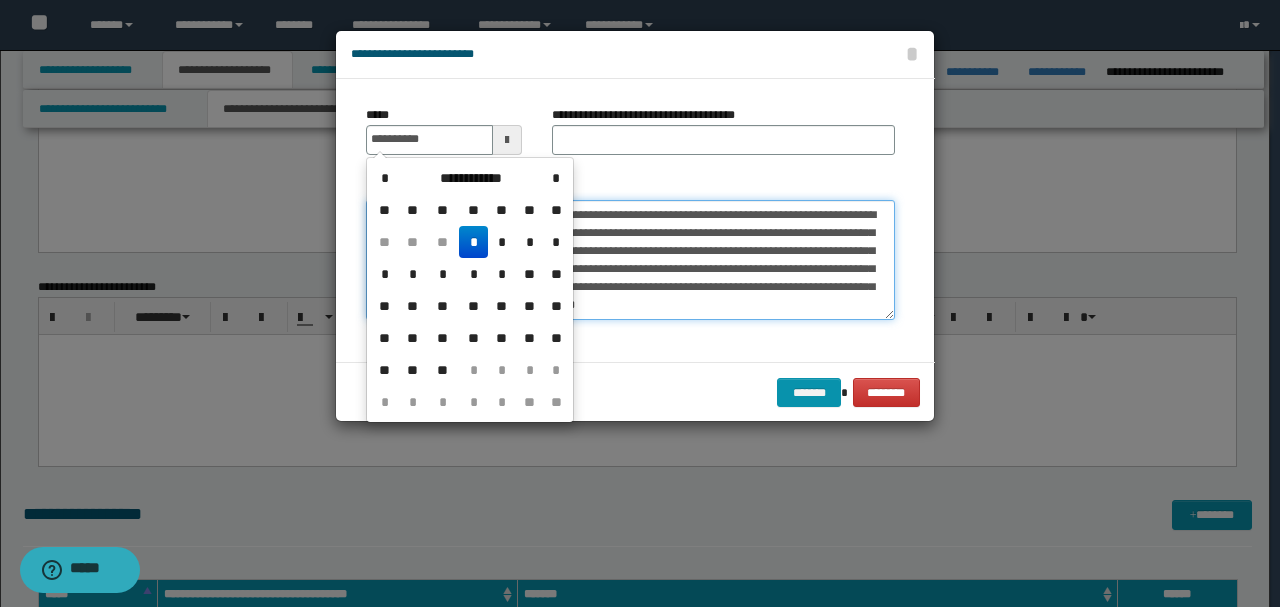 type on "**********" 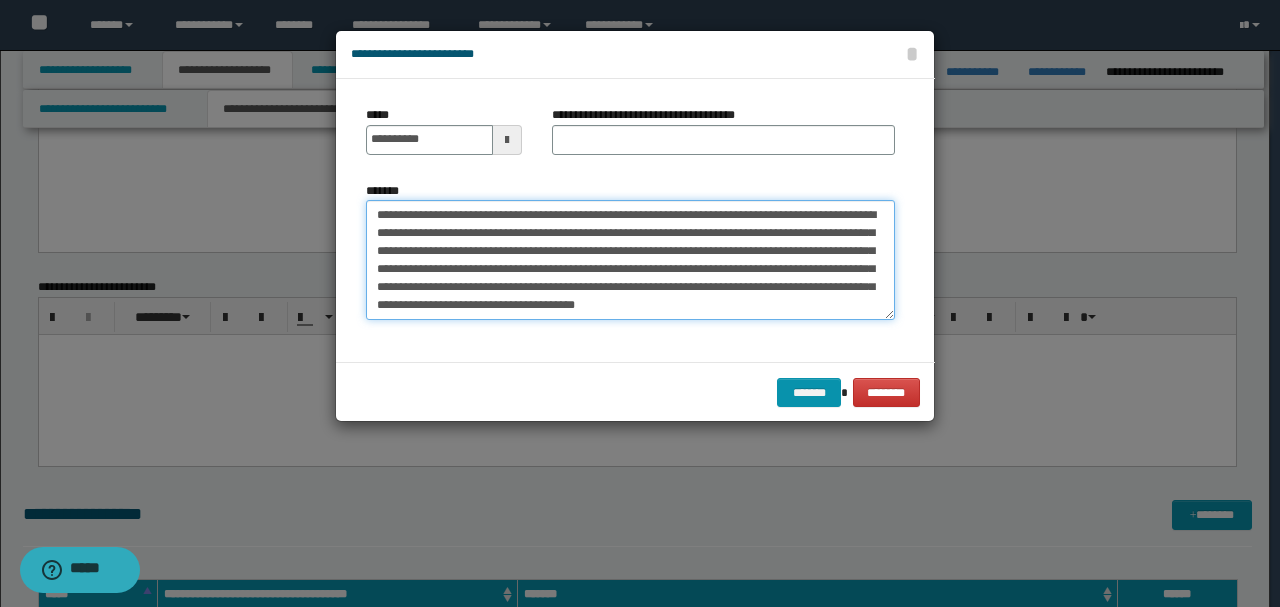 drag, startPoint x: 488, startPoint y: 207, endPoint x: 192, endPoint y: 214, distance: 296.08276 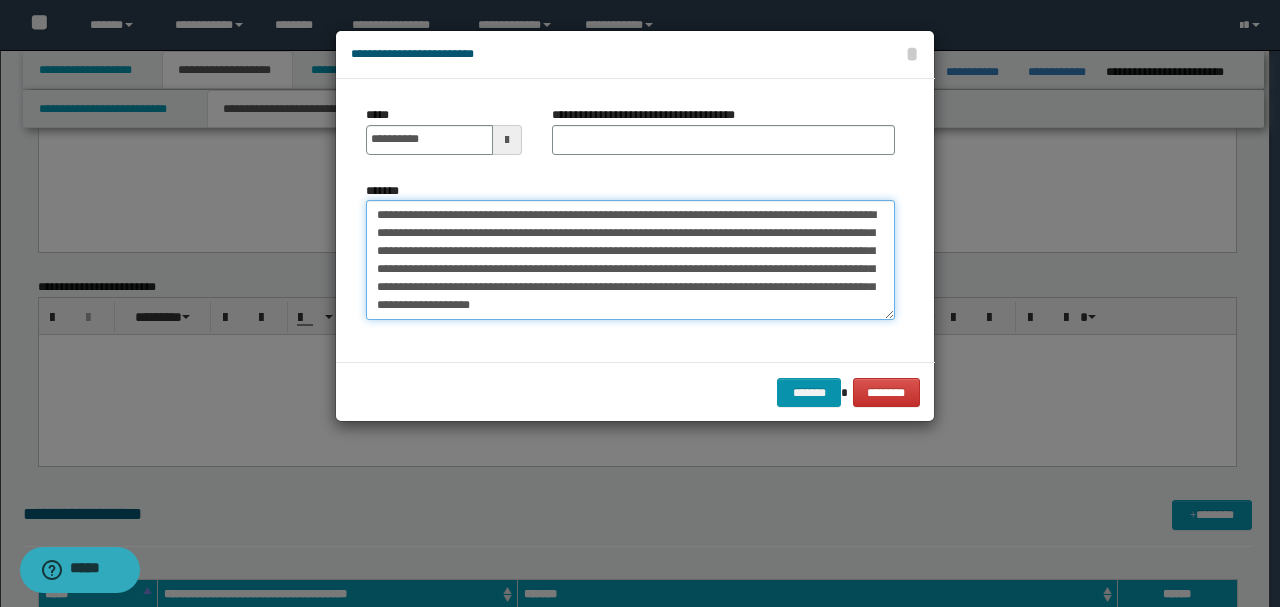 type on "**********" 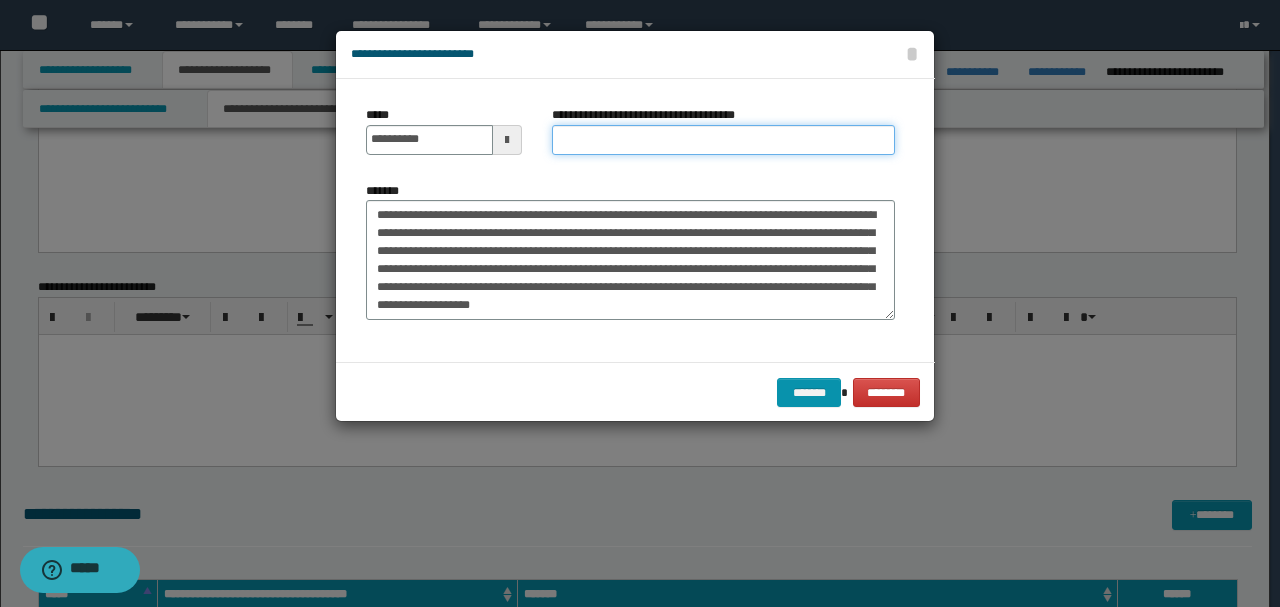 click on "**********" at bounding box center [723, 140] 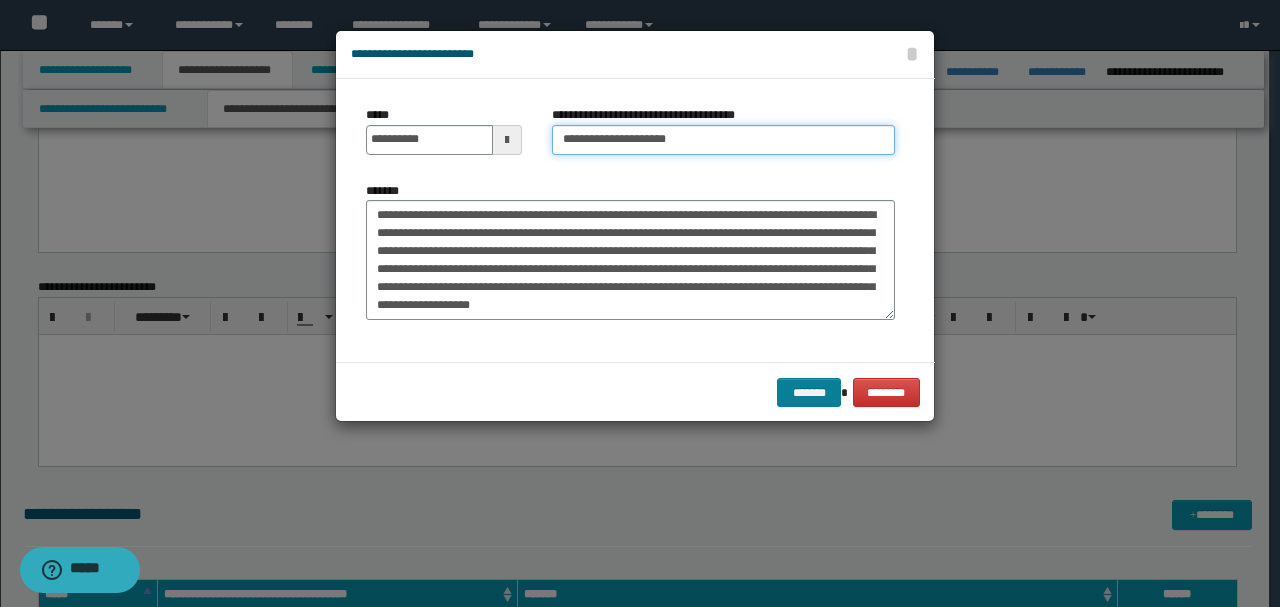type on "**********" 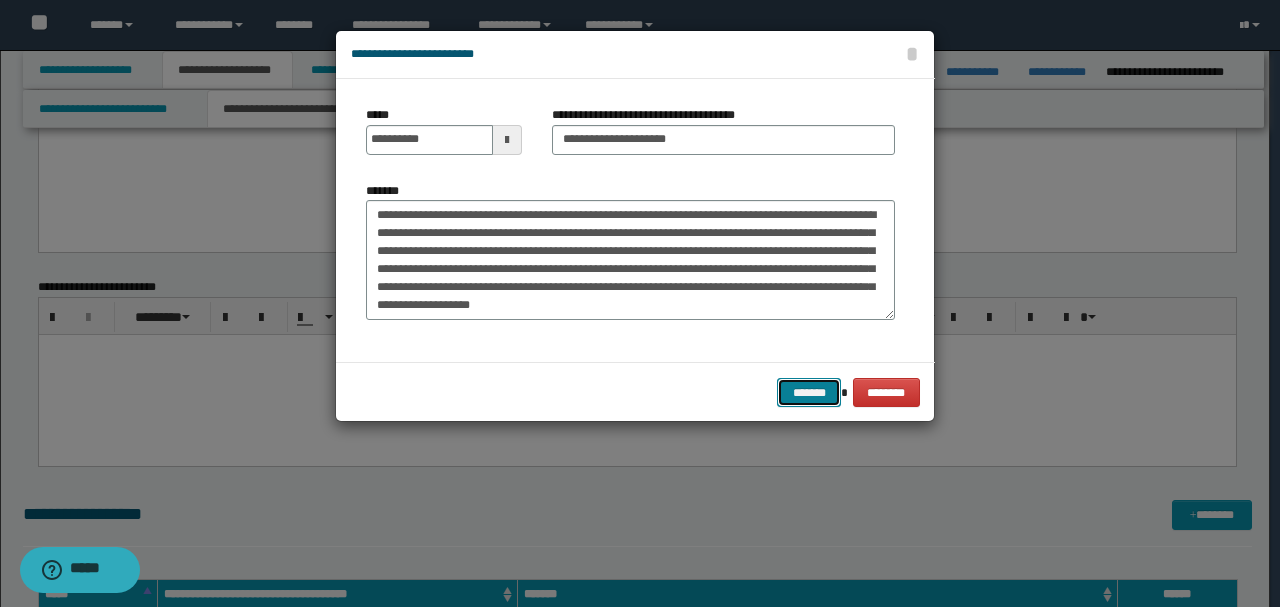 click on "*******" at bounding box center [809, 392] 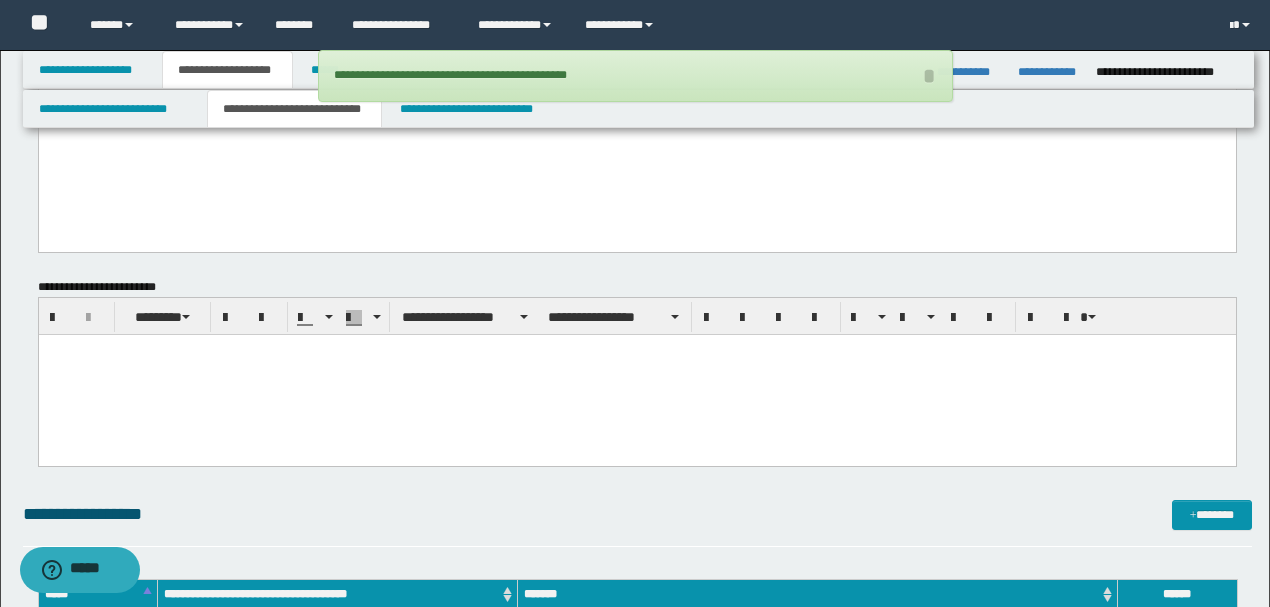 click at bounding box center [636, 375] 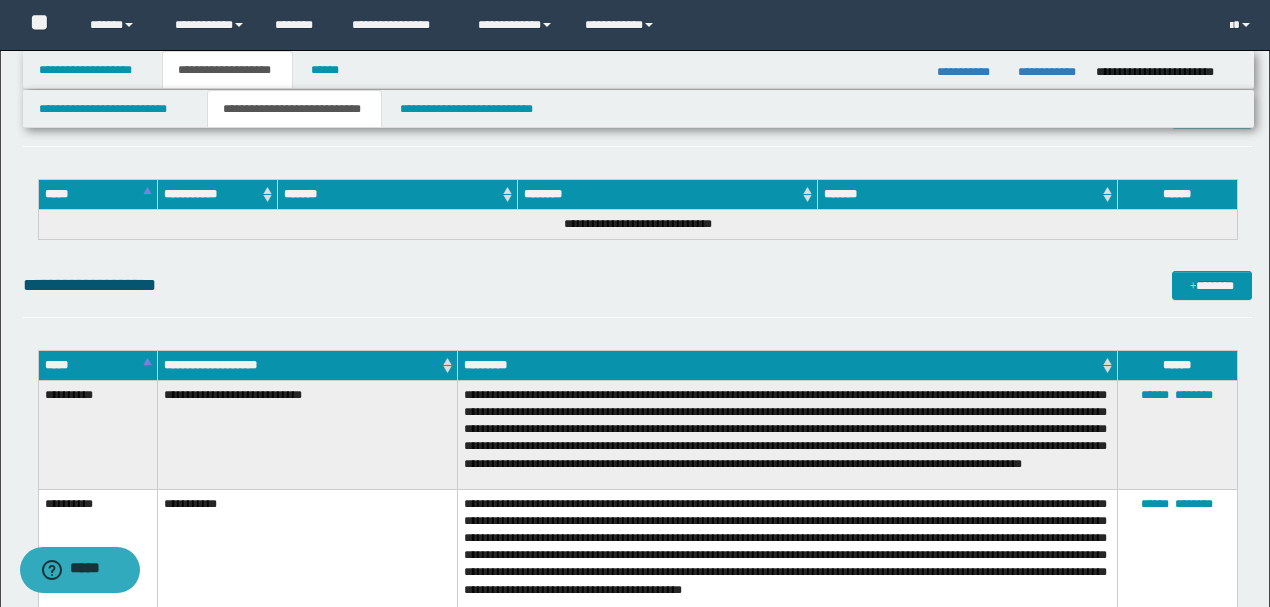scroll, scrollTop: 3666, scrollLeft: 0, axis: vertical 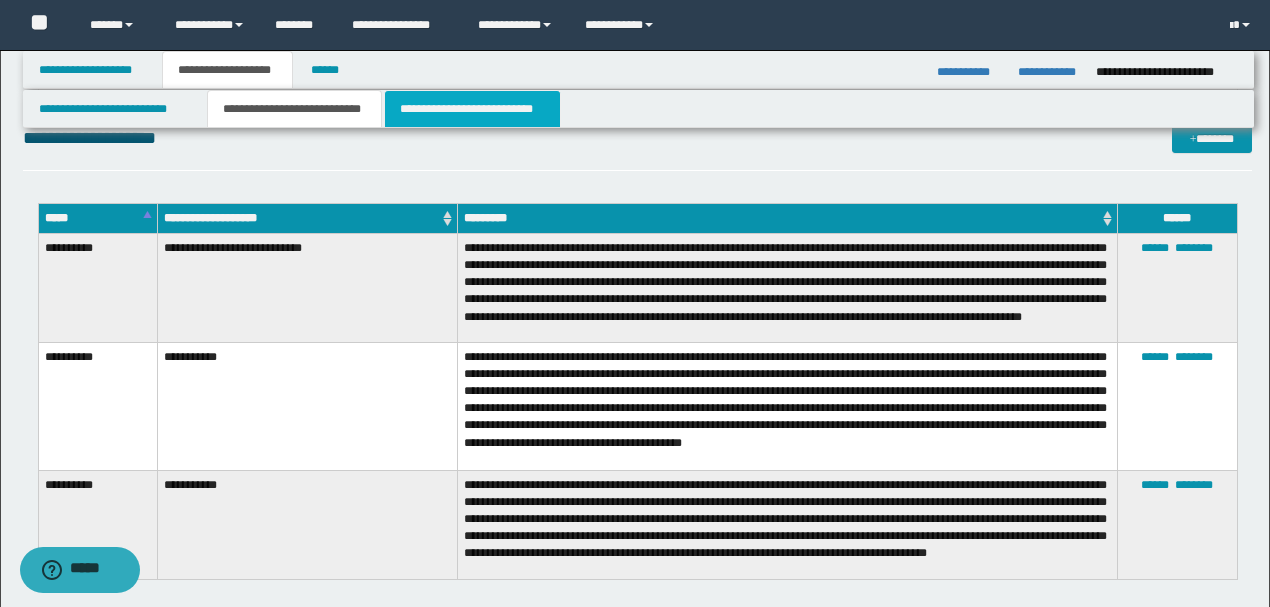 click on "**********" at bounding box center [472, 109] 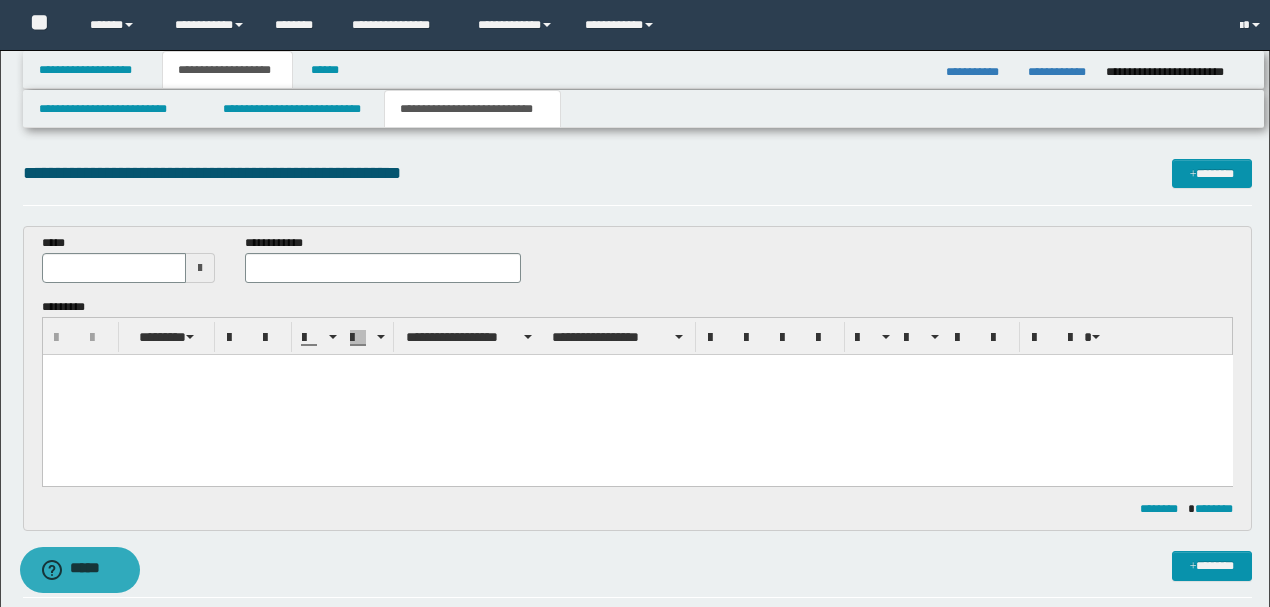 scroll, scrollTop: 0, scrollLeft: 0, axis: both 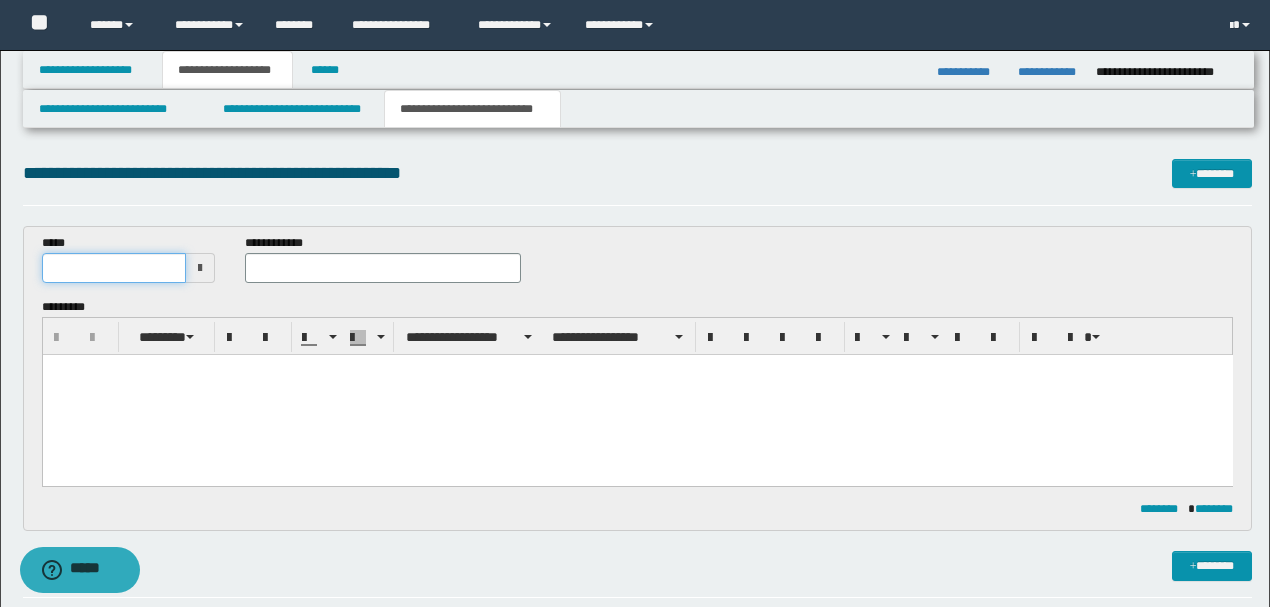 click at bounding box center (114, 268) 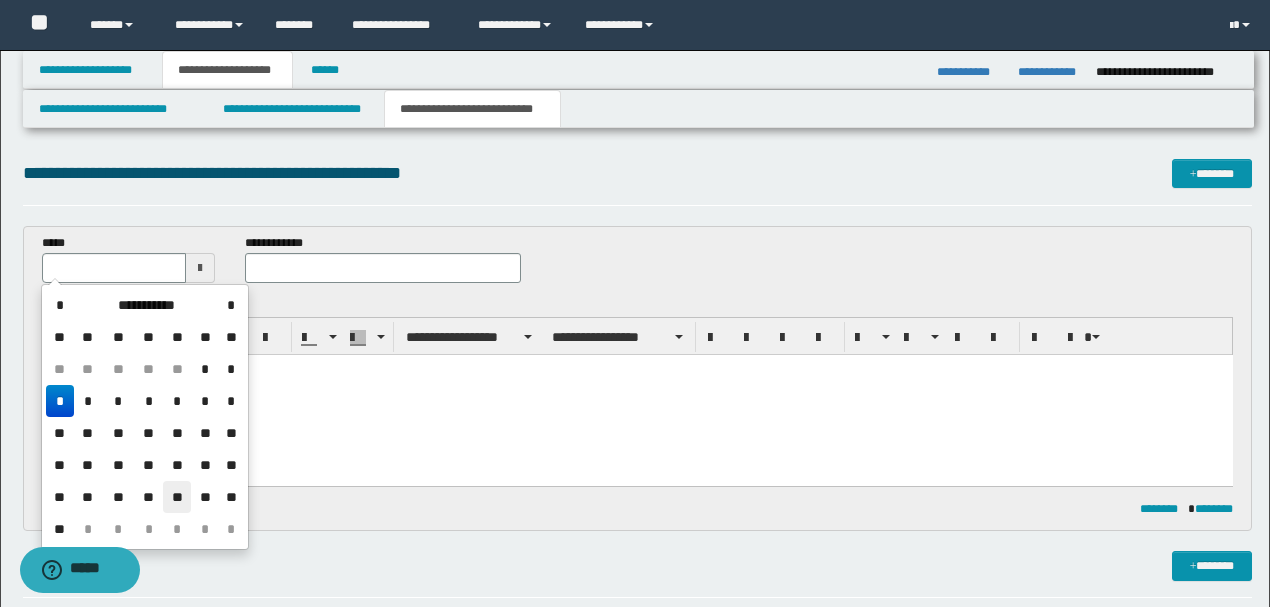 click on "**" at bounding box center (177, 497) 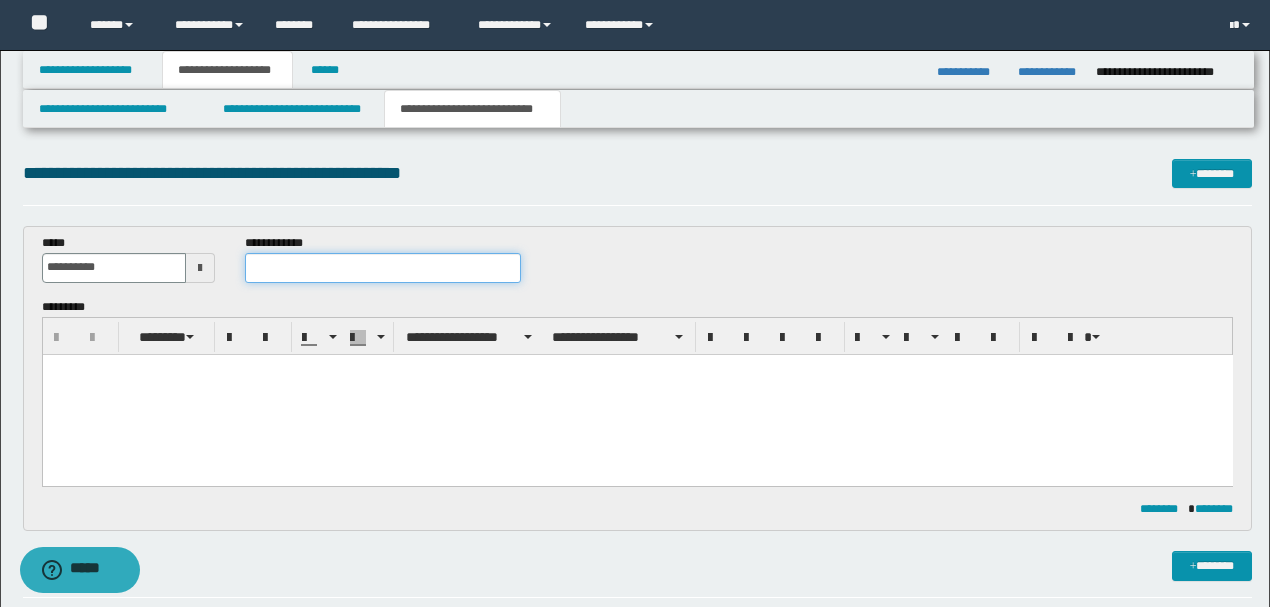 click at bounding box center (382, 268) 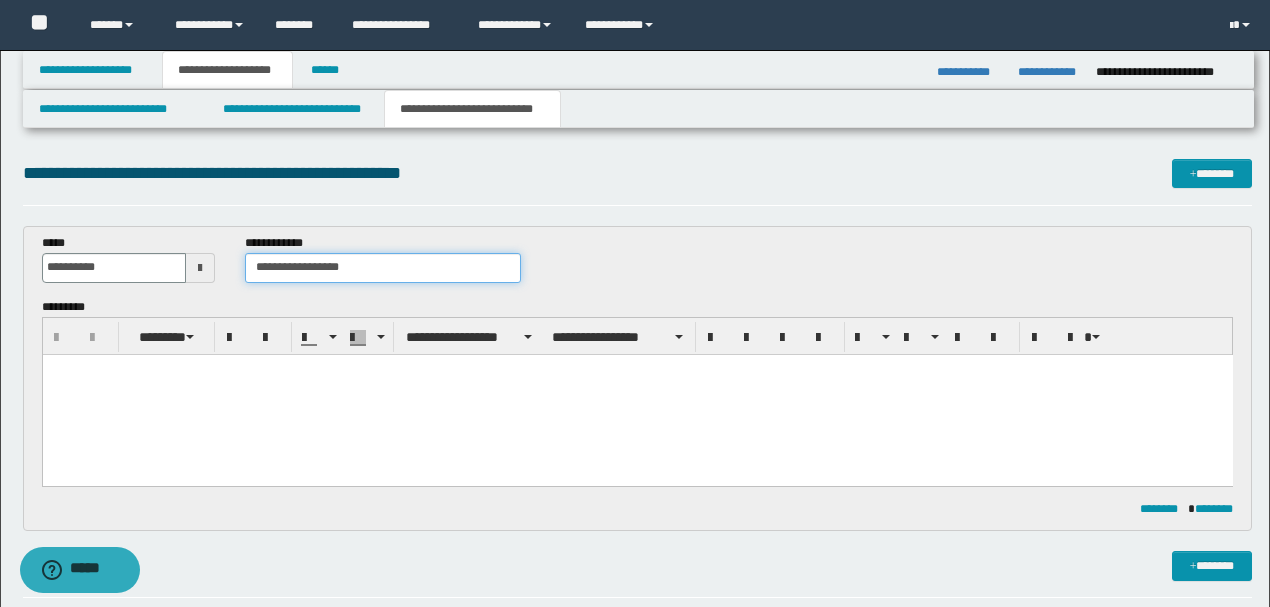type on "**********" 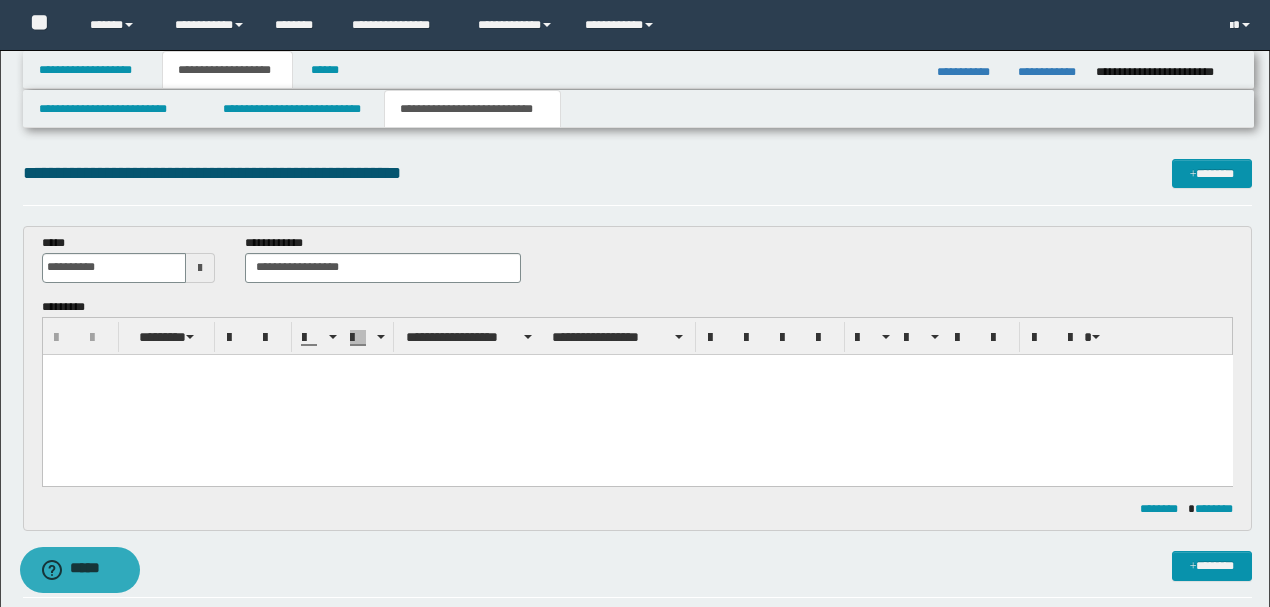 click at bounding box center [637, 369] 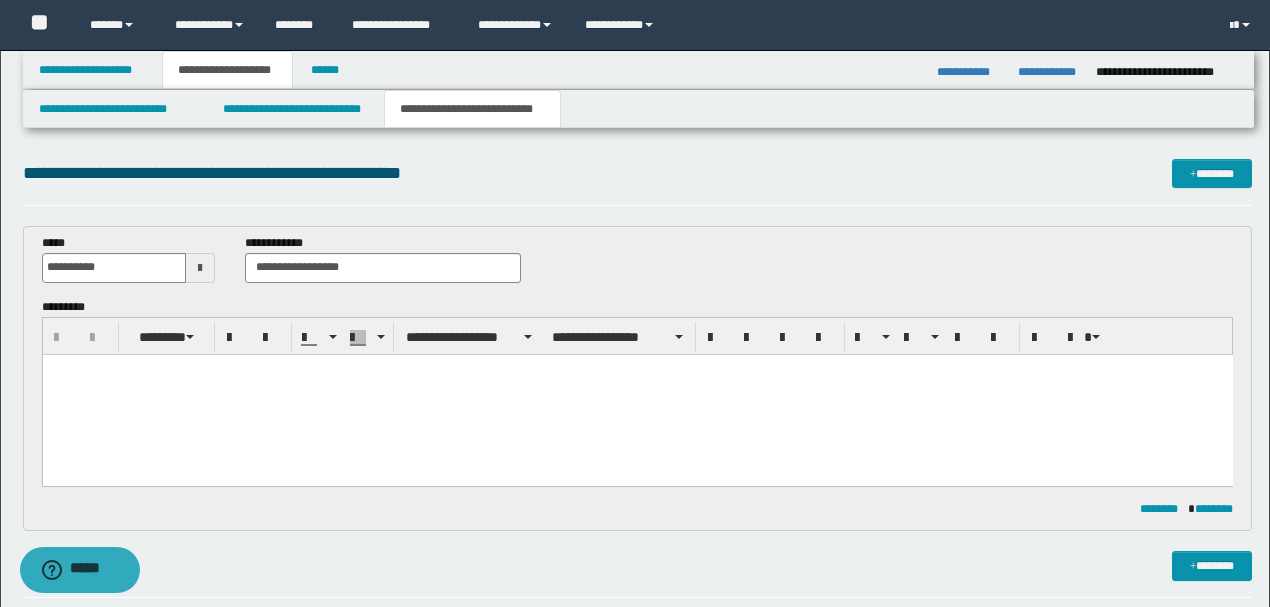 click at bounding box center (637, 369) 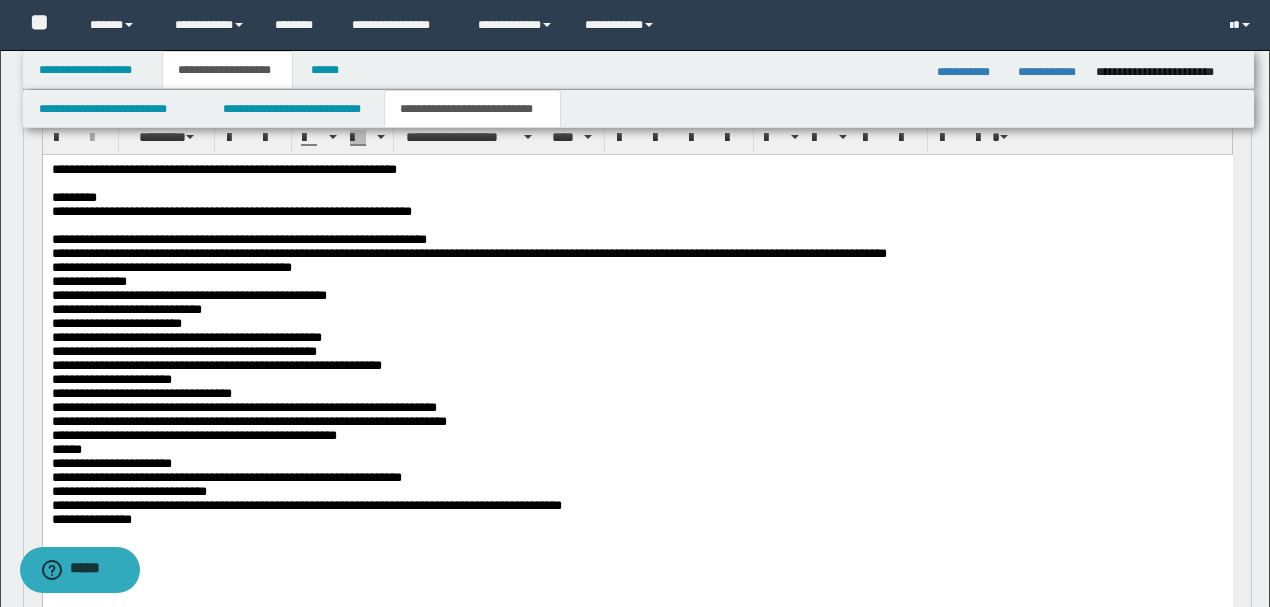 scroll, scrollTop: 0, scrollLeft: 0, axis: both 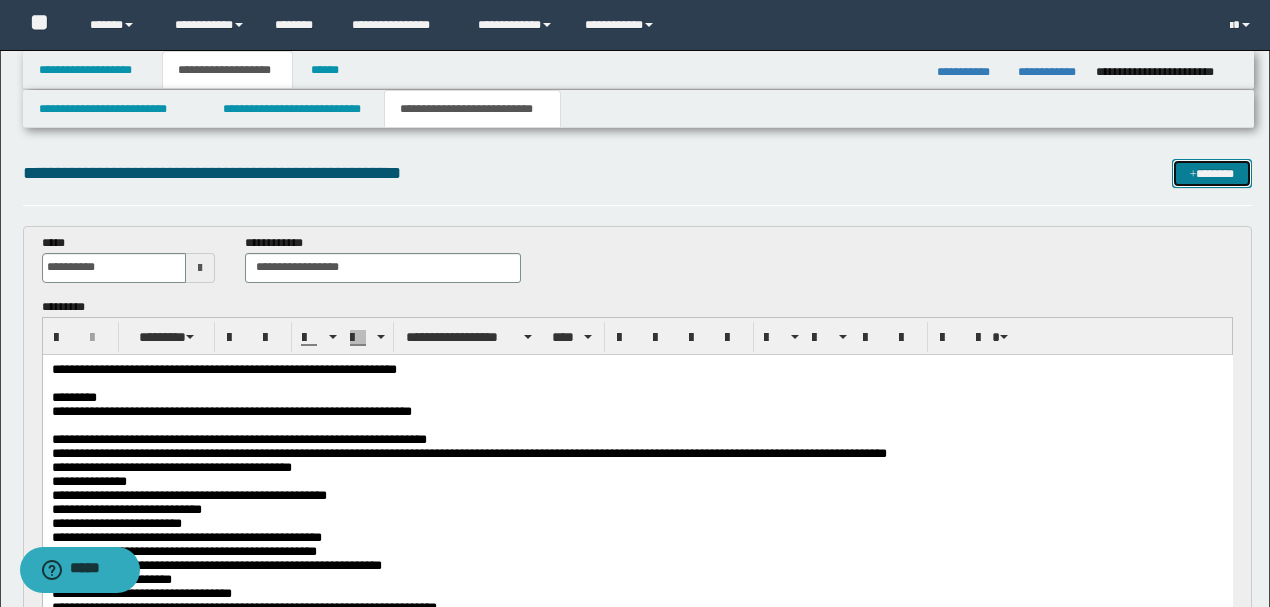 click at bounding box center (1193, 175) 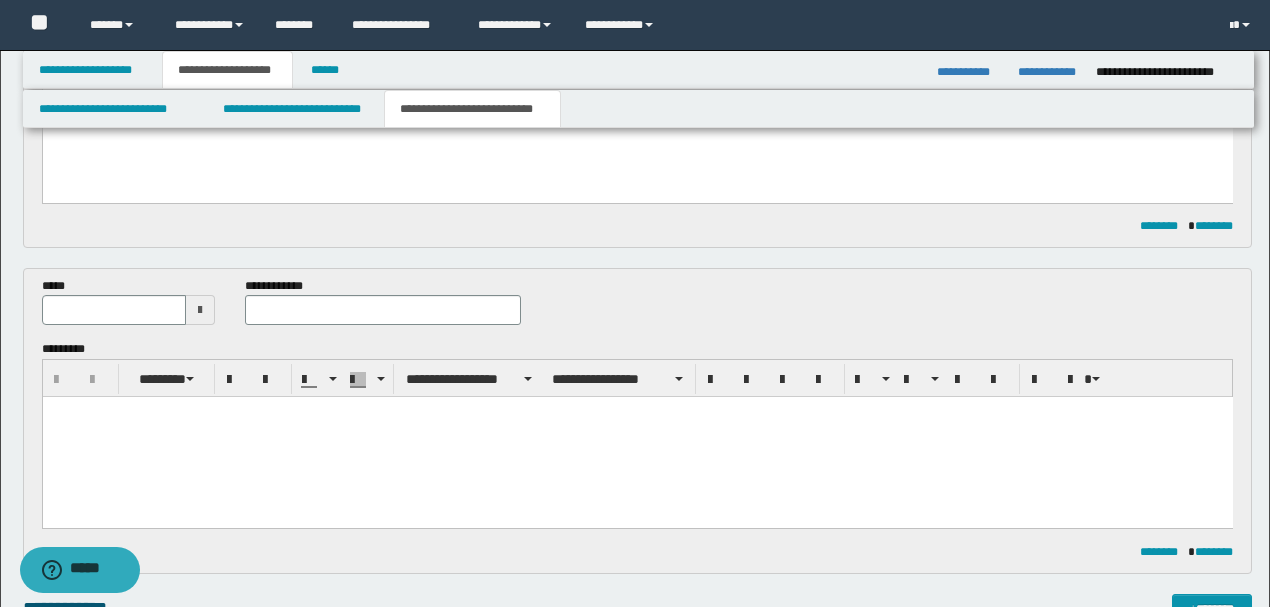 scroll, scrollTop: 662, scrollLeft: 0, axis: vertical 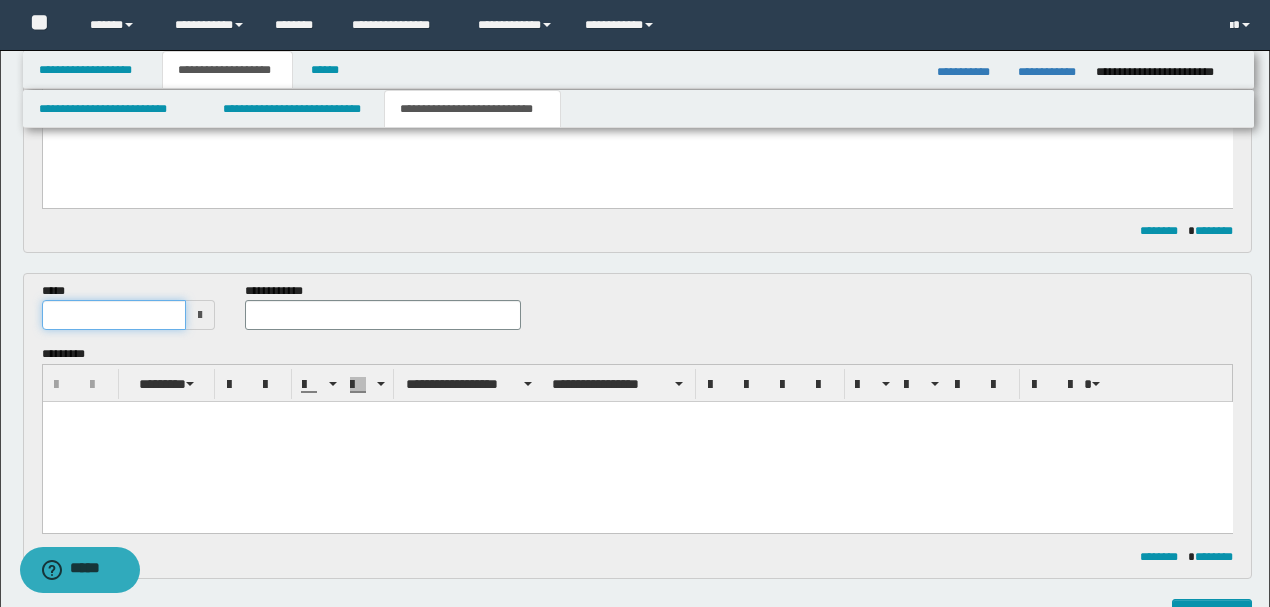 click at bounding box center [114, 315] 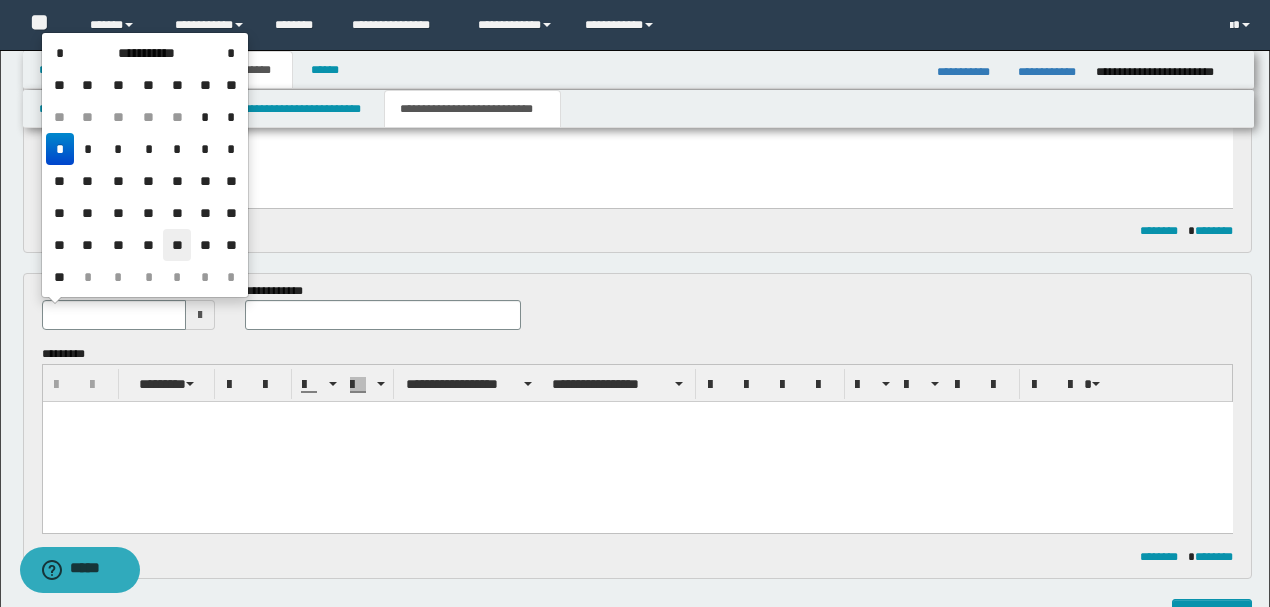 click on "**" at bounding box center (177, 245) 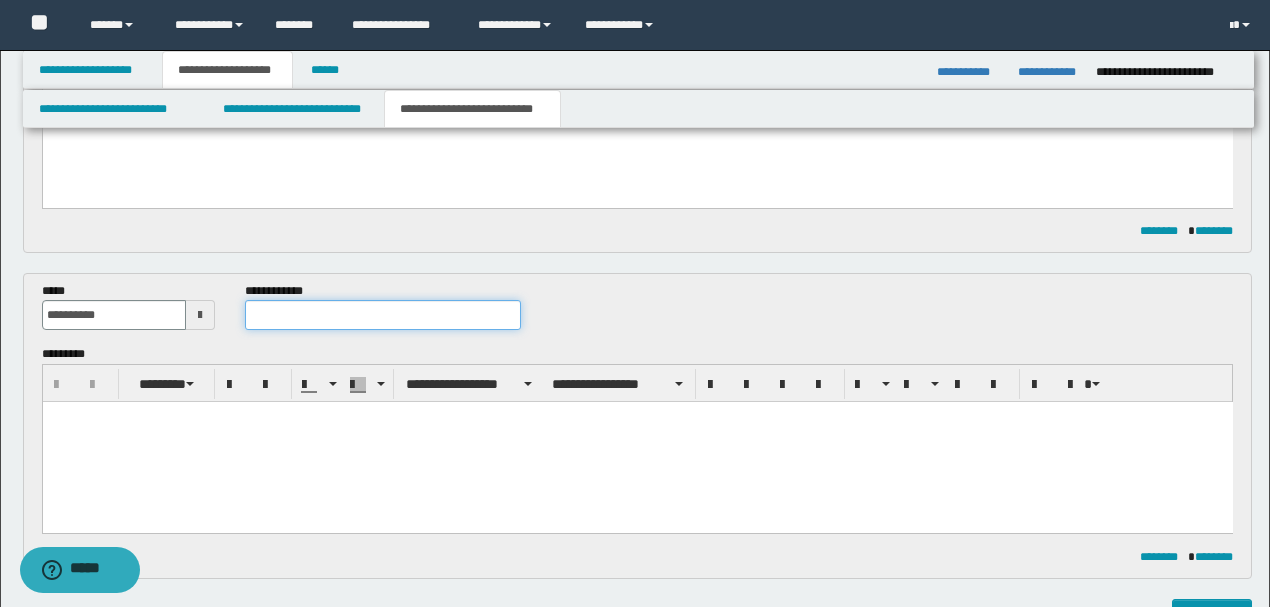 click at bounding box center [382, 315] 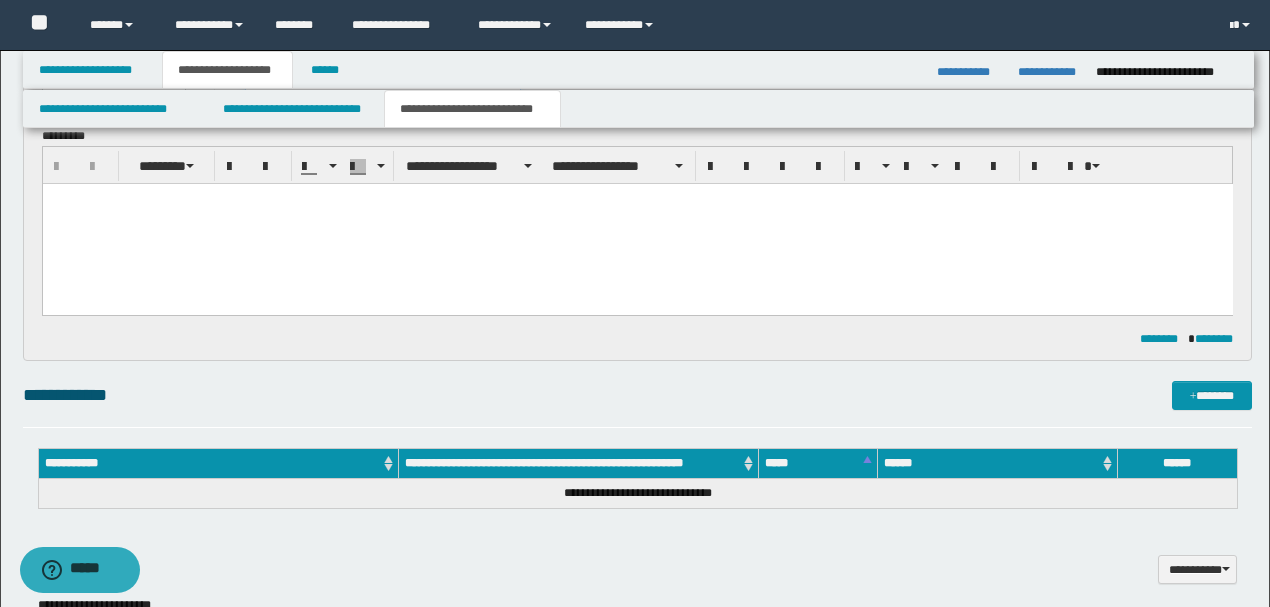 scroll, scrollTop: 928, scrollLeft: 0, axis: vertical 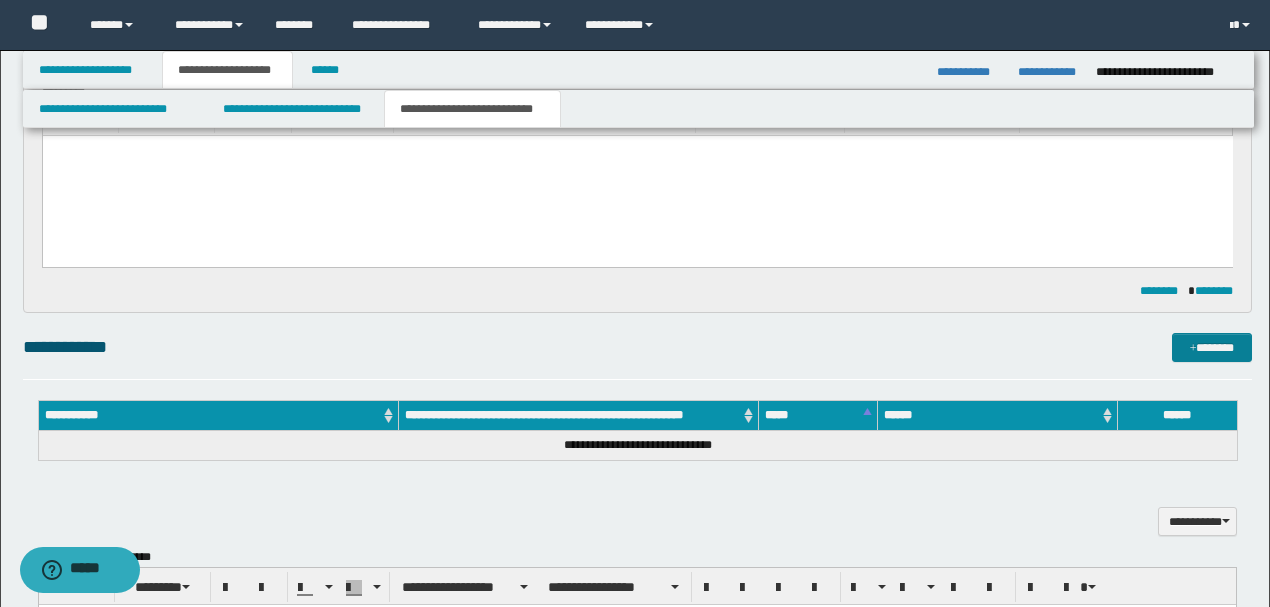 type on "**********" 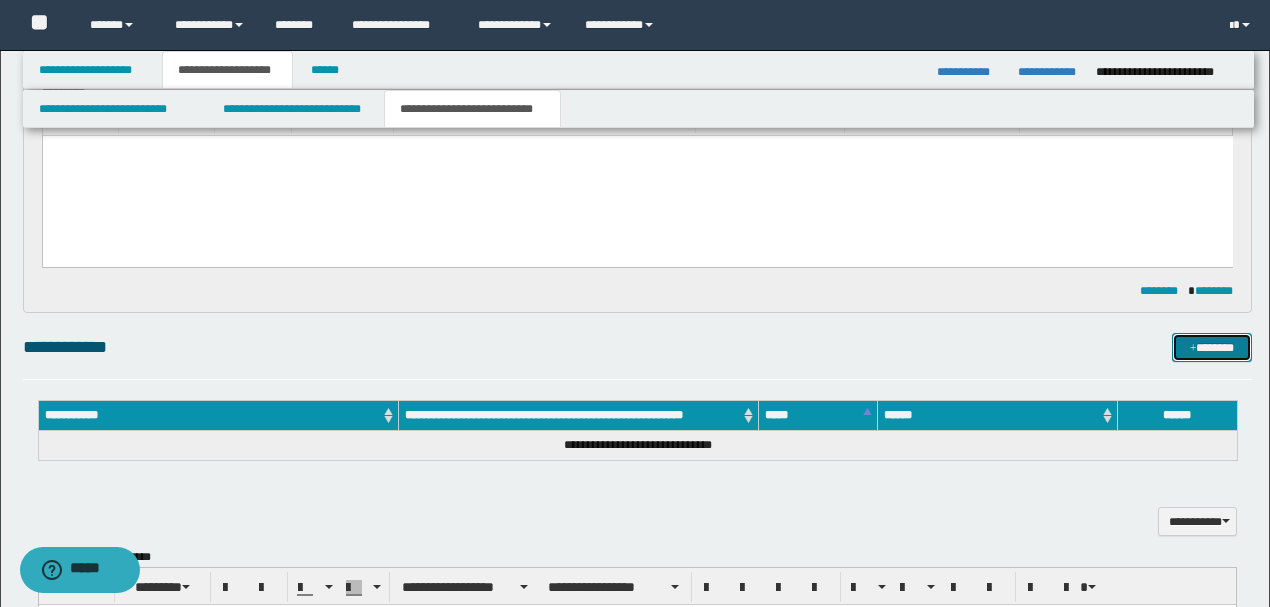 click on "*******" at bounding box center (1211, 347) 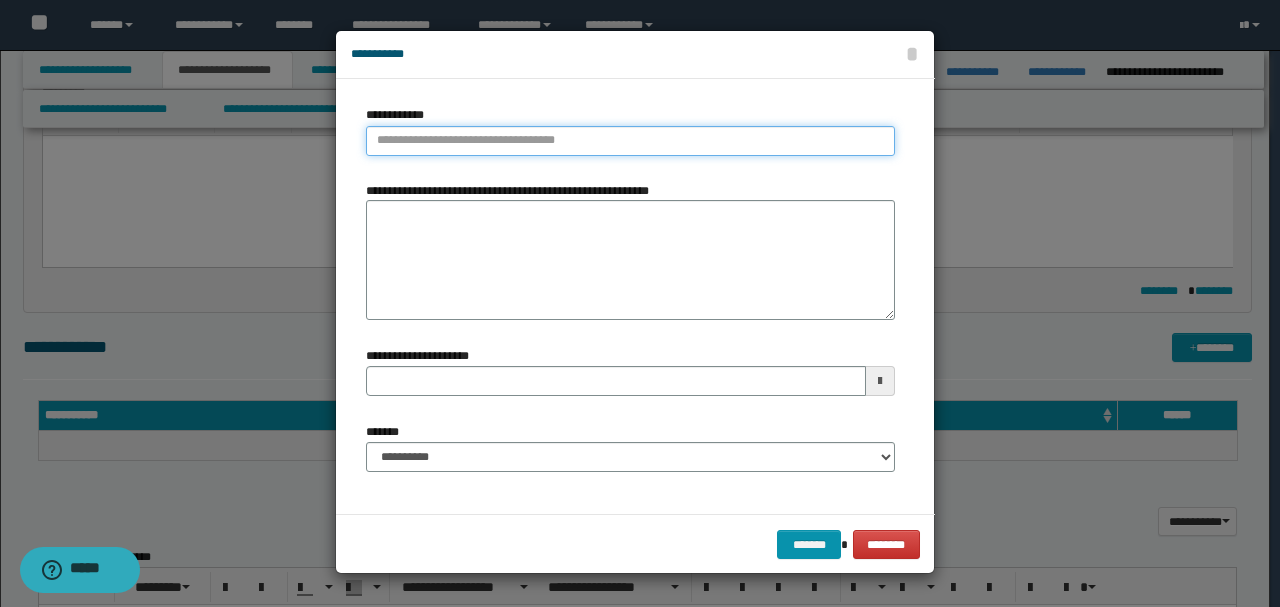 click on "**********" at bounding box center (630, 141) 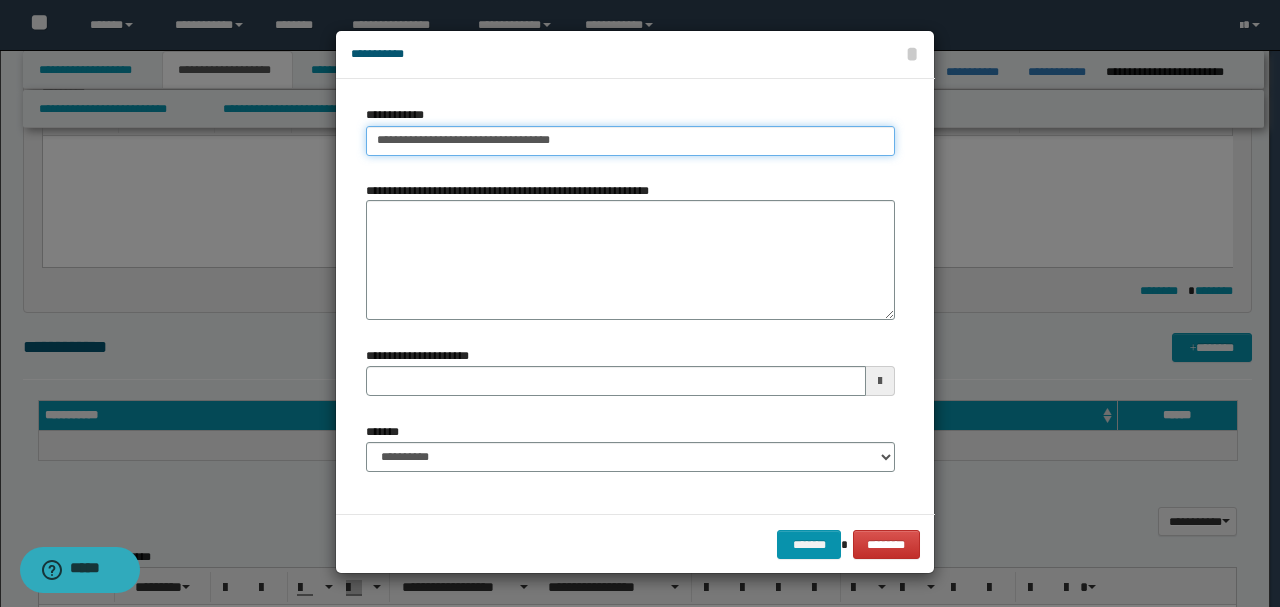 type on "**********" 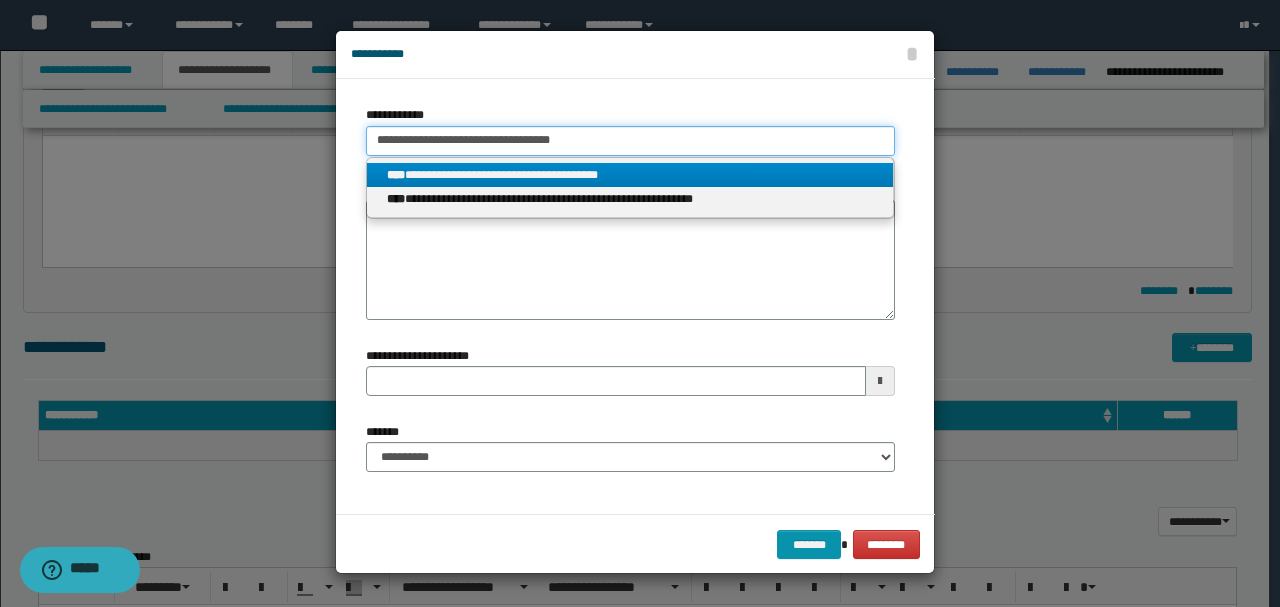 type on "**********" 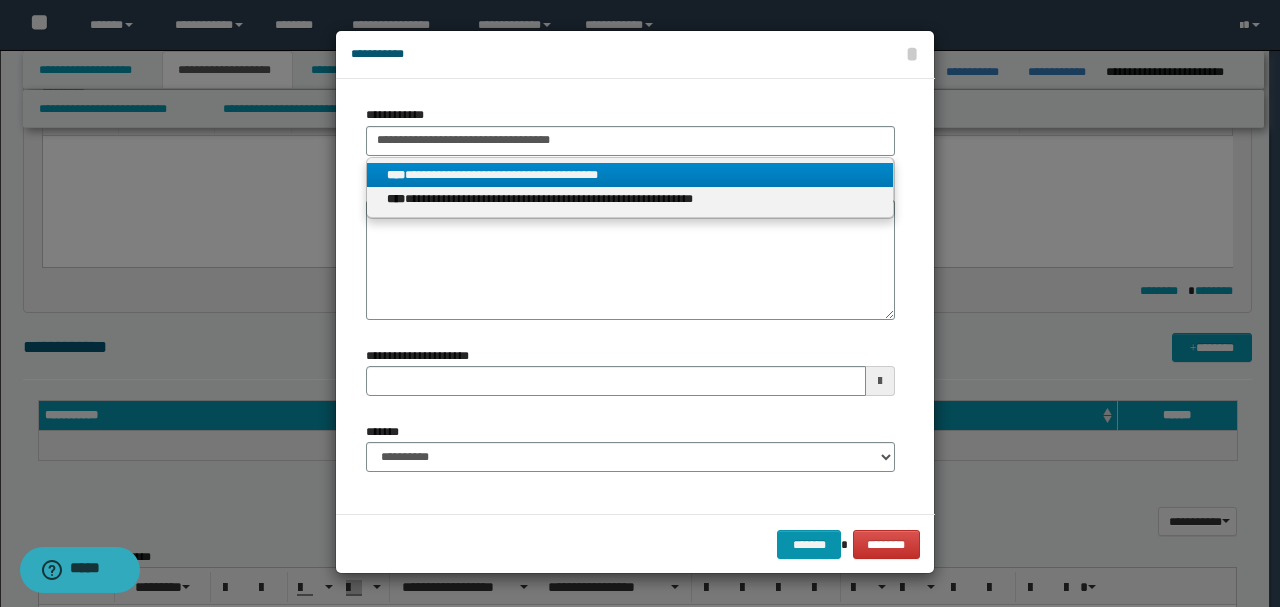 click on "**********" at bounding box center (630, 175) 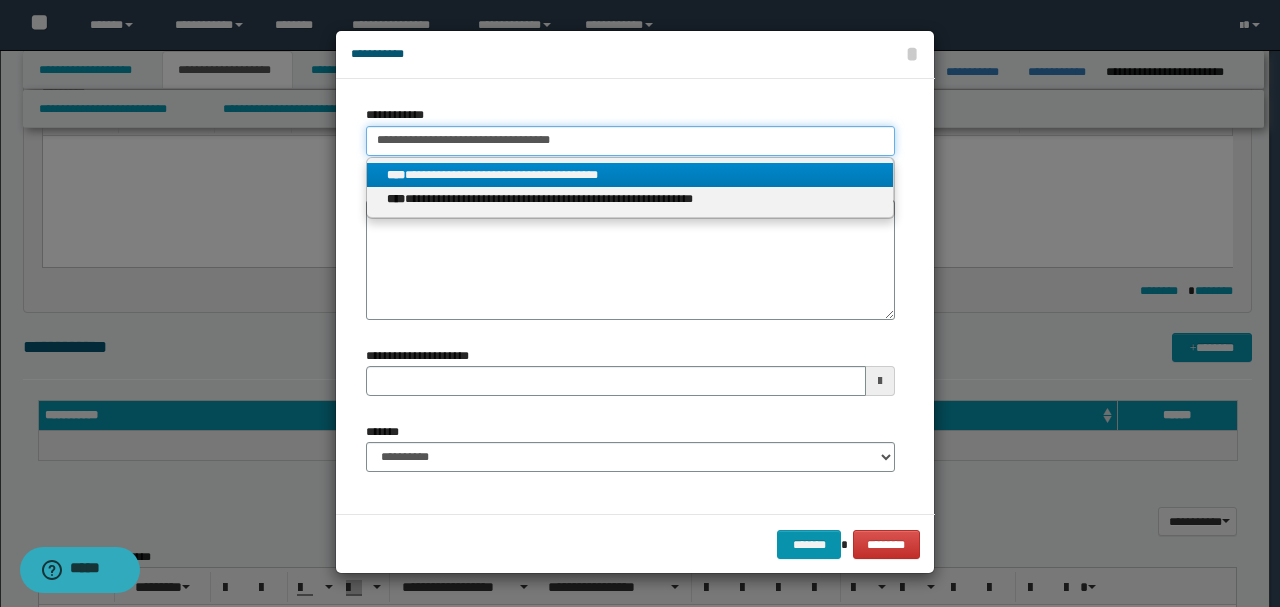 type 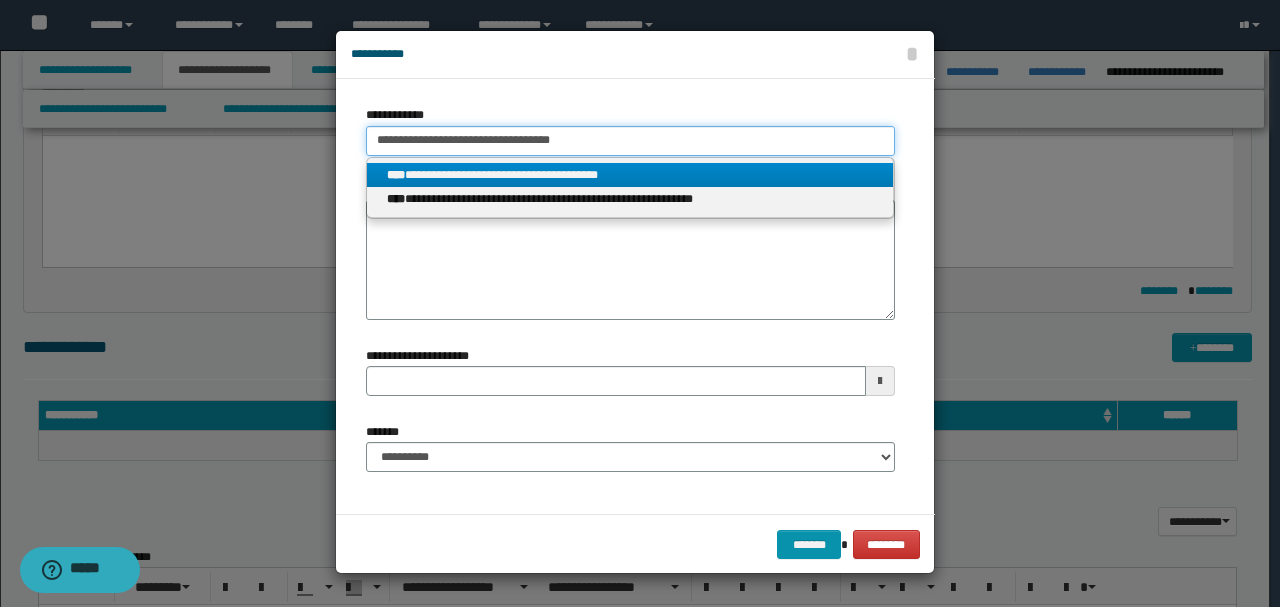 type on "**********" 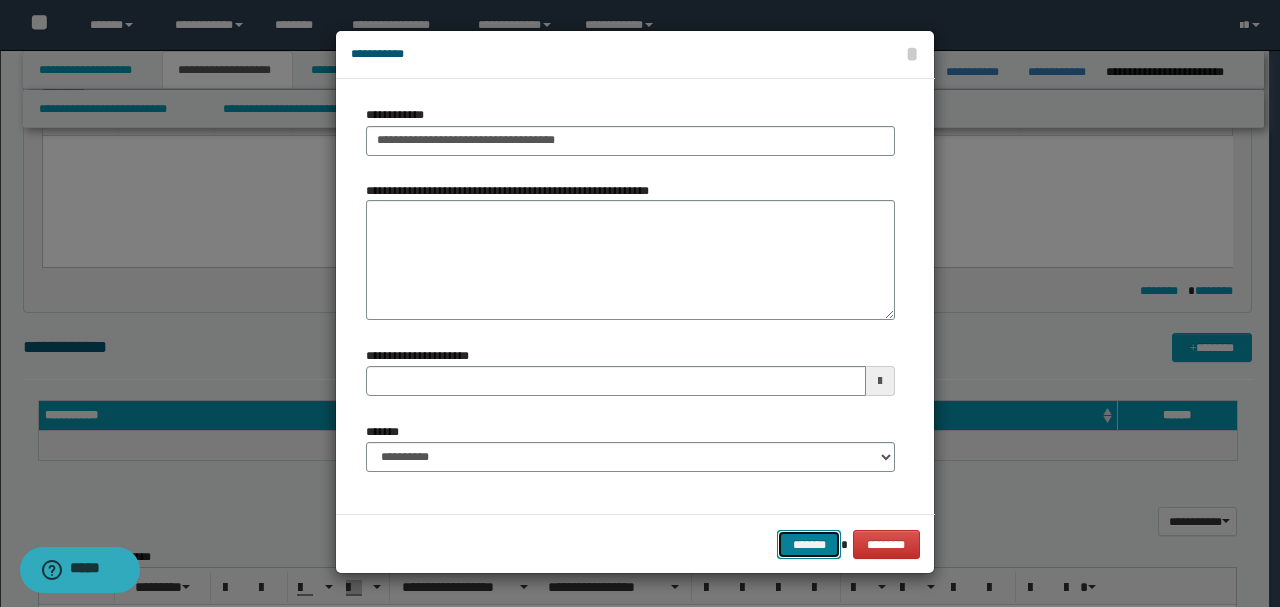 click on "*******" at bounding box center (809, 544) 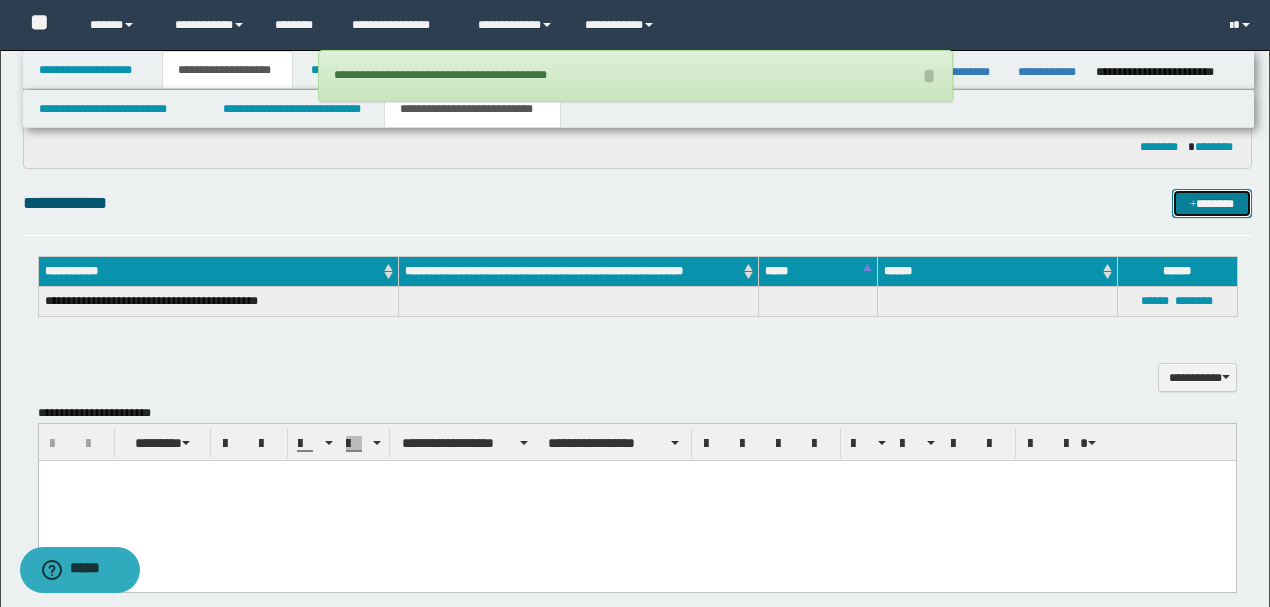 scroll, scrollTop: 1128, scrollLeft: 0, axis: vertical 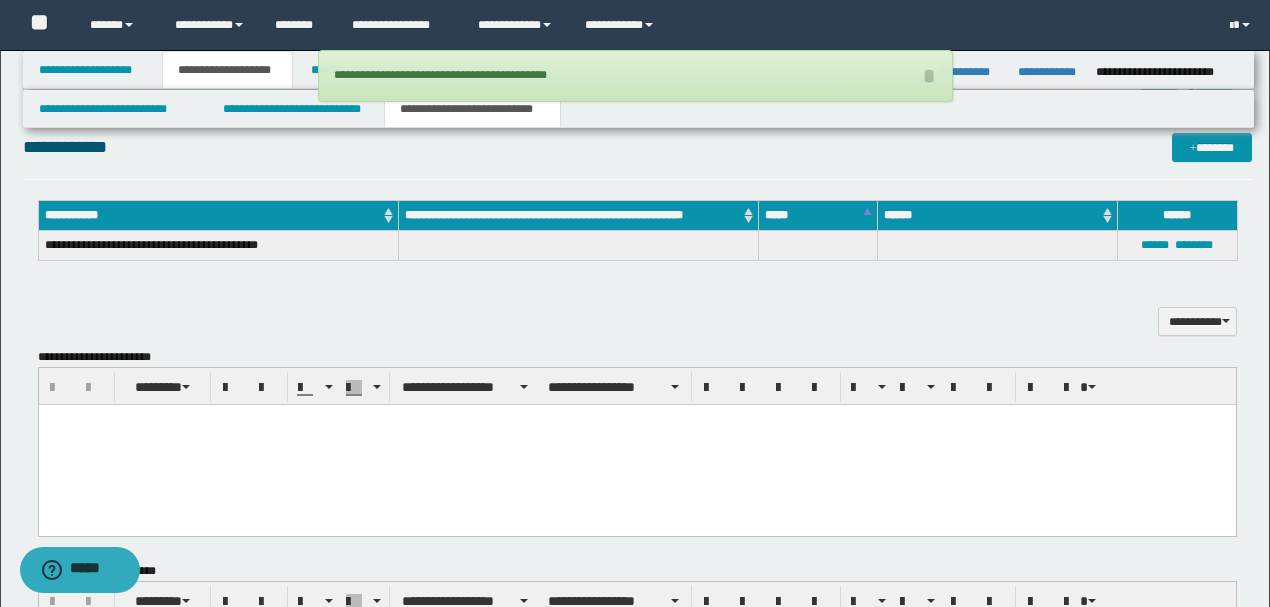 click at bounding box center (636, 444) 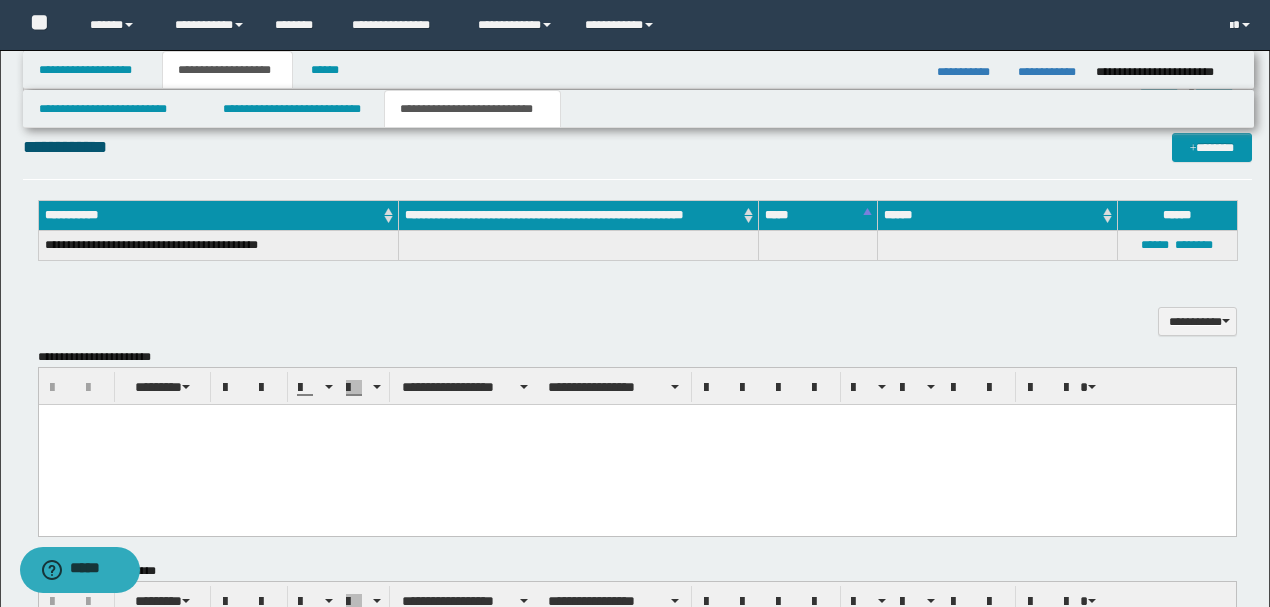 click at bounding box center (636, 419) 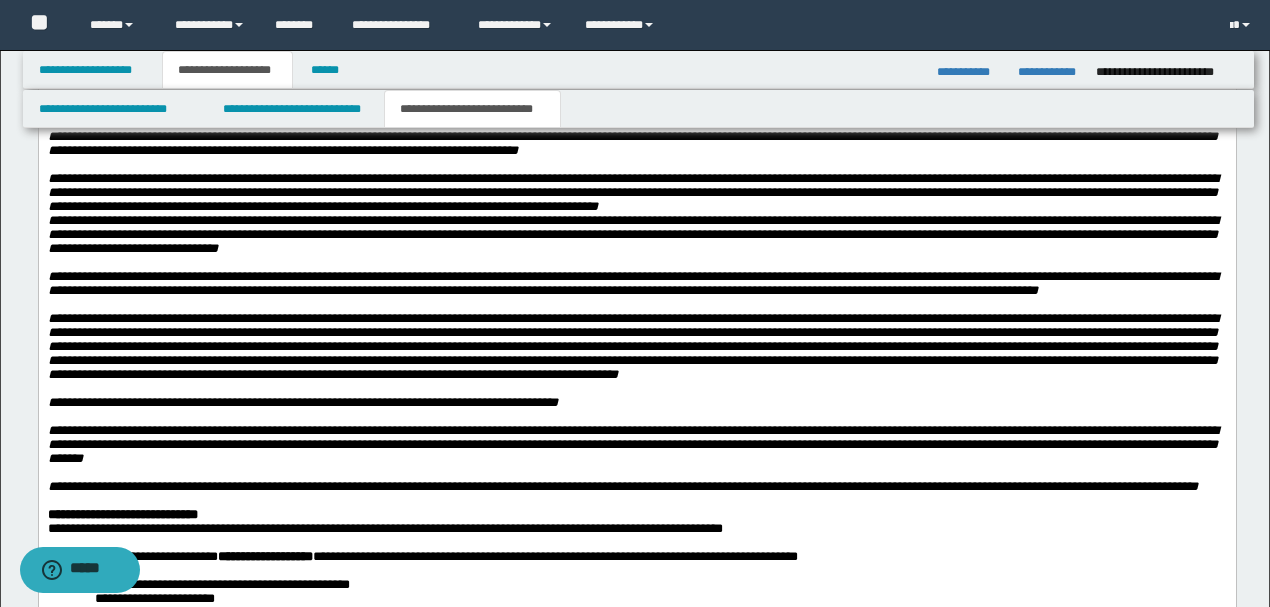 scroll, scrollTop: 2662, scrollLeft: 0, axis: vertical 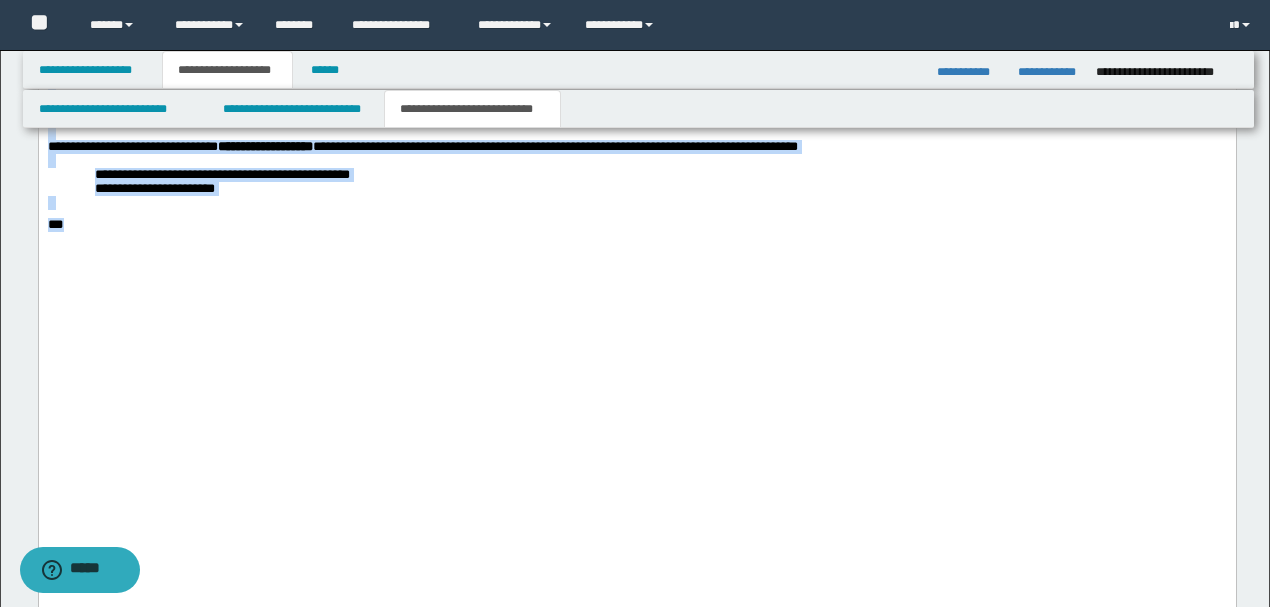drag, startPoint x: 561, startPoint y: -98, endPoint x: 645, endPoint y: 537, distance: 640.5318 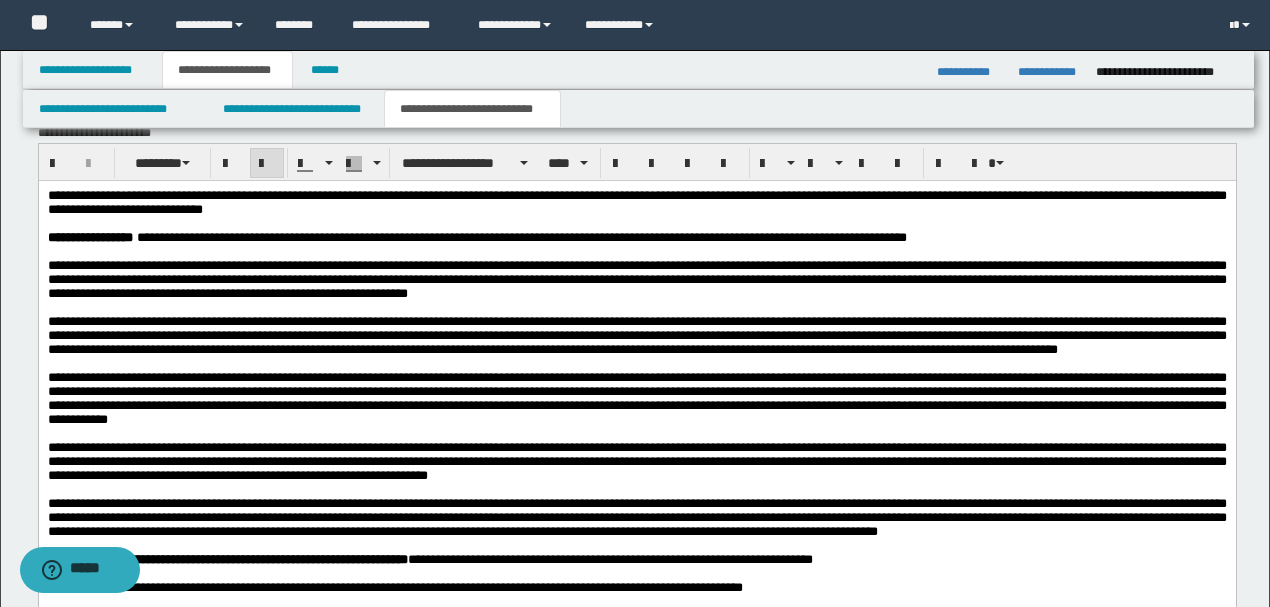 scroll, scrollTop: 1328, scrollLeft: 0, axis: vertical 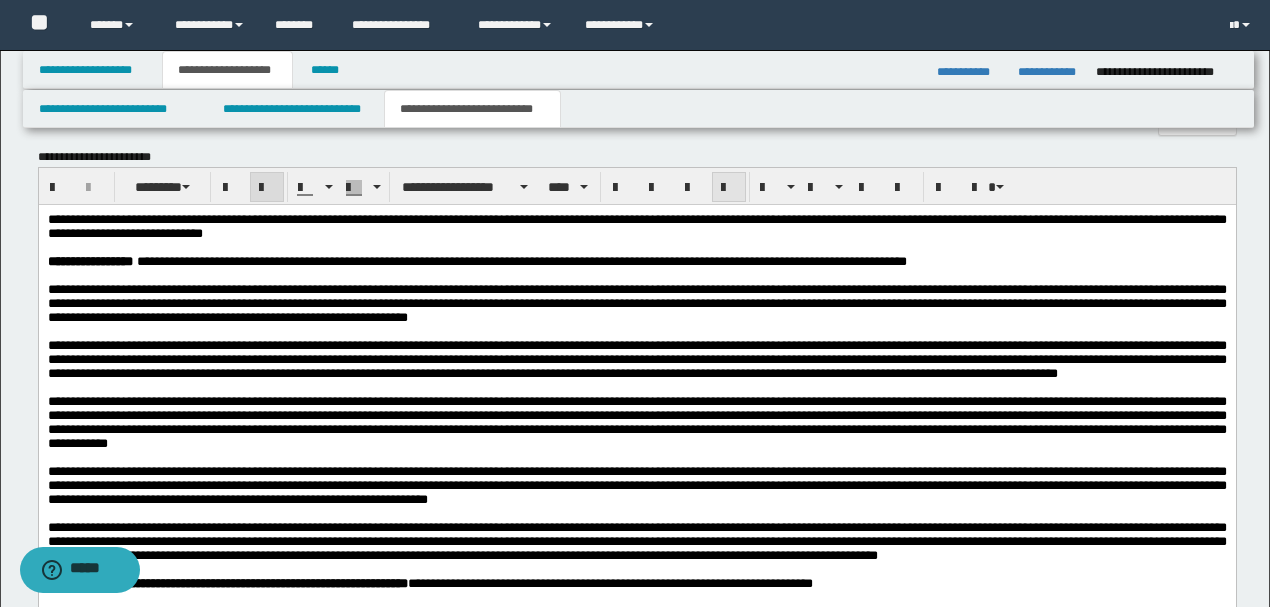 click at bounding box center [729, 188] 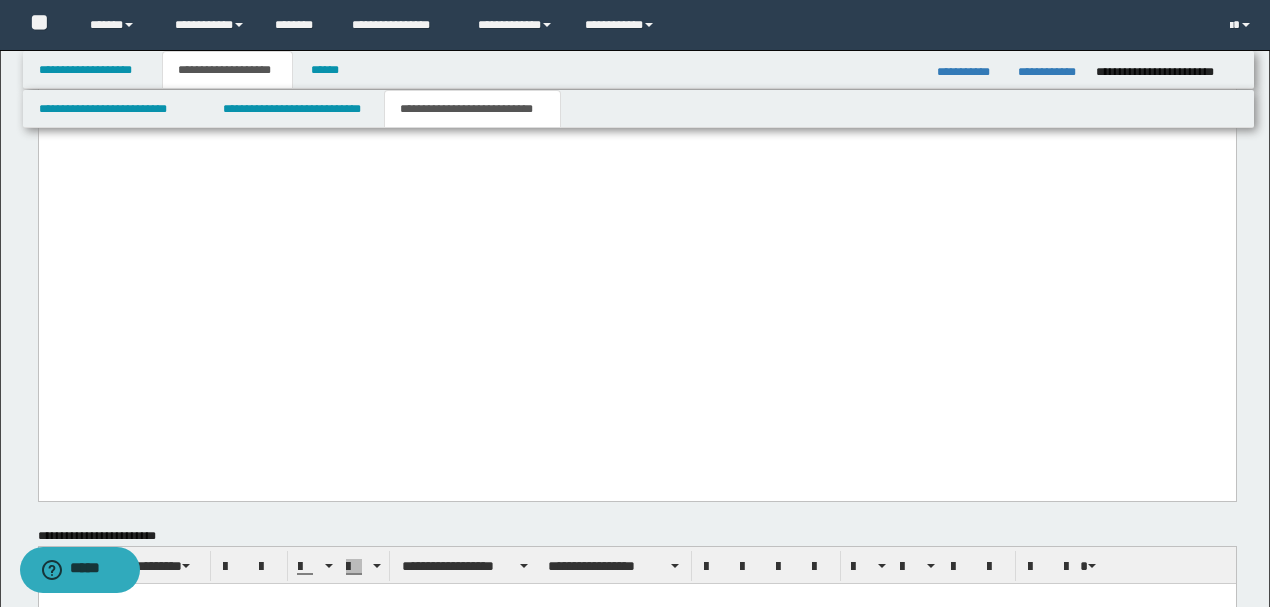 scroll, scrollTop: 3195, scrollLeft: 0, axis: vertical 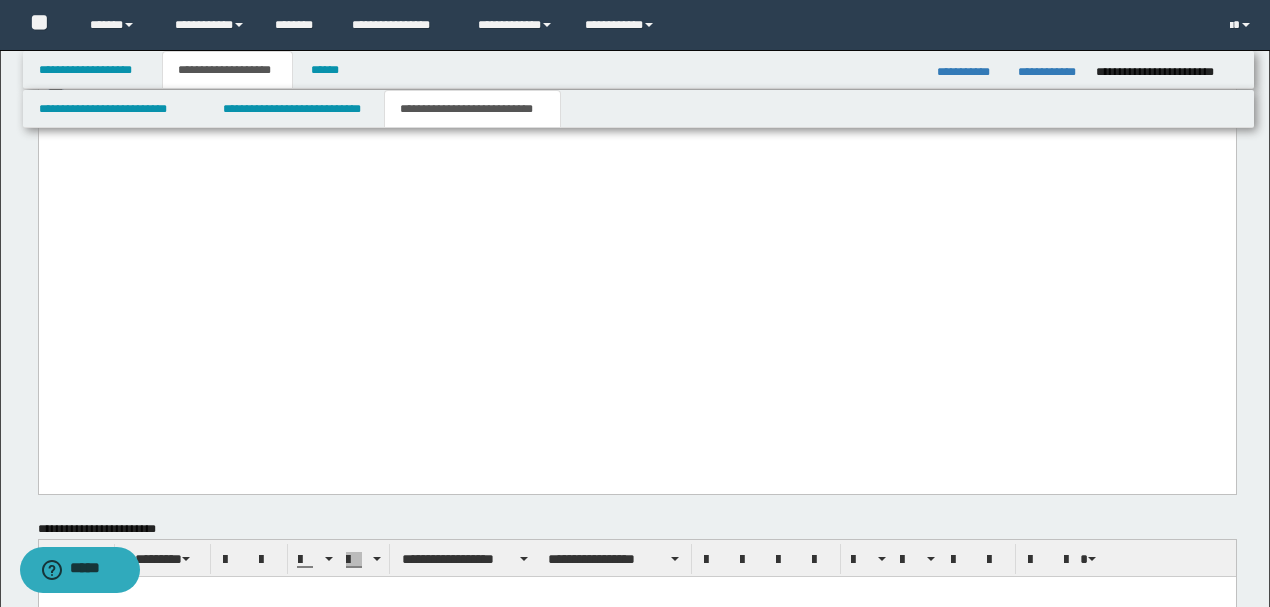 click on "***" at bounding box center [636, 92] 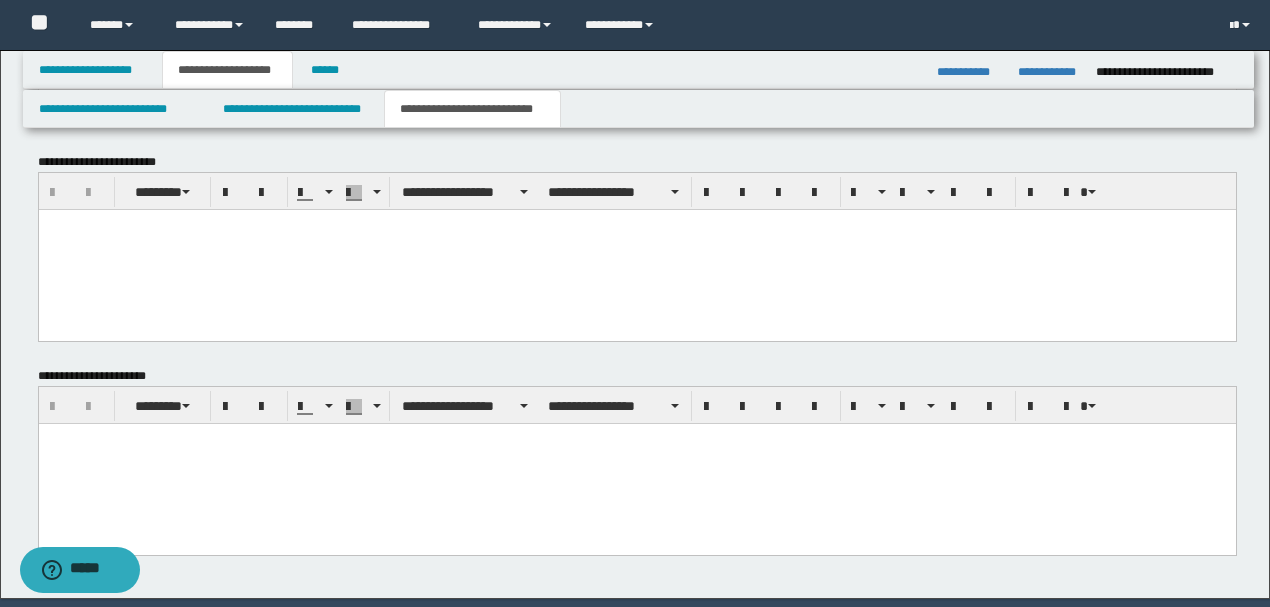 scroll, scrollTop: 3498, scrollLeft: 0, axis: vertical 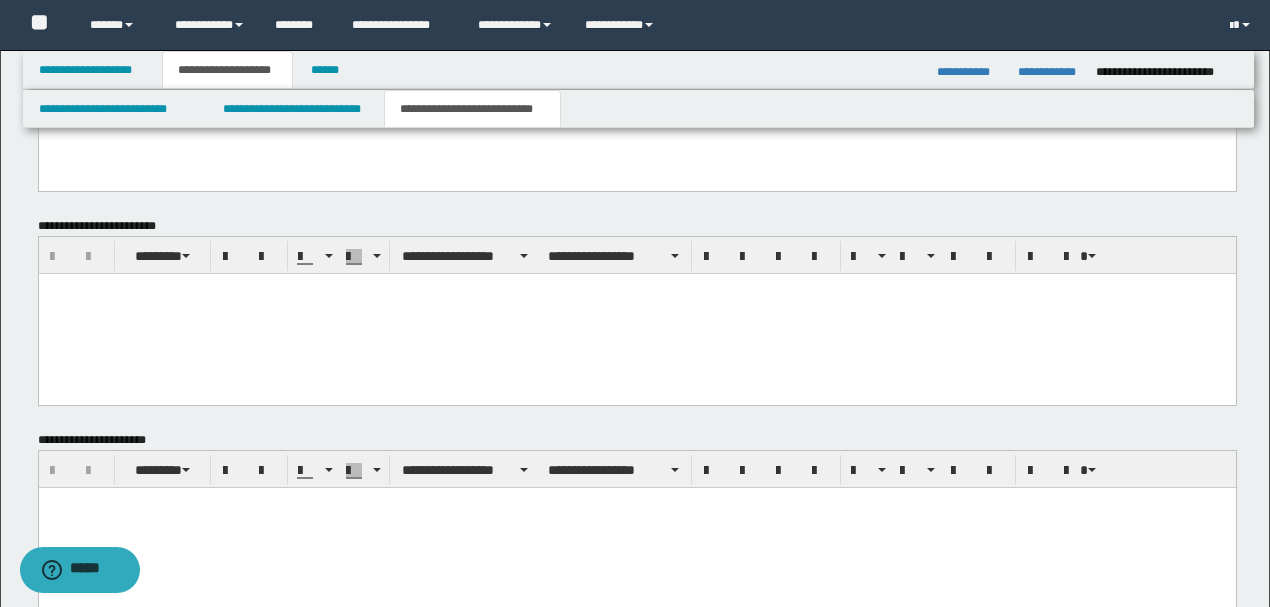 click at bounding box center [636, 288] 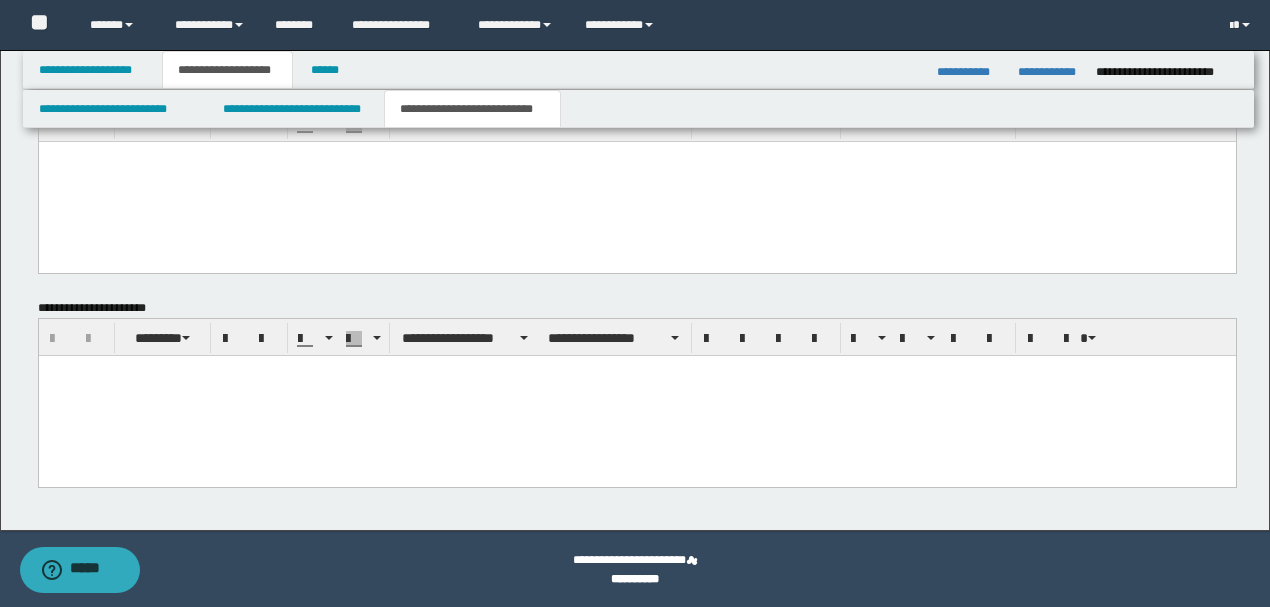 scroll, scrollTop: 3631, scrollLeft: 0, axis: vertical 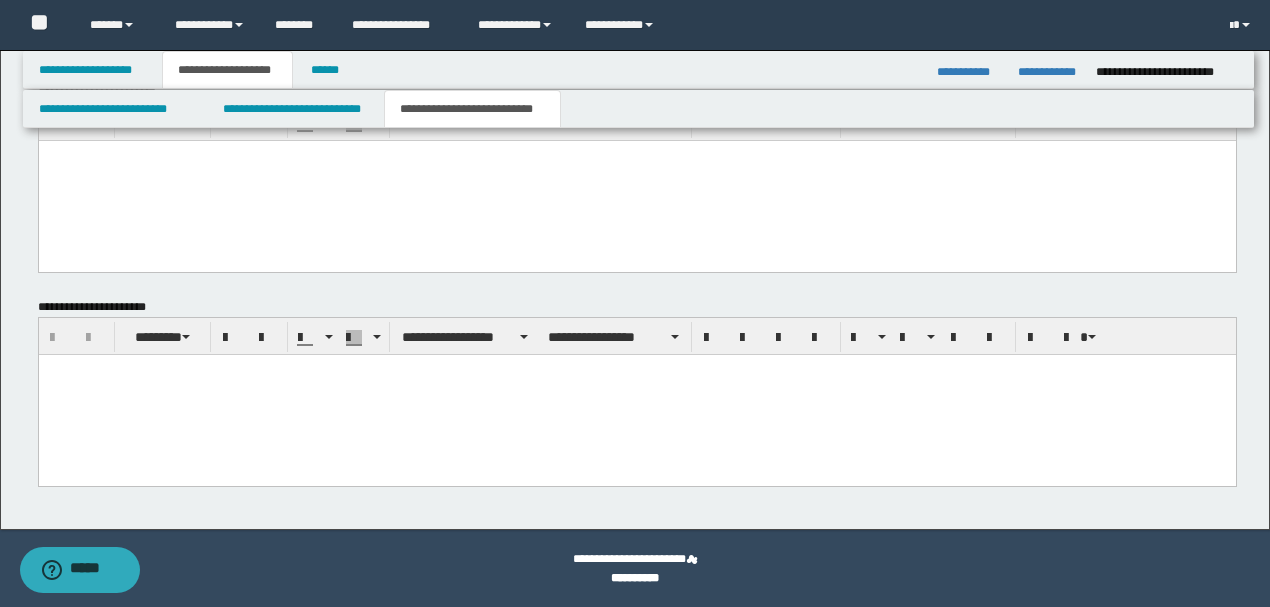 click at bounding box center [636, 370] 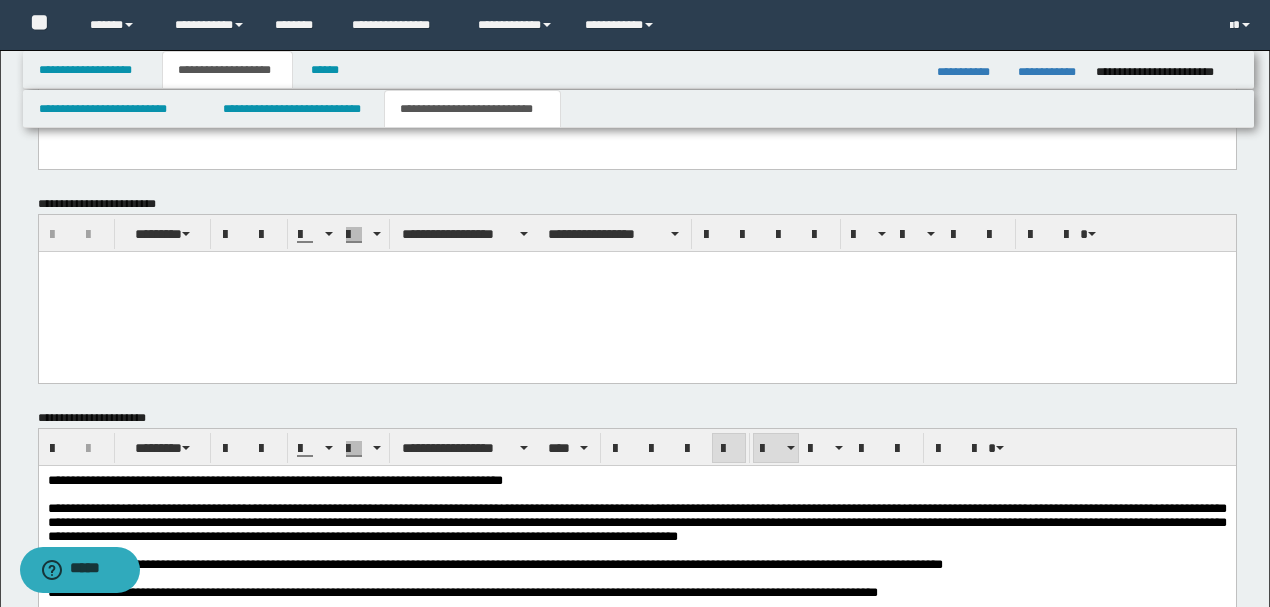 scroll, scrollTop: 3498, scrollLeft: 0, axis: vertical 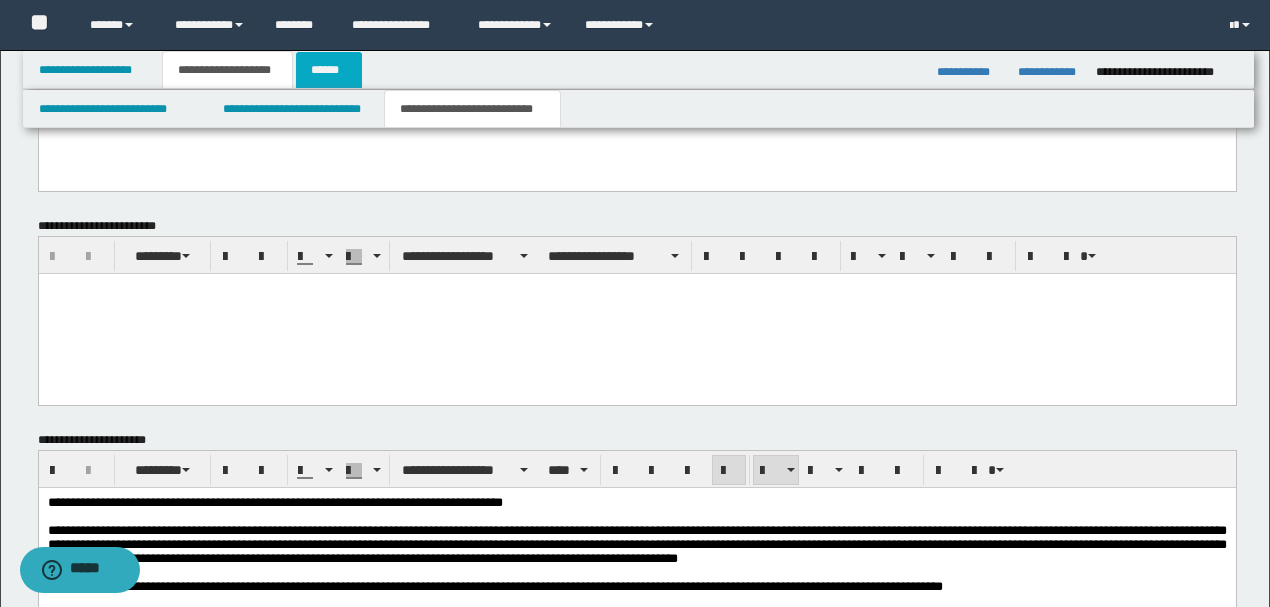 click on "******" at bounding box center [329, 70] 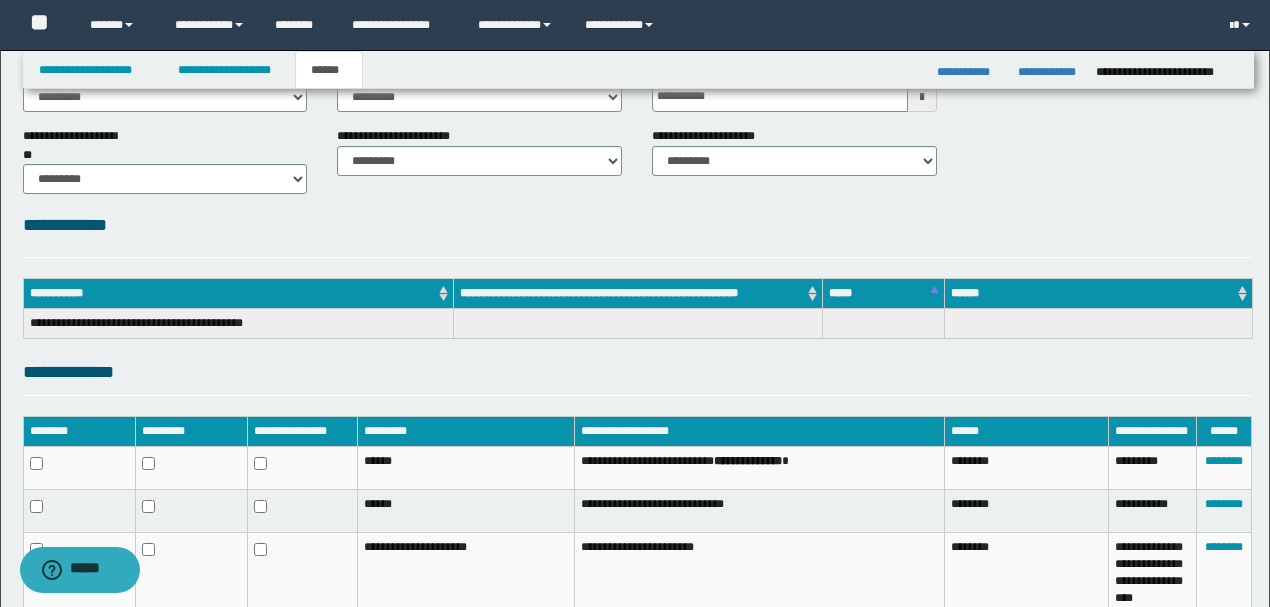scroll, scrollTop: 318, scrollLeft: 0, axis: vertical 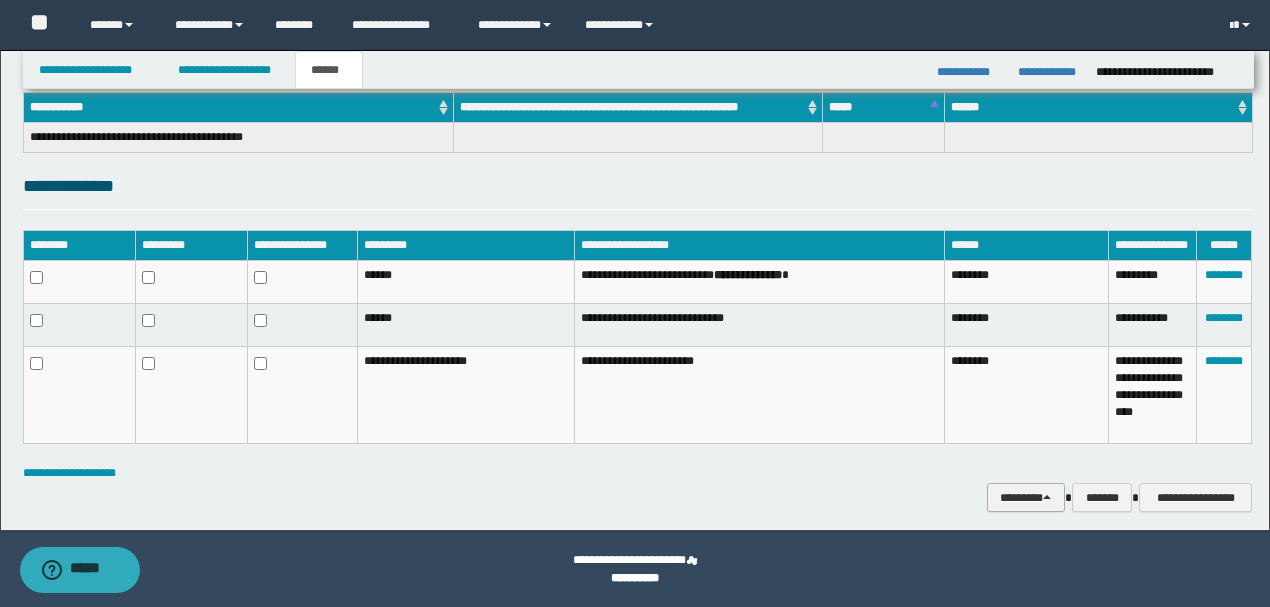 click on "********" at bounding box center (1026, 497) 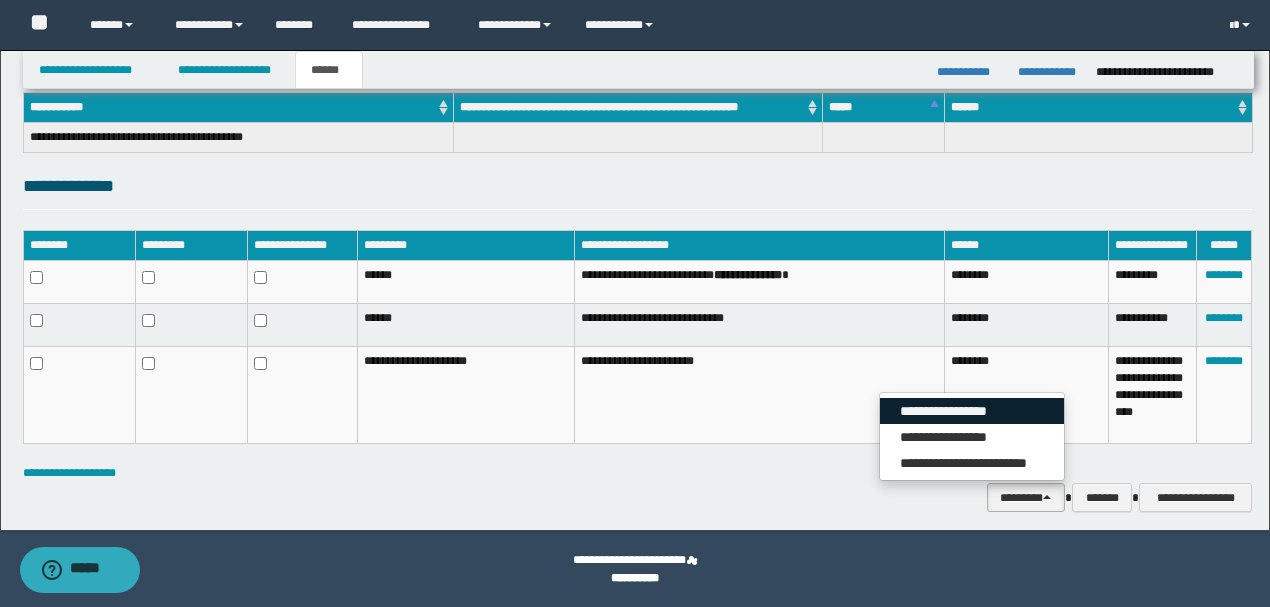 click on "**********" at bounding box center [972, 411] 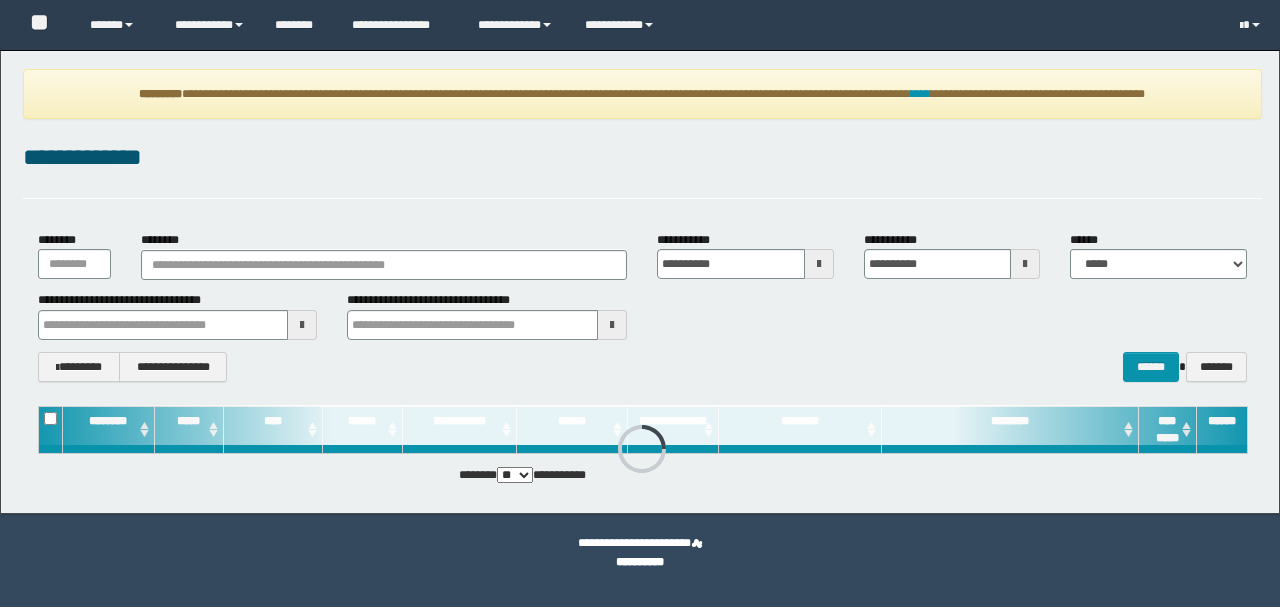 scroll, scrollTop: 0, scrollLeft: 0, axis: both 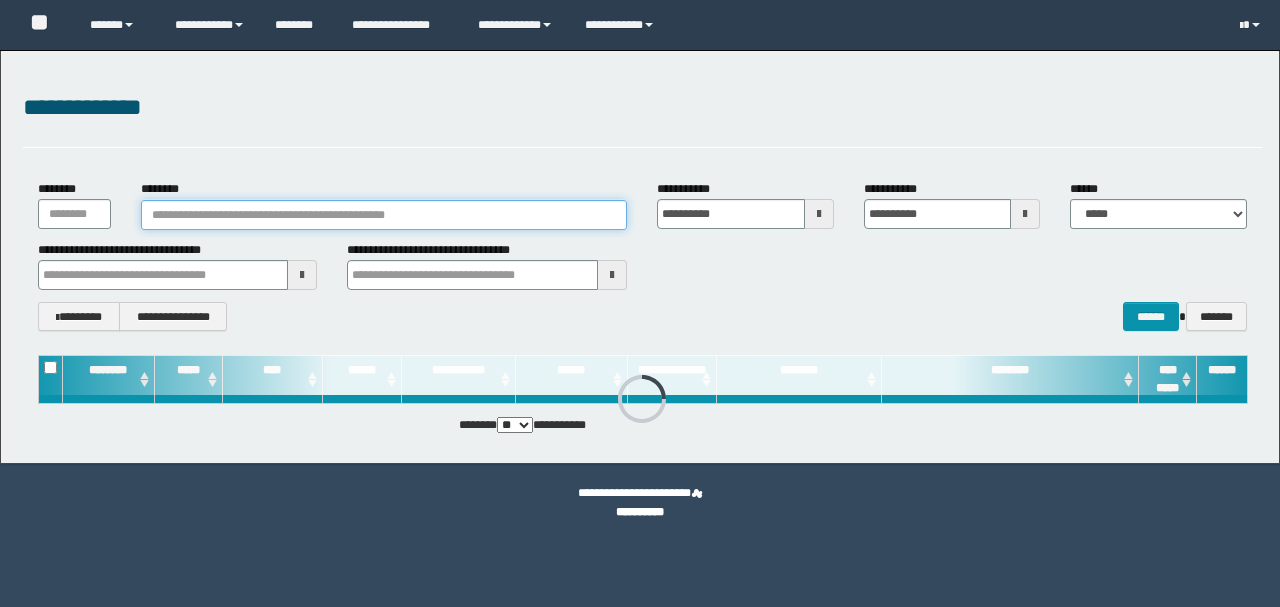 click on "********" at bounding box center (384, 215) 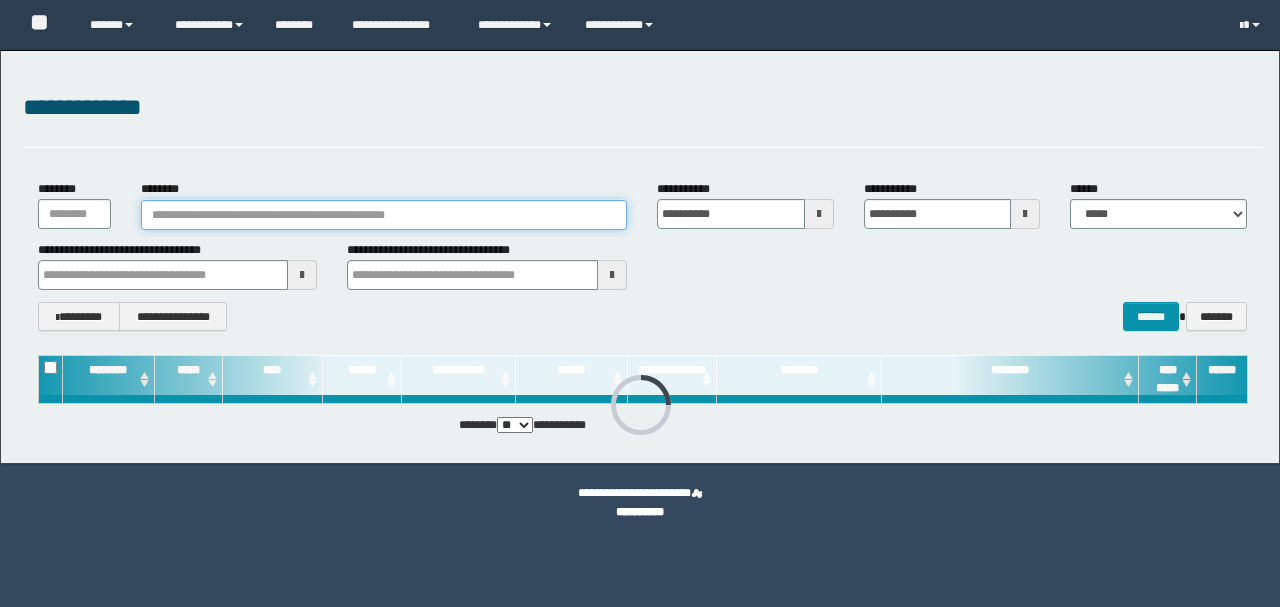 scroll, scrollTop: 0, scrollLeft: 0, axis: both 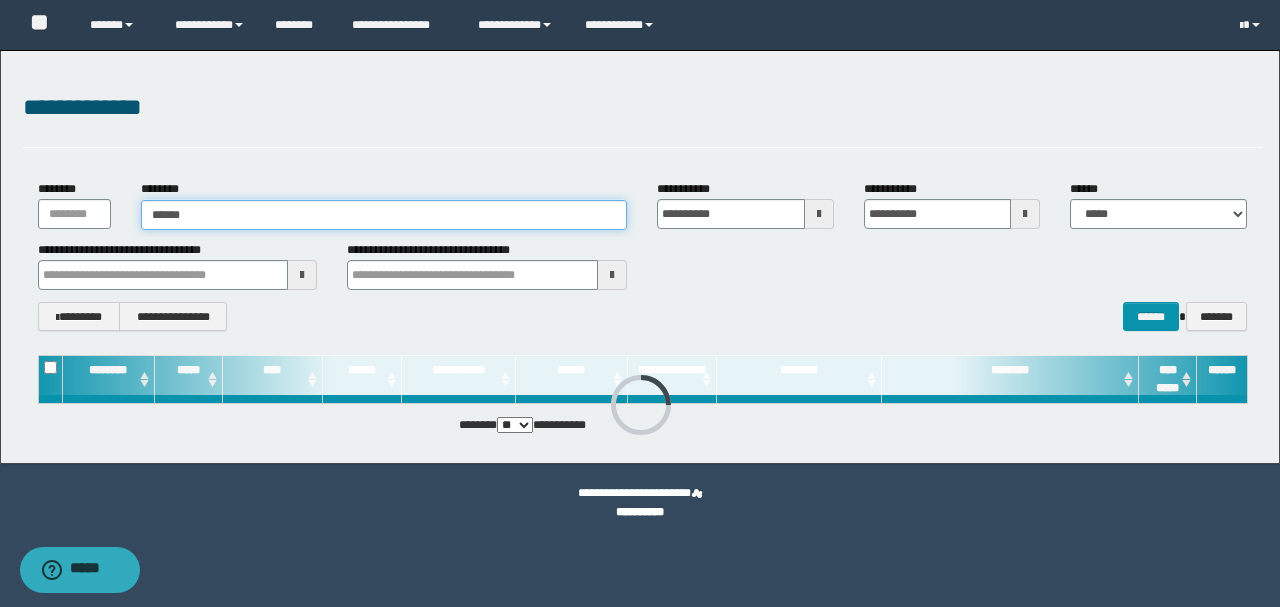 type on "*******" 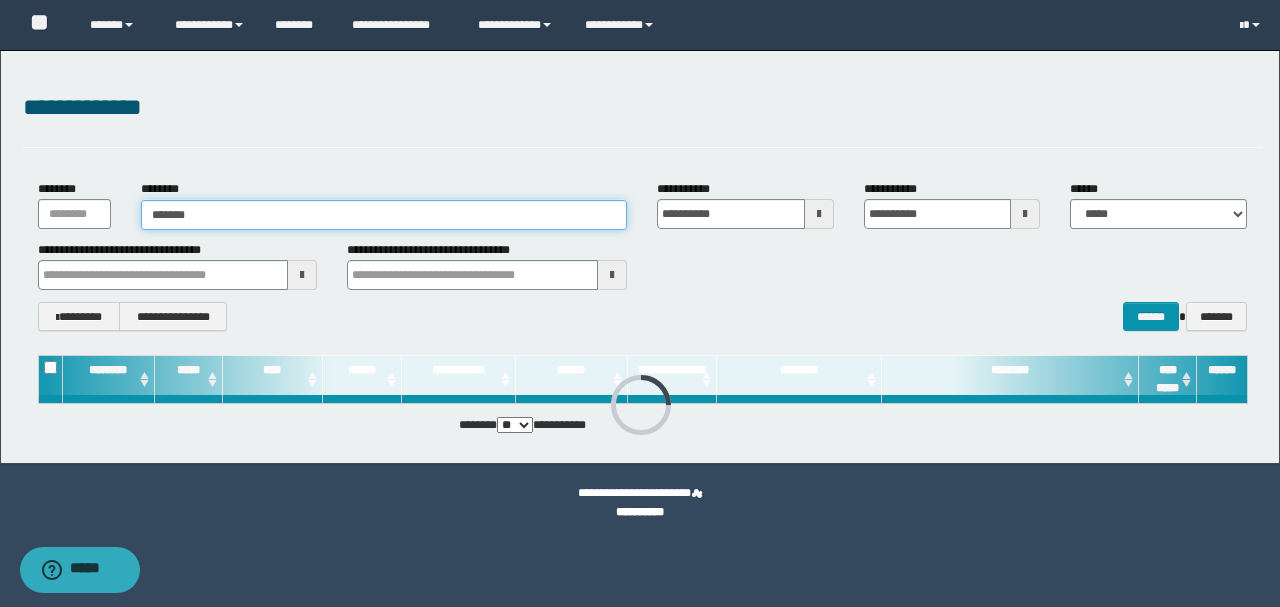 type on "*******" 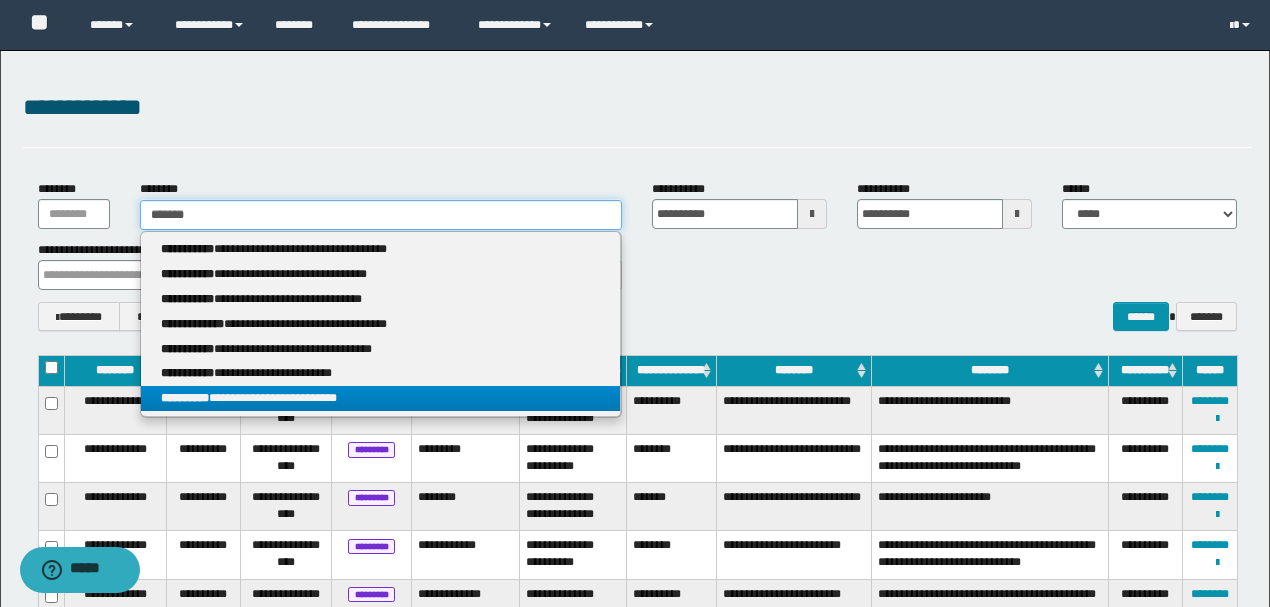 type on "*******" 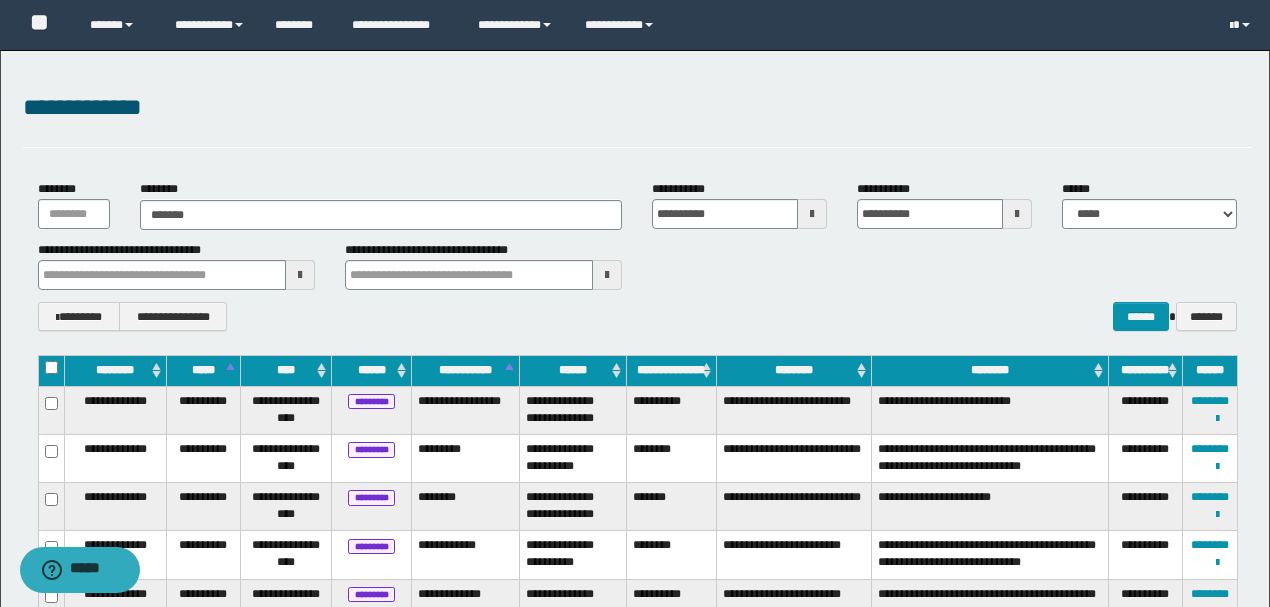 drag, startPoint x: 929, startPoint y: 305, endPoint x: 672, endPoint y: 297, distance: 257.12448 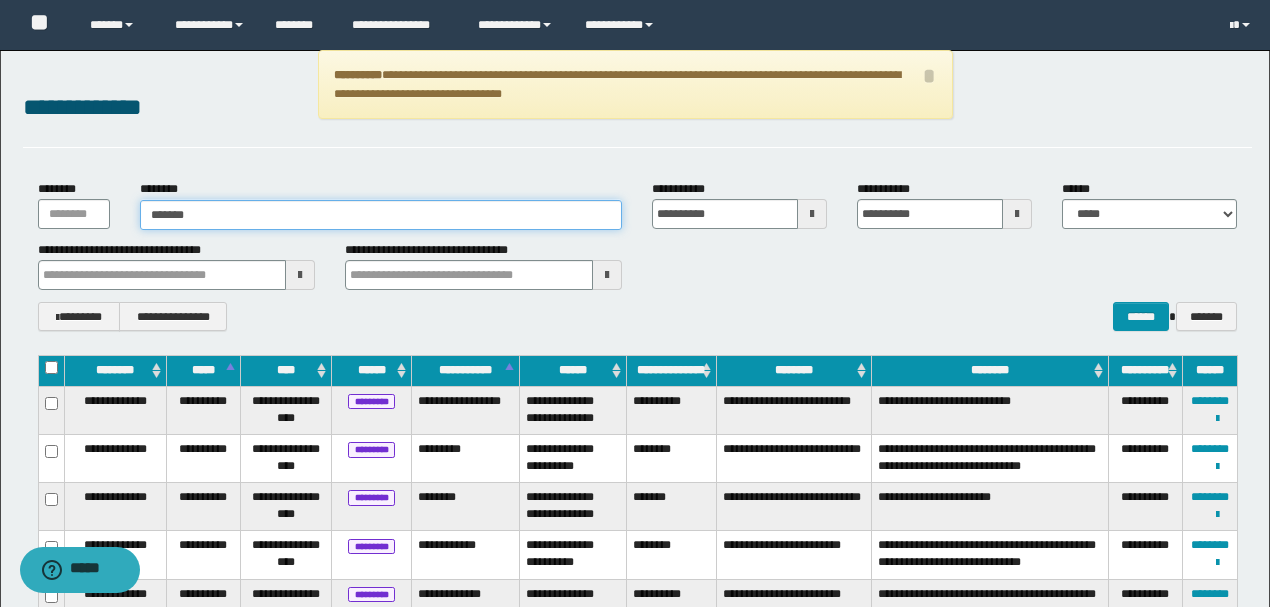 type on "*******" 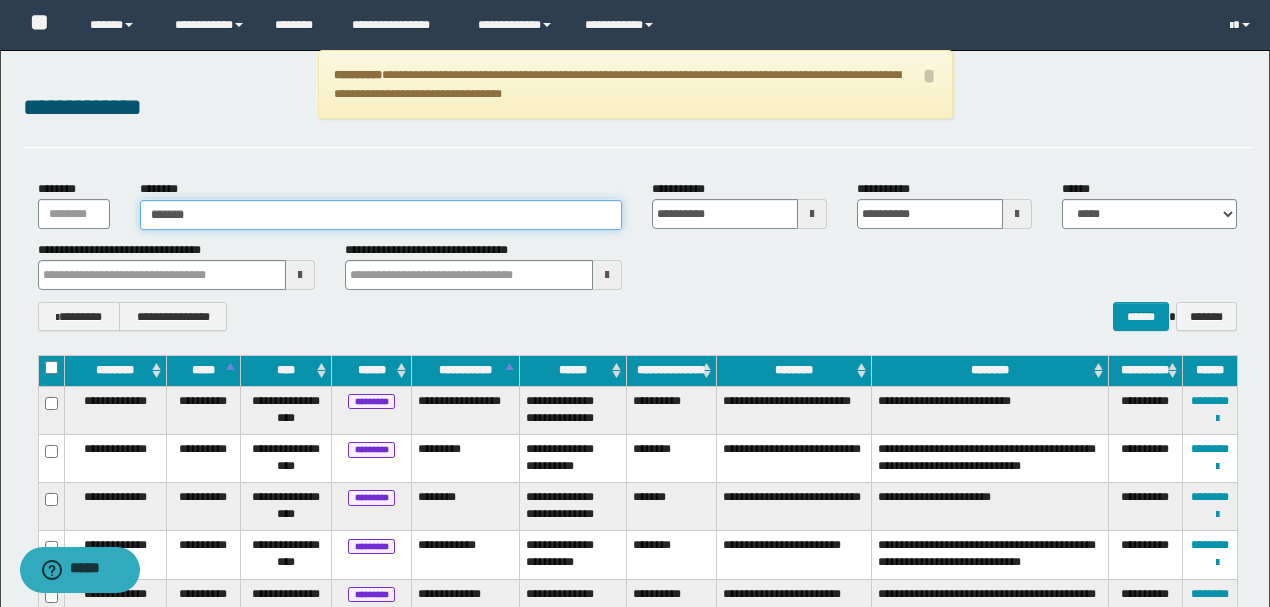 click on "*******" at bounding box center (381, 215) 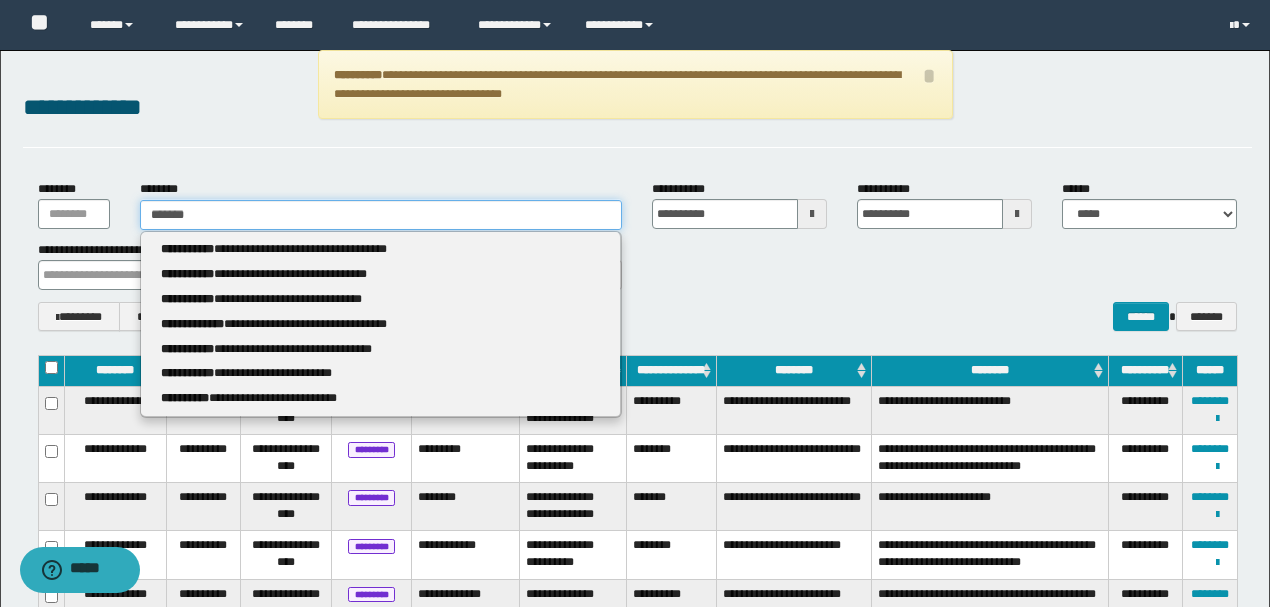 type 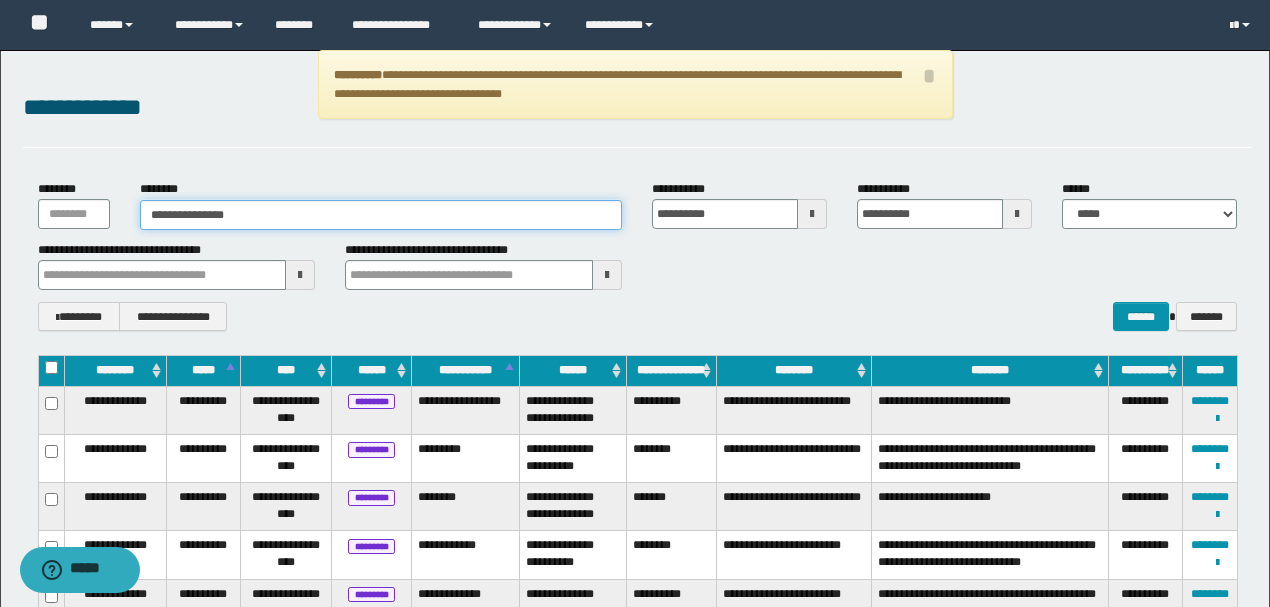 click on "**********" at bounding box center [381, 215] 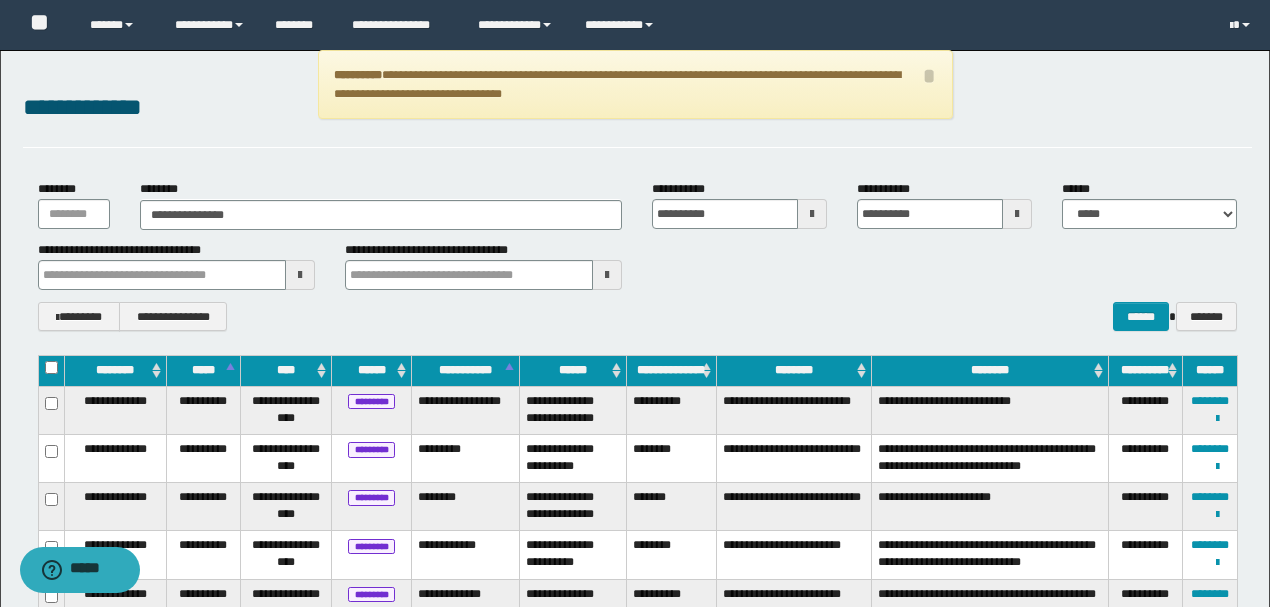 click on "**********" at bounding box center [635, 1481] 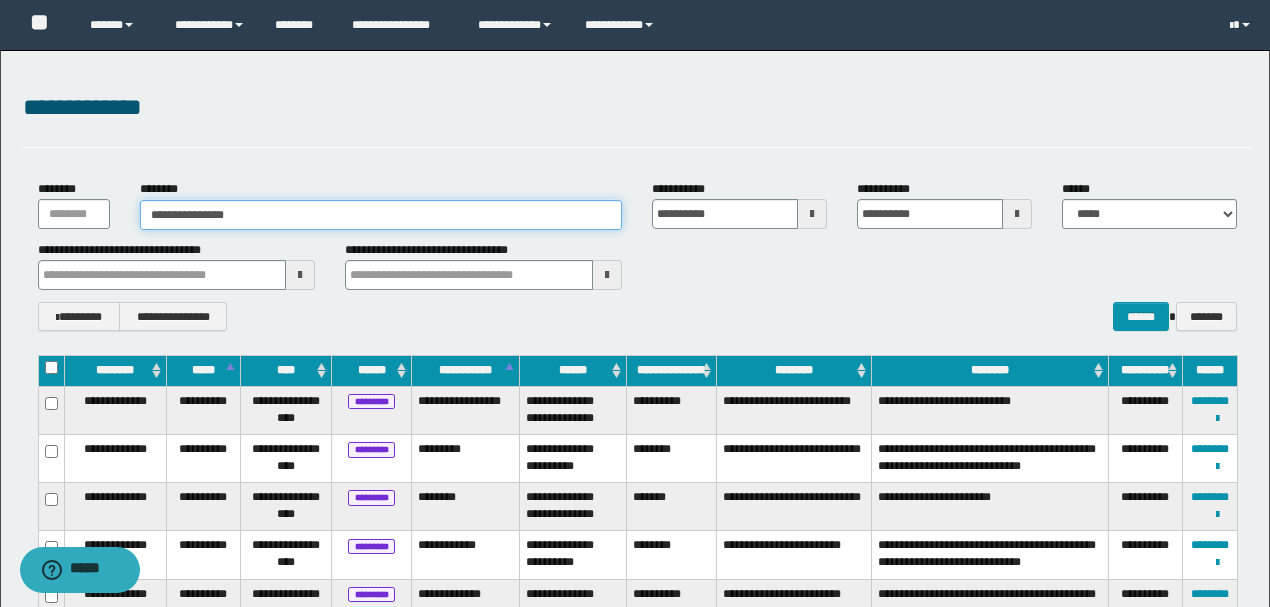 click on "**********" at bounding box center [381, 215] 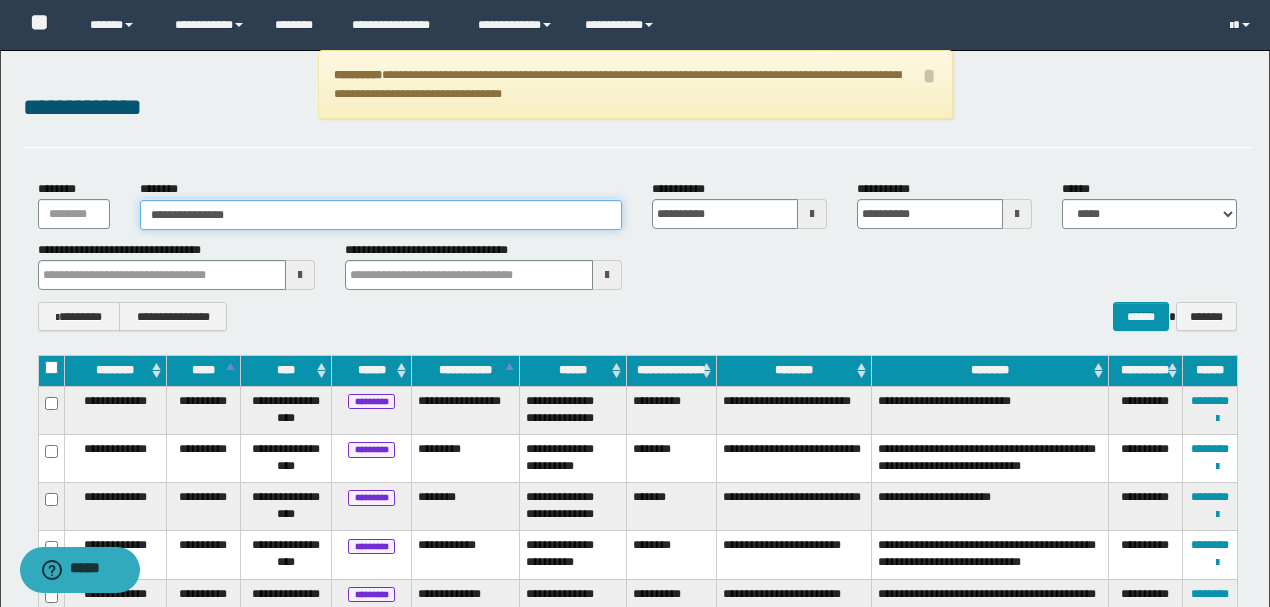 drag, startPoint x: 258, startPoint y: 212, endPoint x: 0, endPoint y: 214, distance: 258.00775 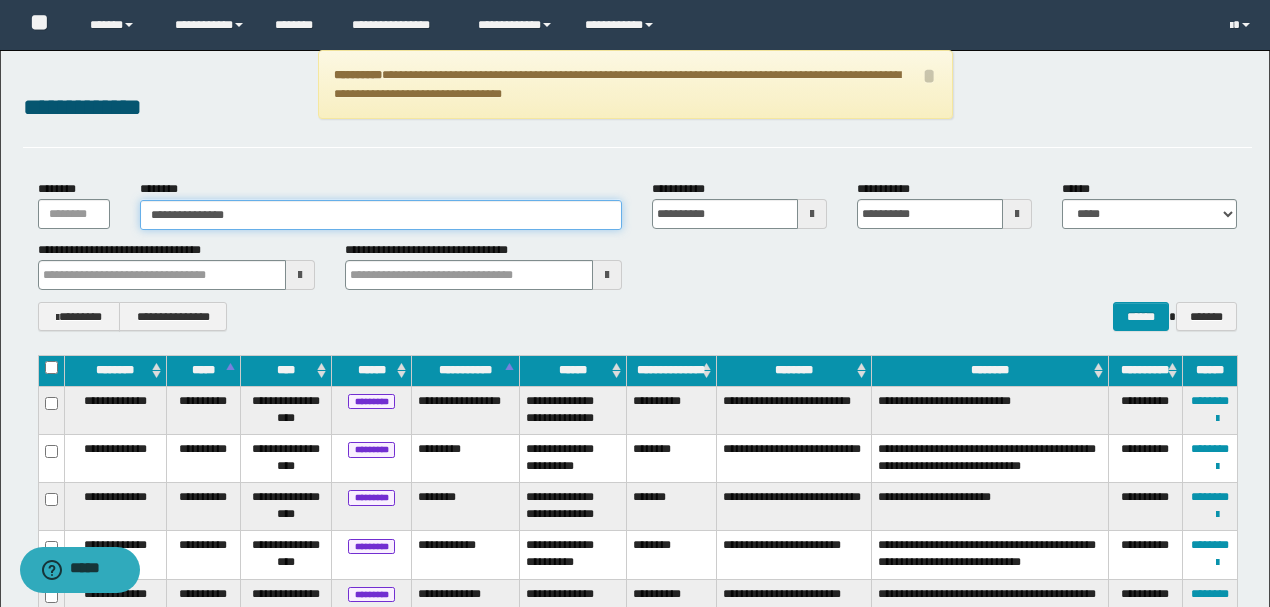 paste on "*****" 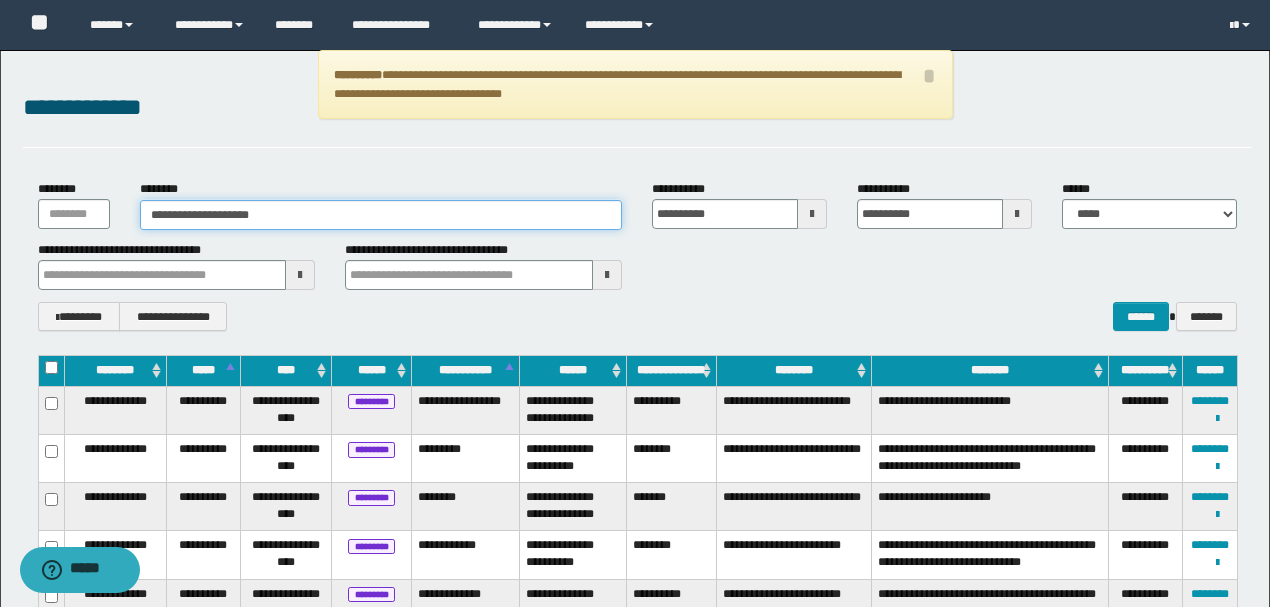 type on "**********" 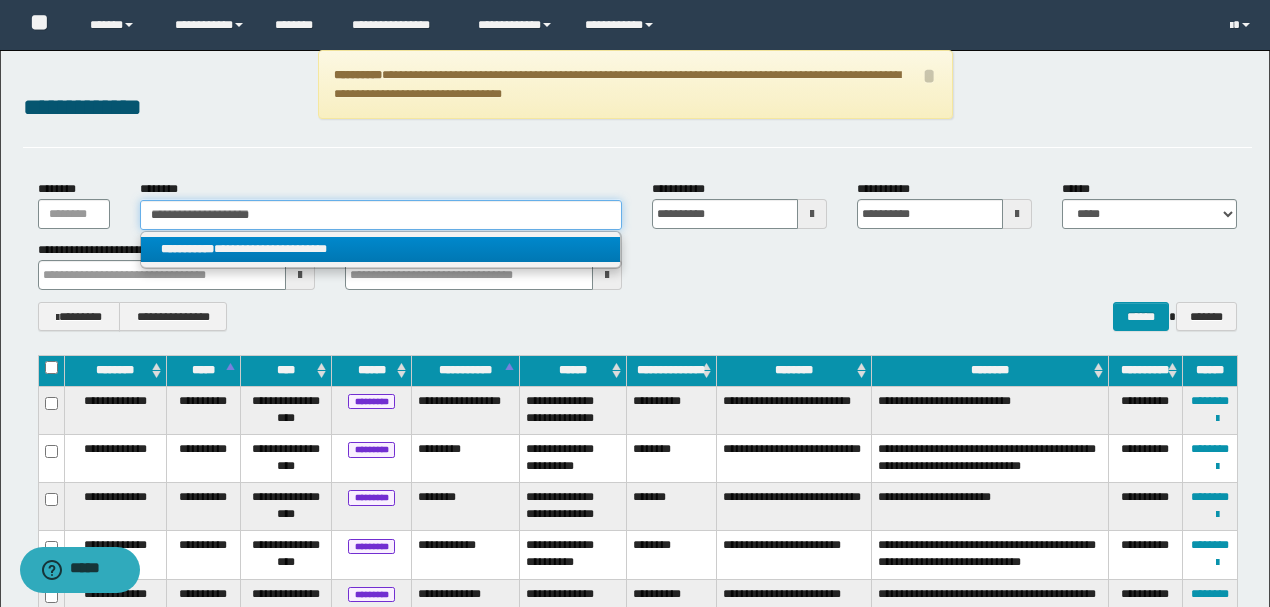 type on "**********" 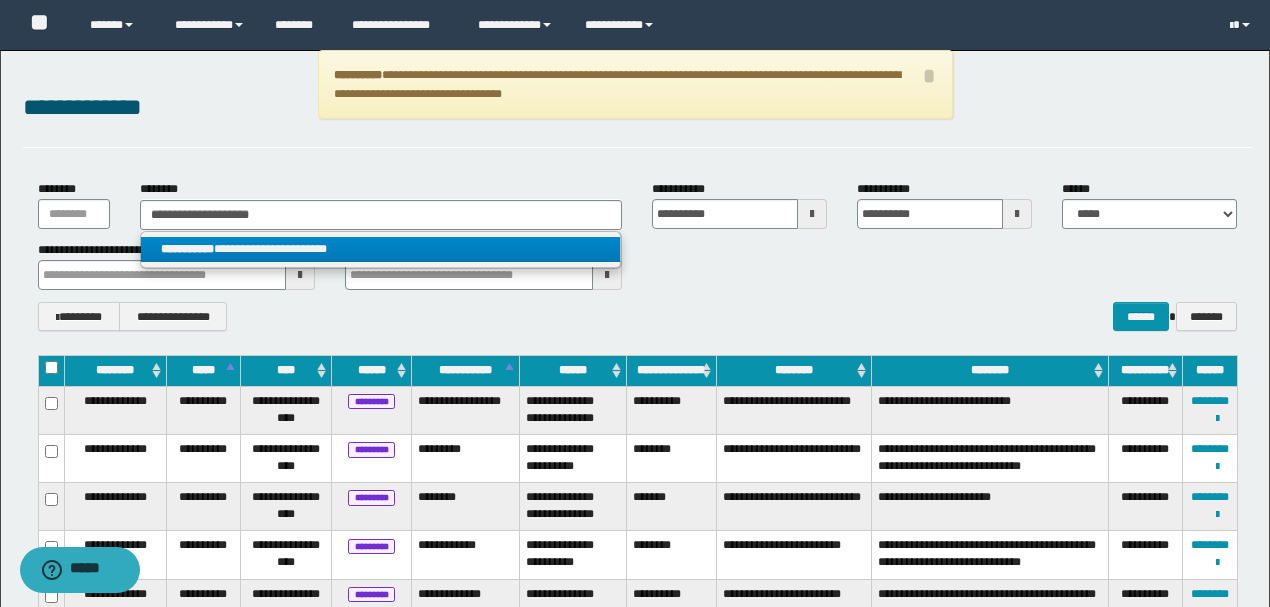 click on "**********" at bounding box center (380, 249) 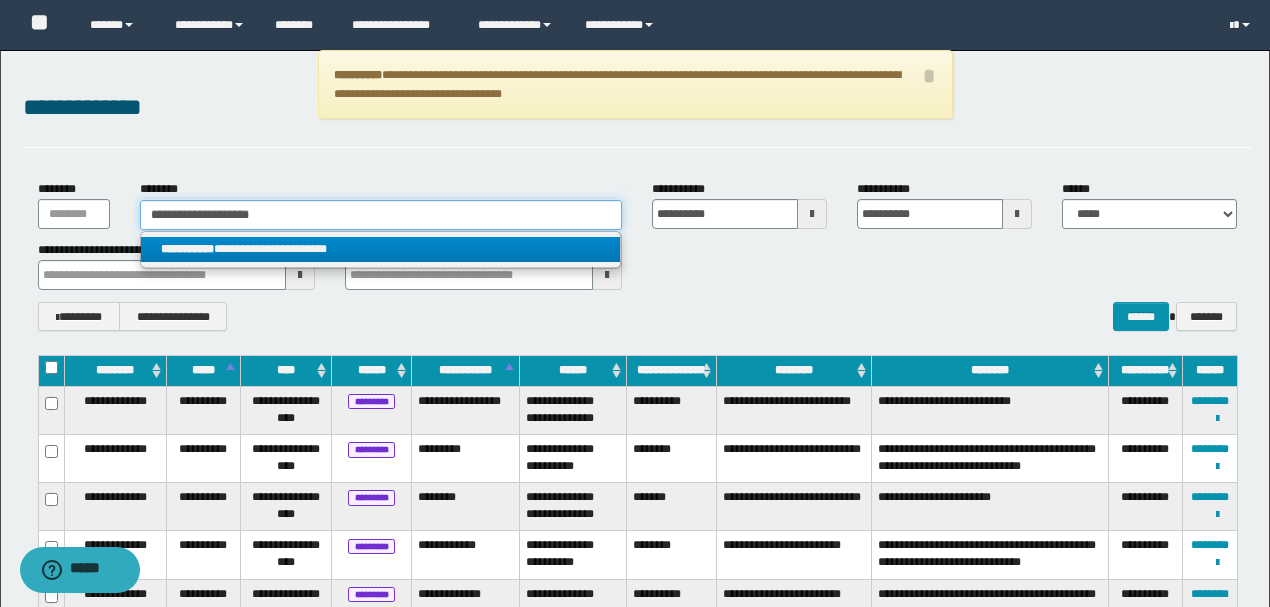 type 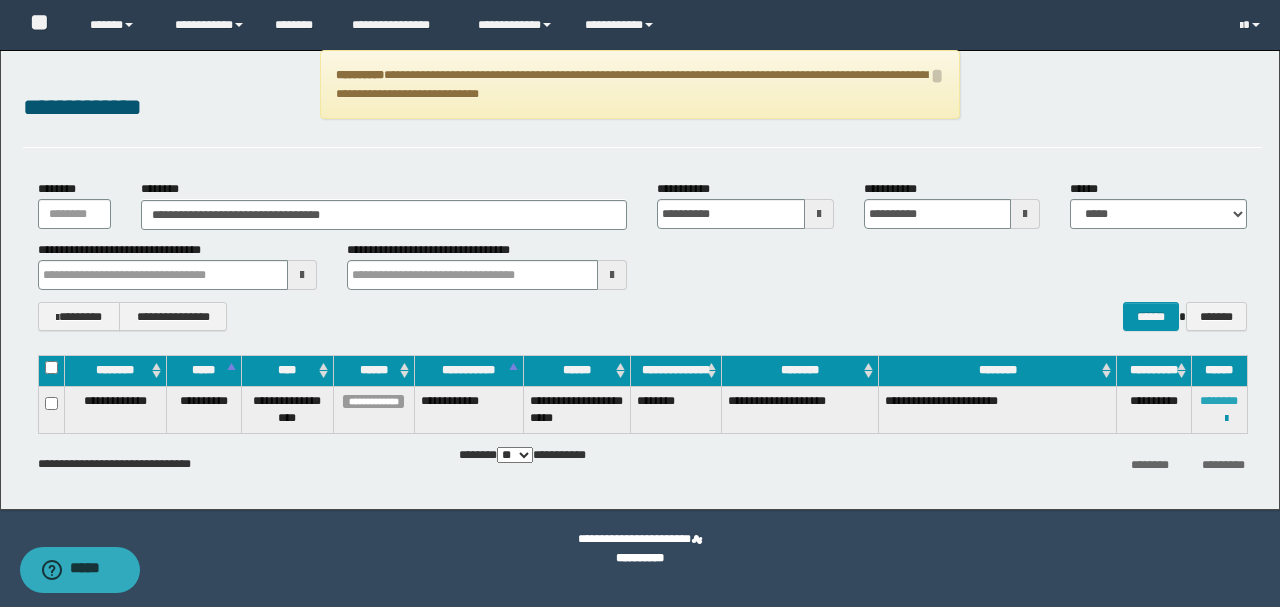 click on "********" at bounding box center [1219, 401] 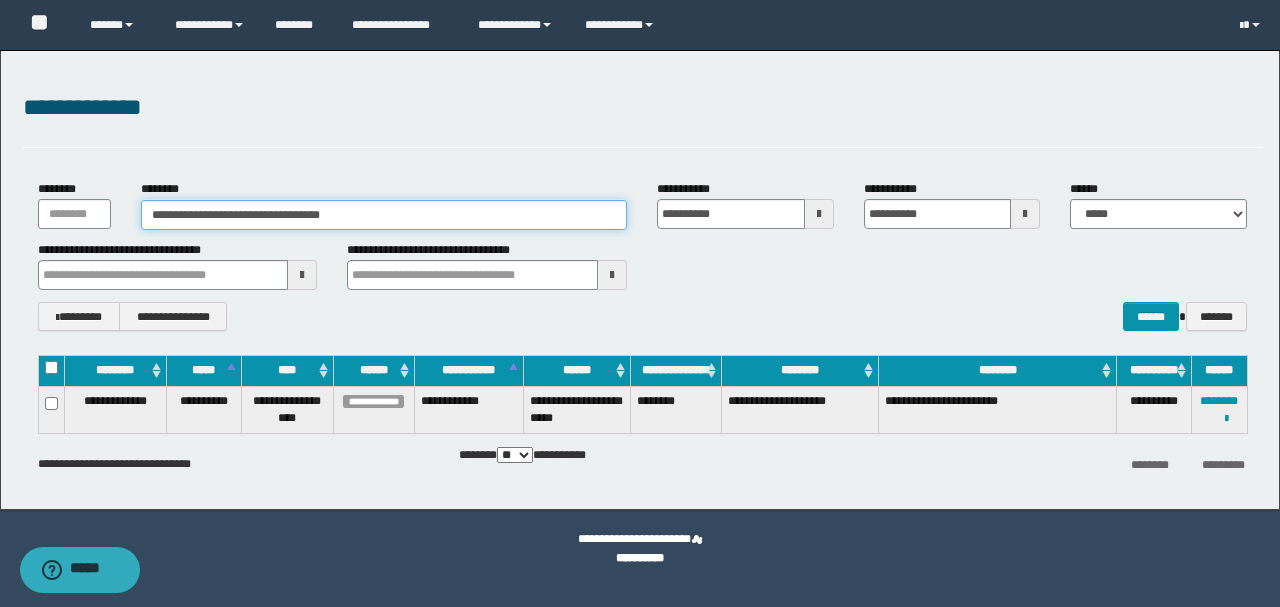 drag, startPoint x: 402, startPoint y: 213, endPoint x: 8, endPoint y: 213, distance: 394 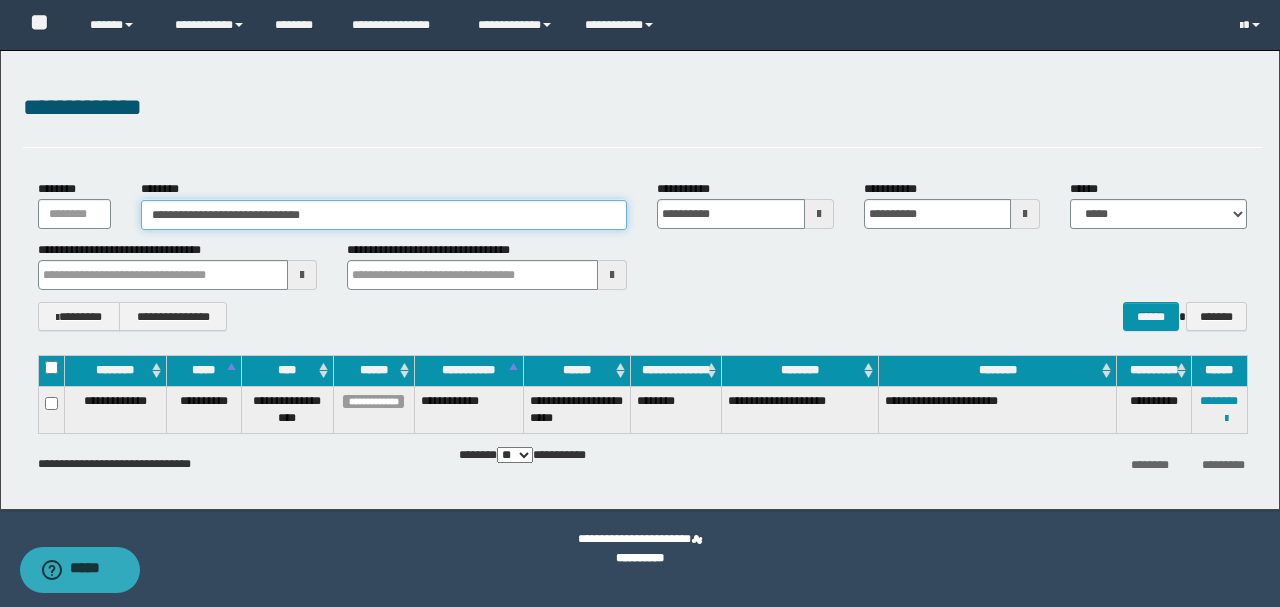 type on "**********" 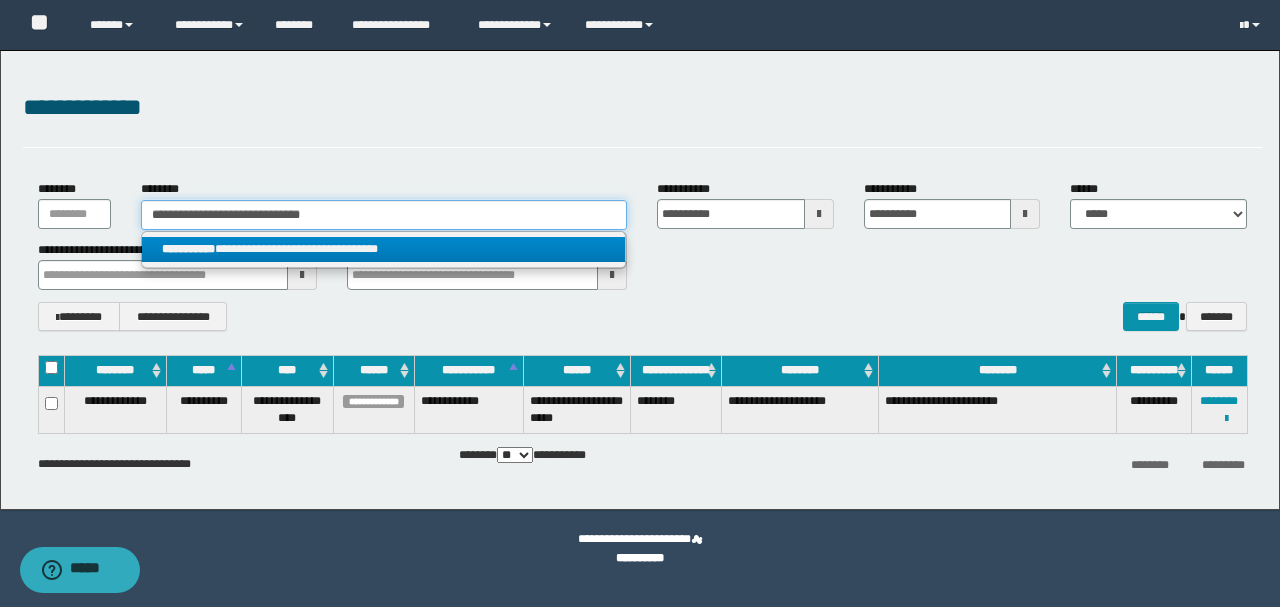 type on "**********" 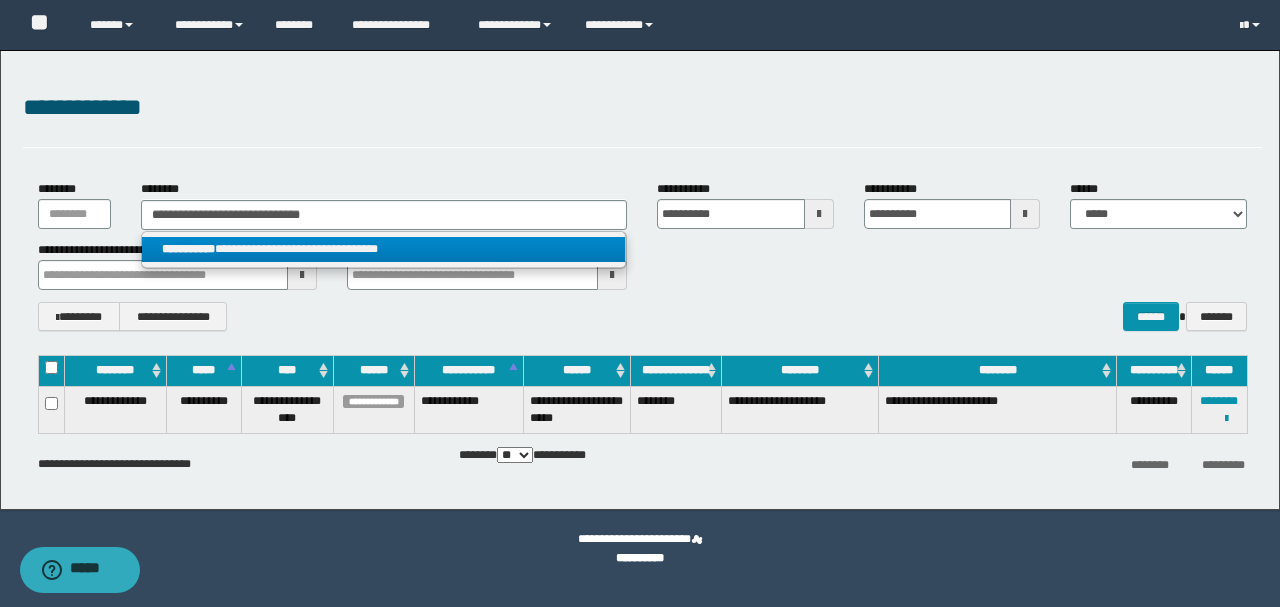 click on "**********" at bounding box center [384, 249] 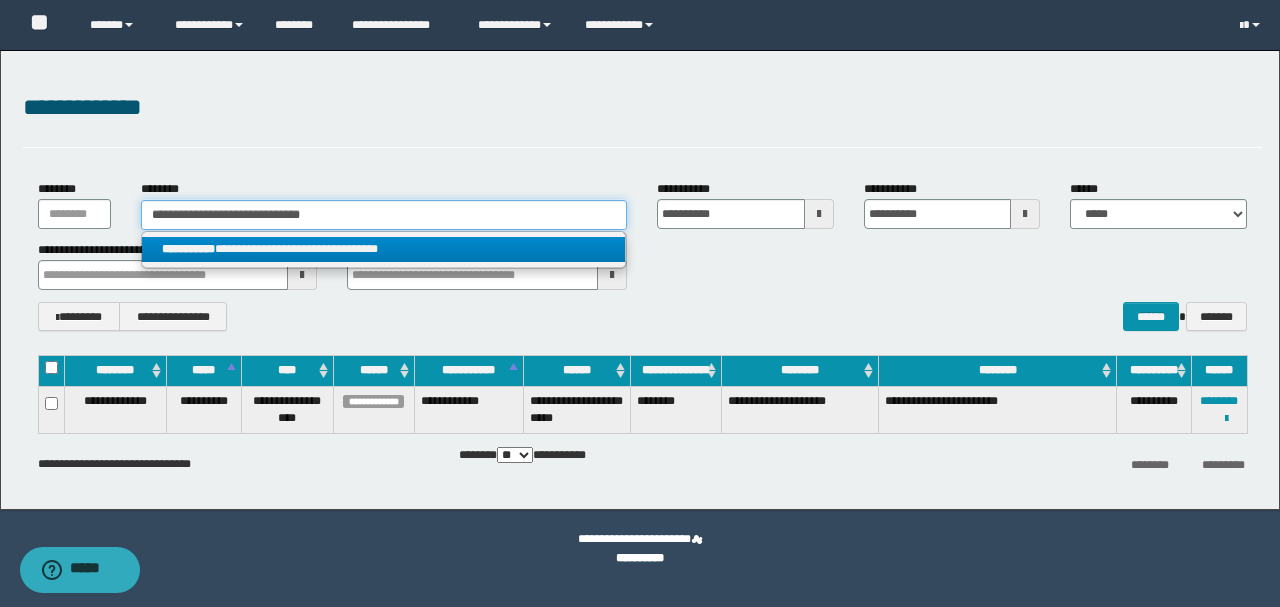 type 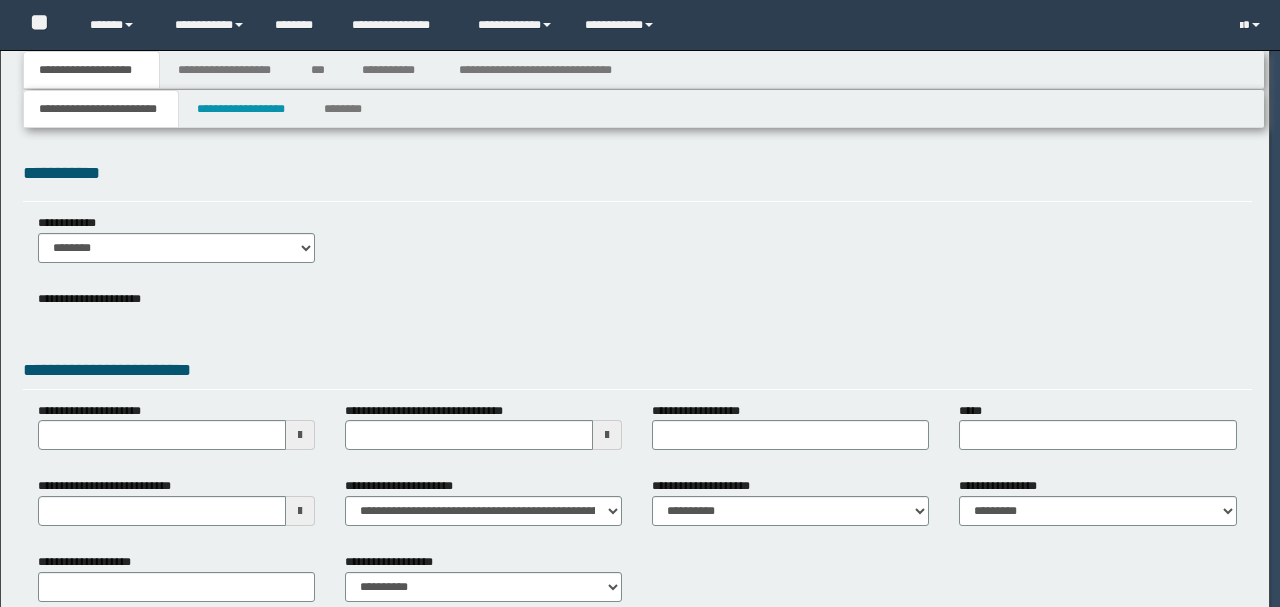 scroll, scrollTop: 0, scrollLeft: 0, axis: both 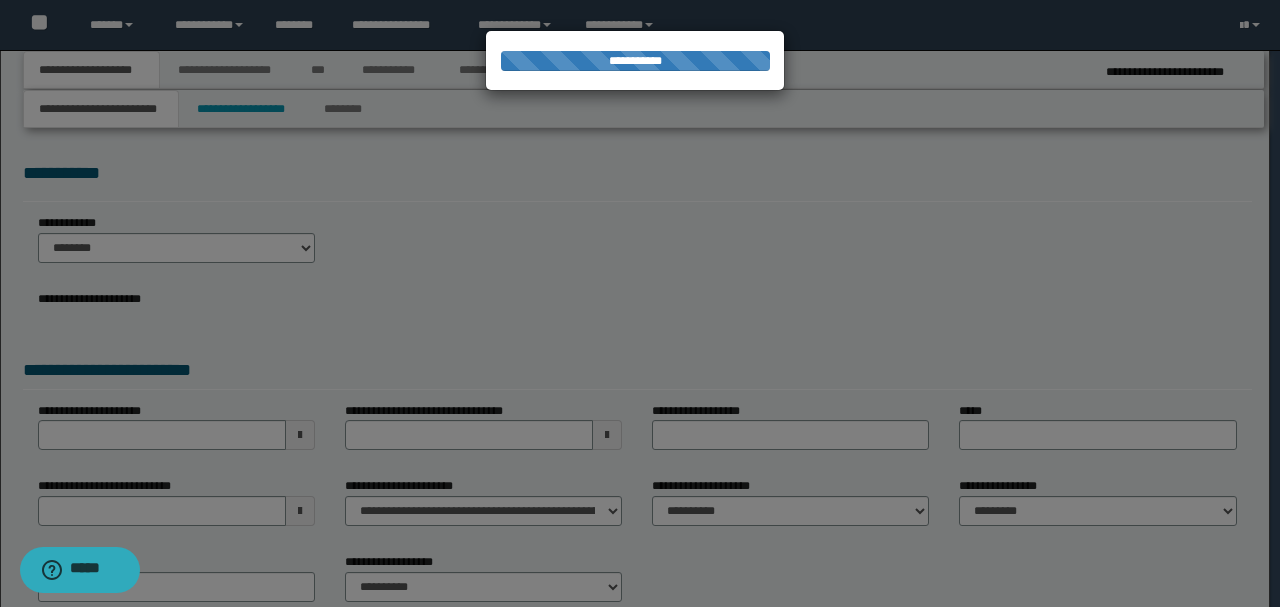 select on "*" 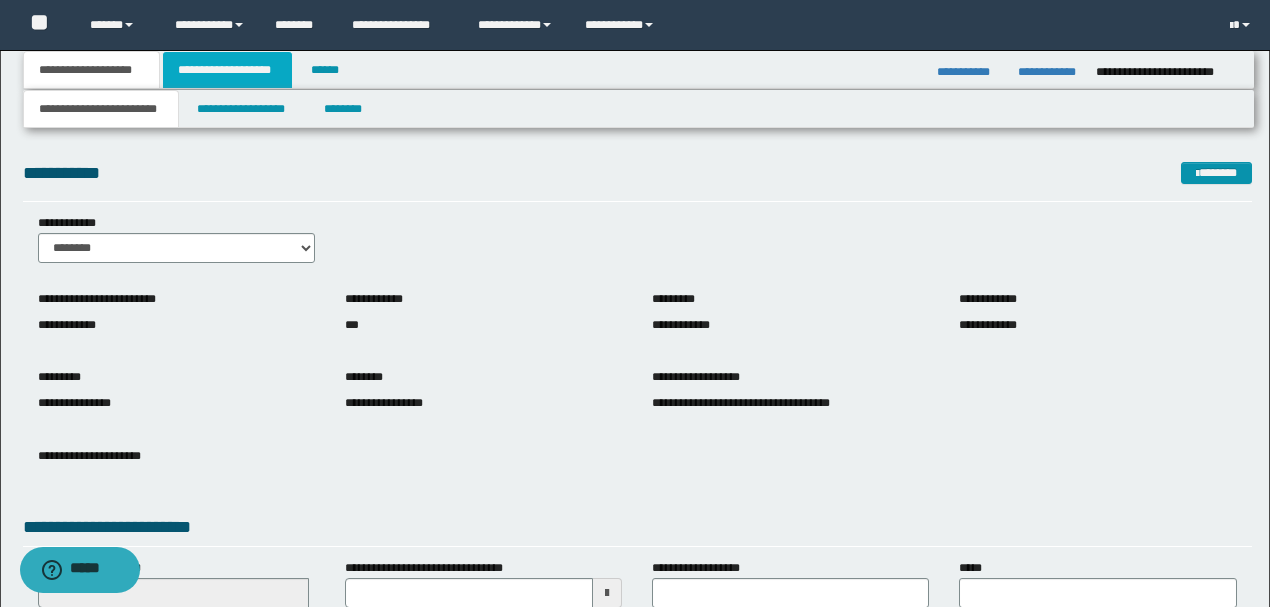 click on "**********" at bounding box center (227, 70) 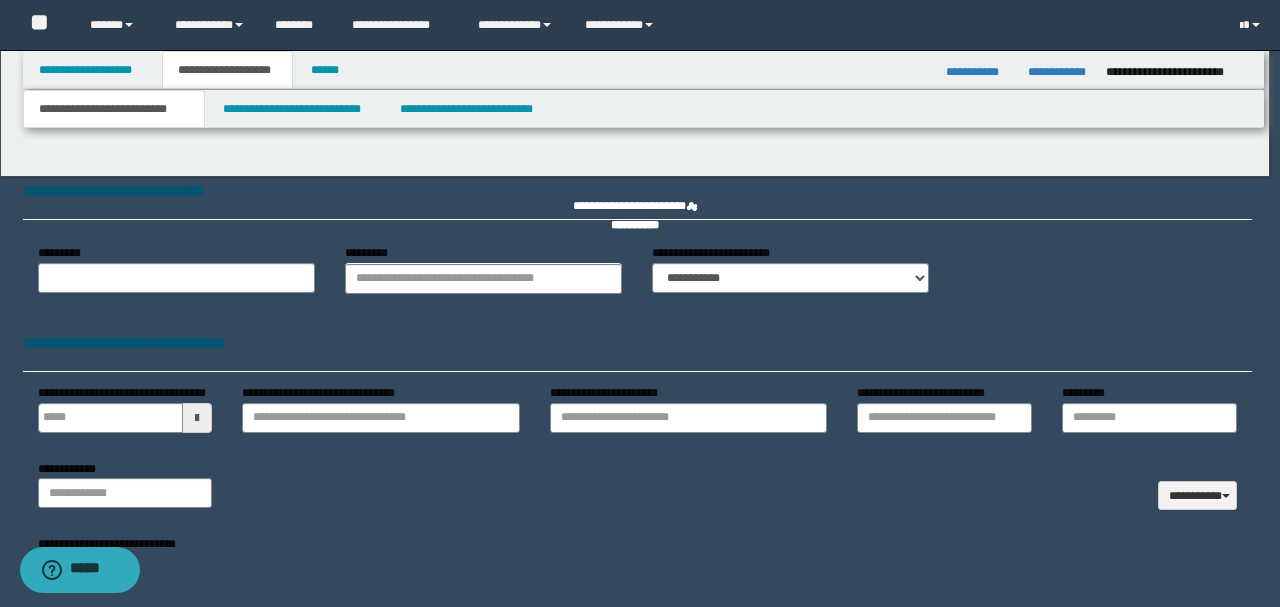type 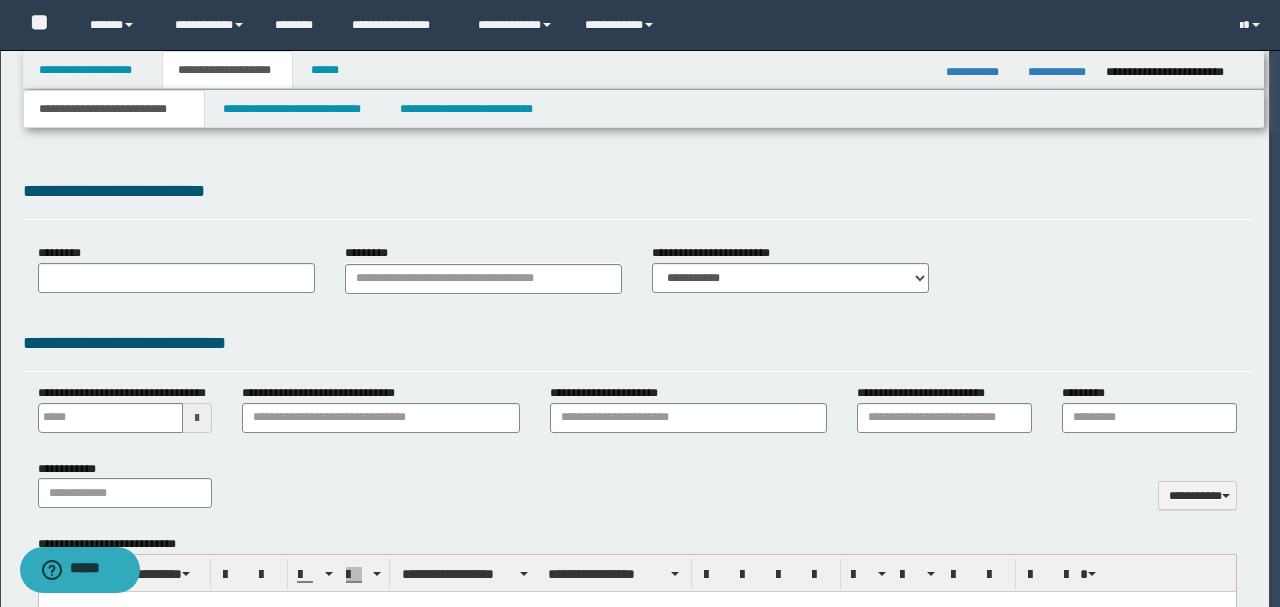 select on "*" 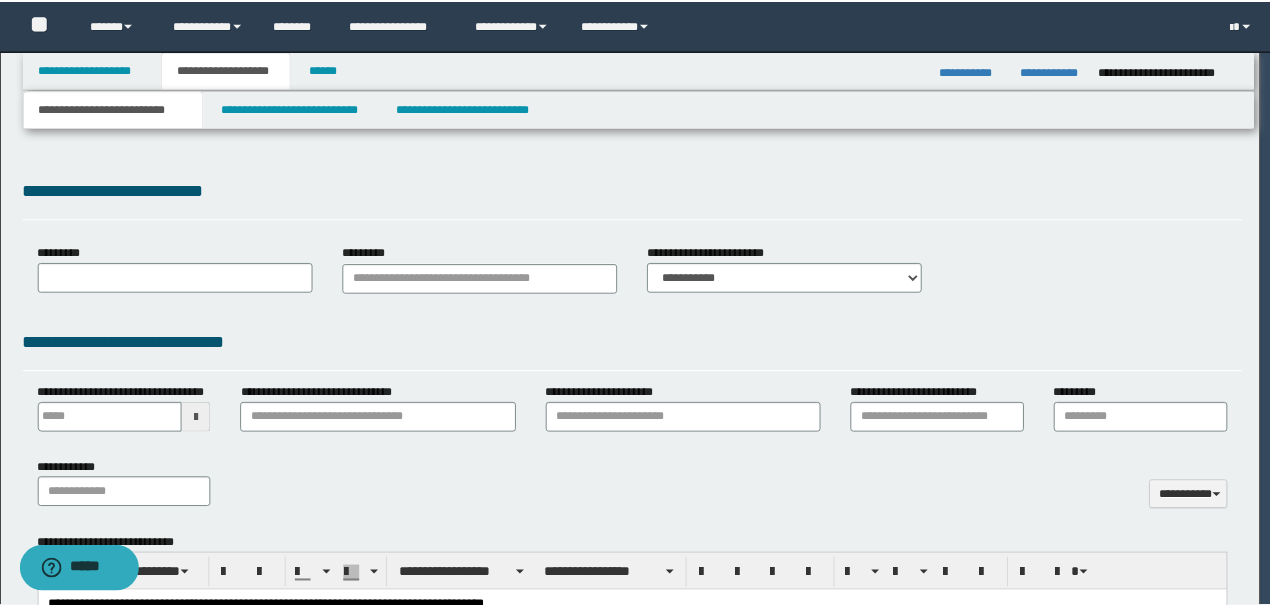 scroll, scrollTop: 0, scrollLeft: 0, axis: both 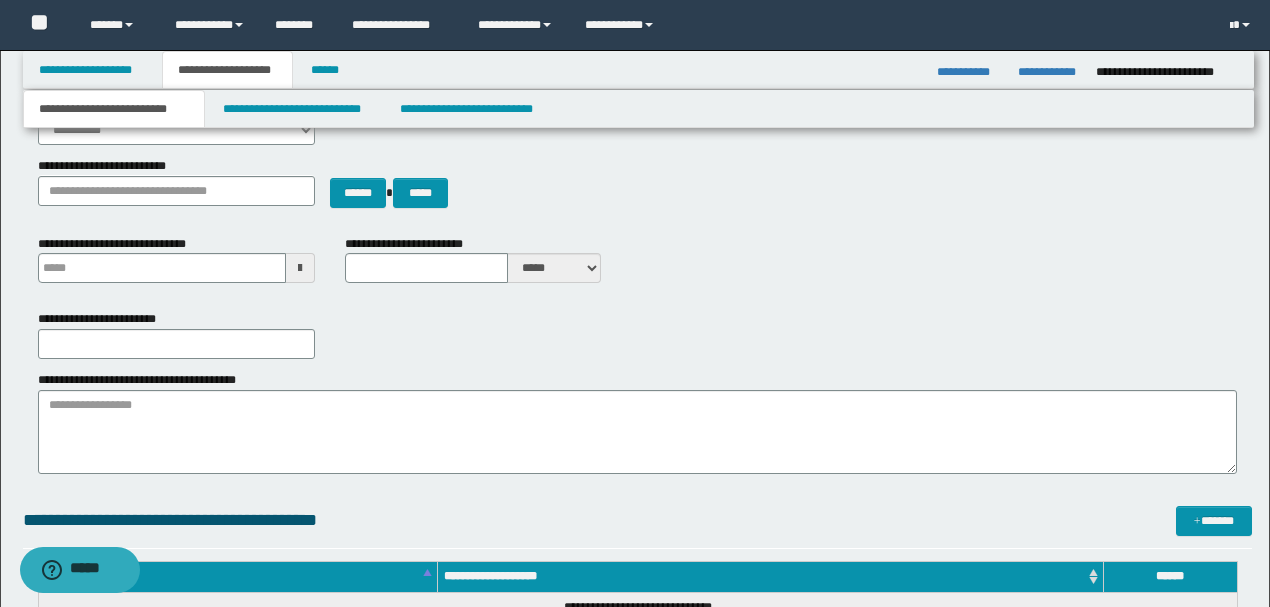type 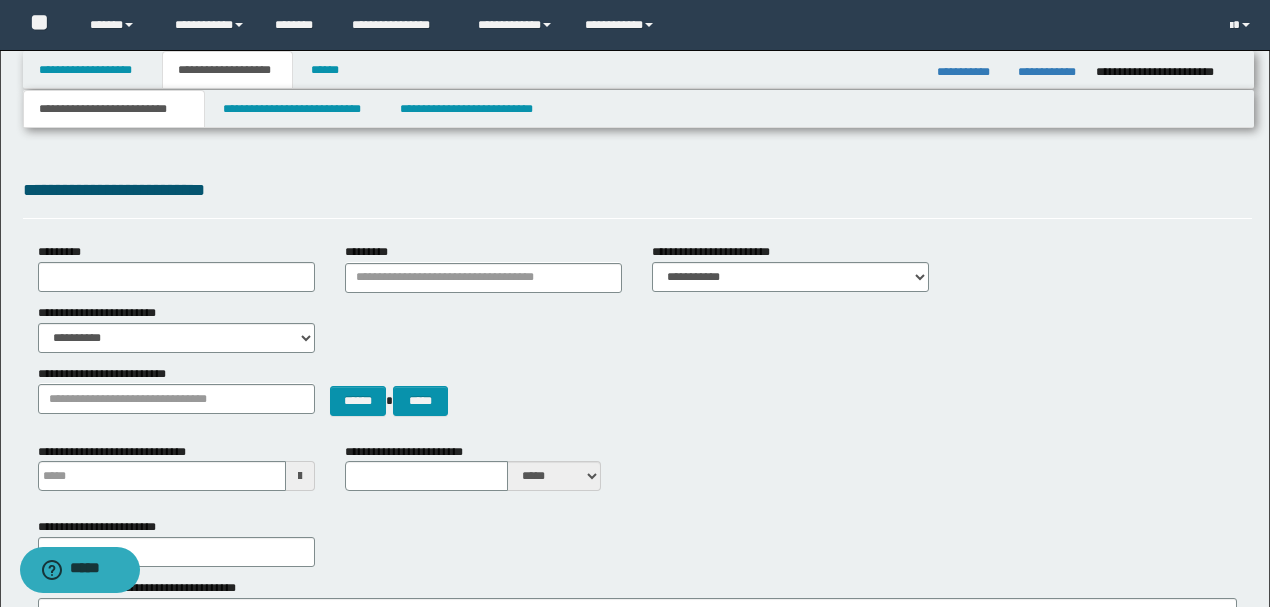 scroll, scrollTop: 0, scrollLeft: 0, axis: both 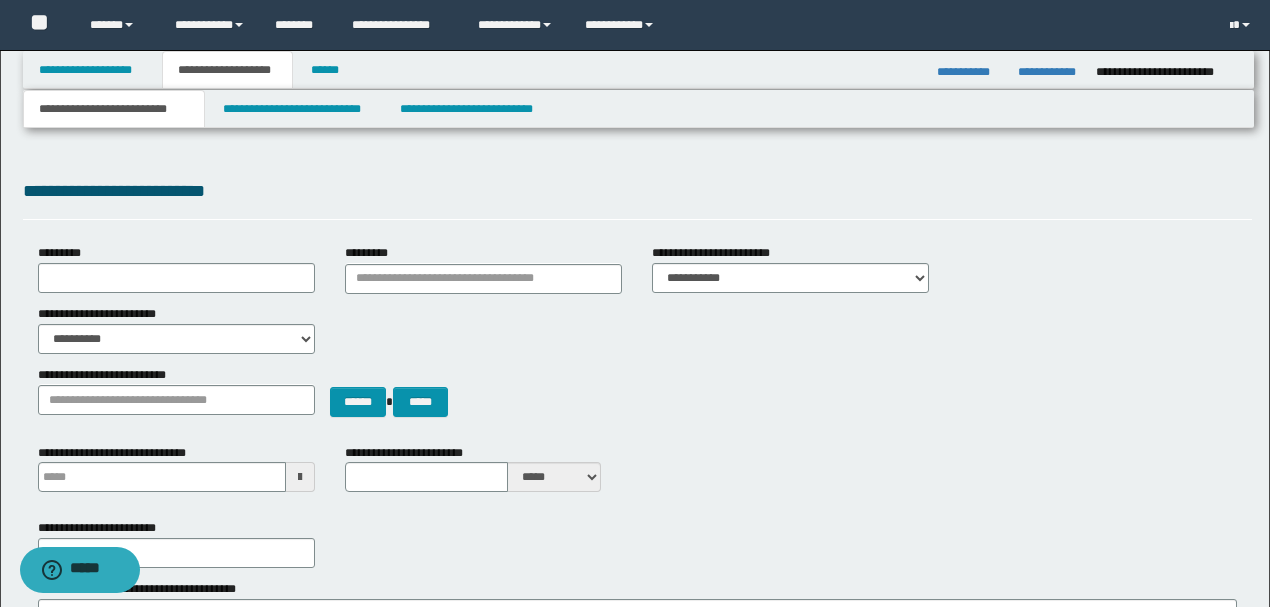 click on "**********" at bounding box center [114, 109] 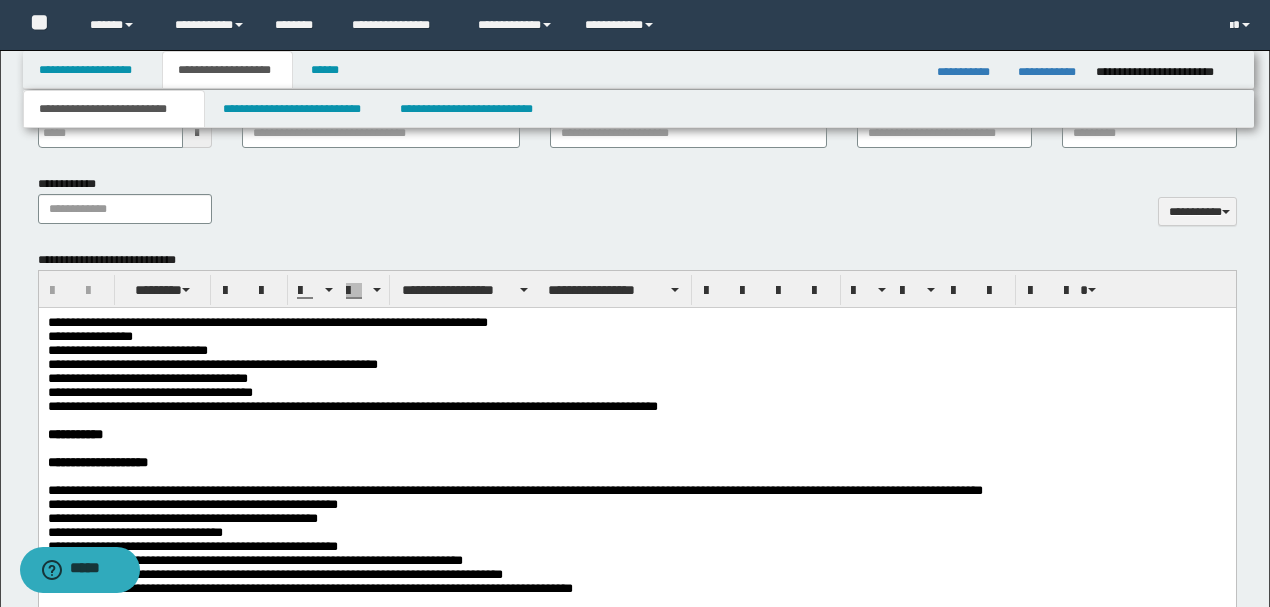scroll, scrollTop: 866, scrollLeft: 0, axis: vertical 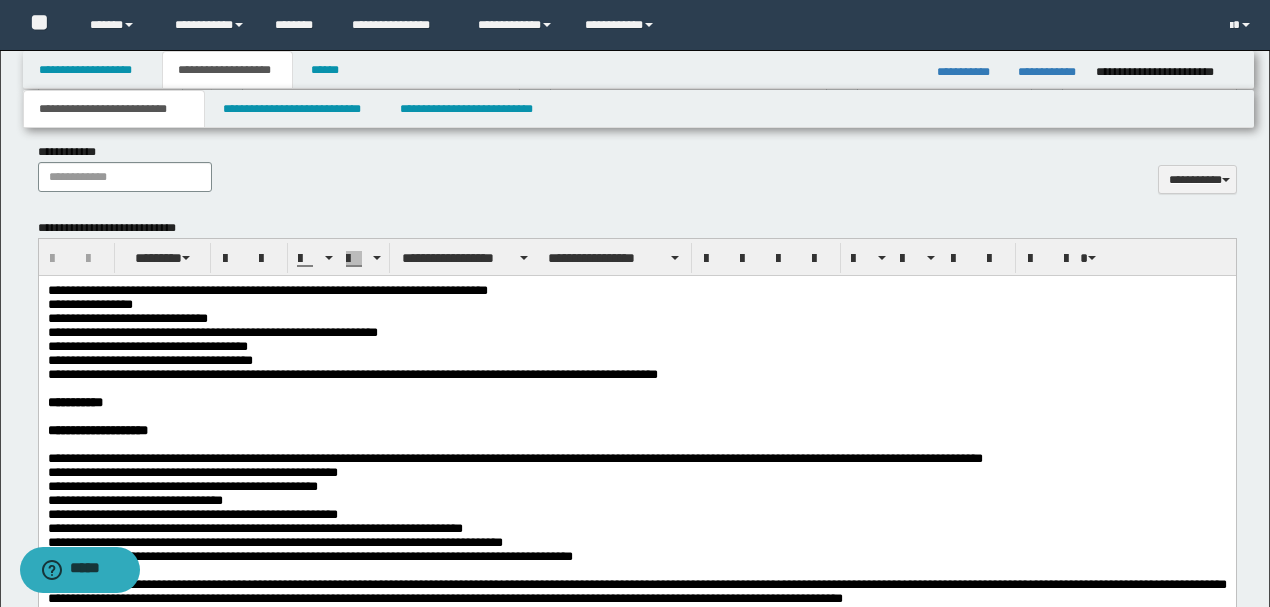 click on "**********" at bounding box center (212, 332) 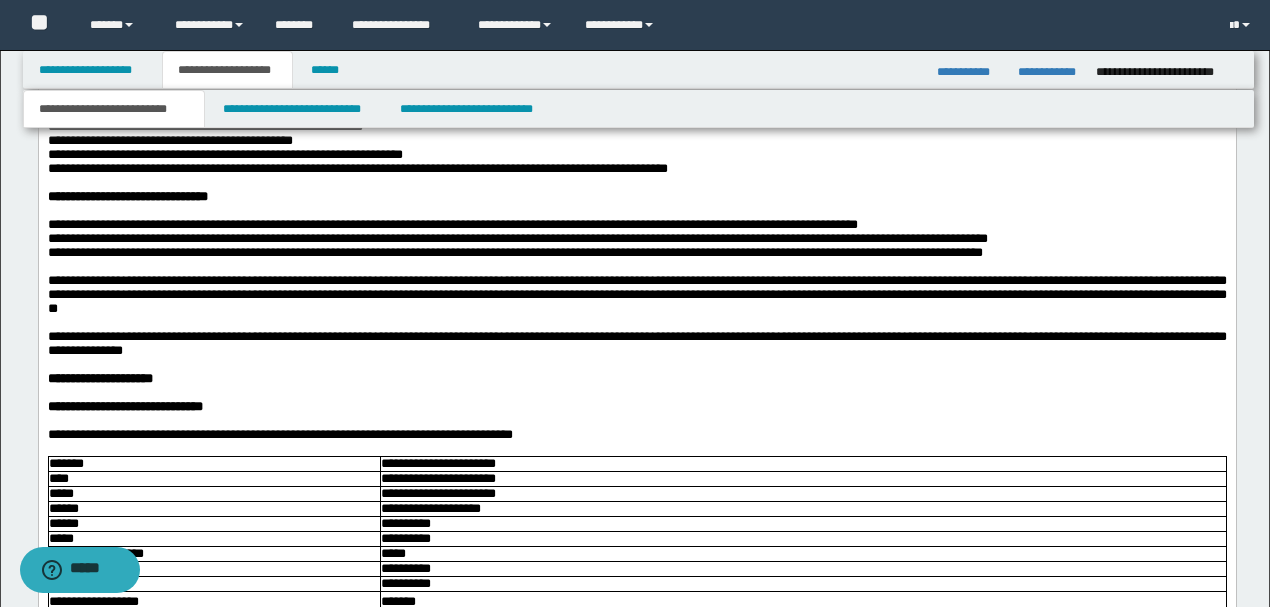 scroll, scrollTop: 2066, scrollLeft: 0, axis: vertical 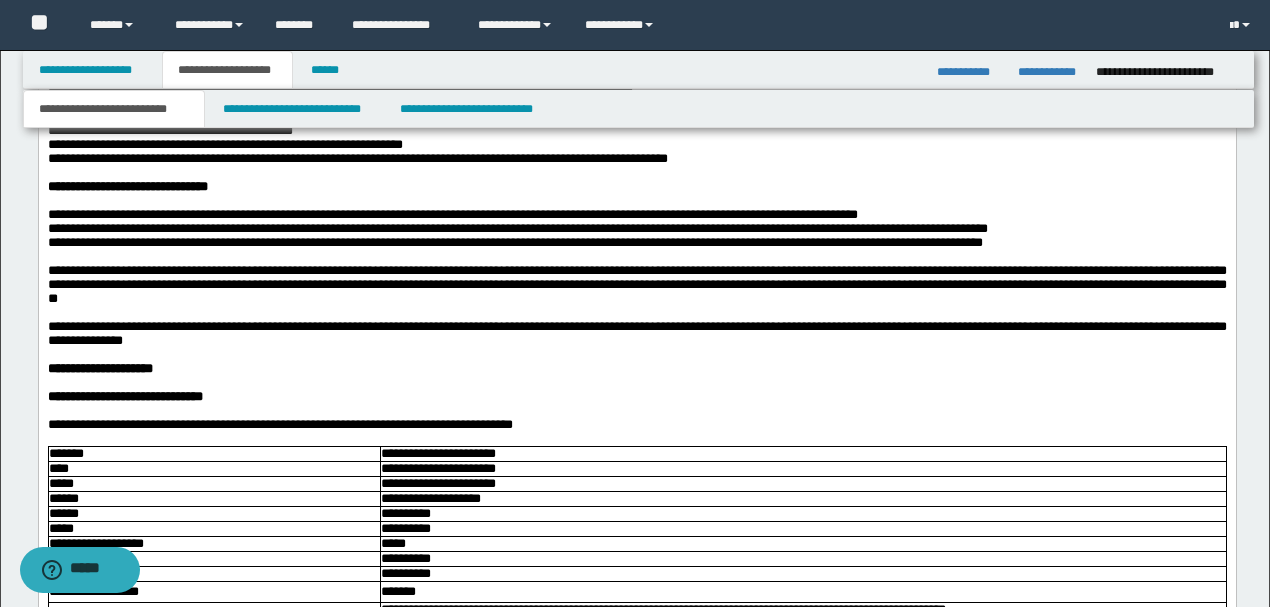 click on "**********" at bounding box center [636, 216] 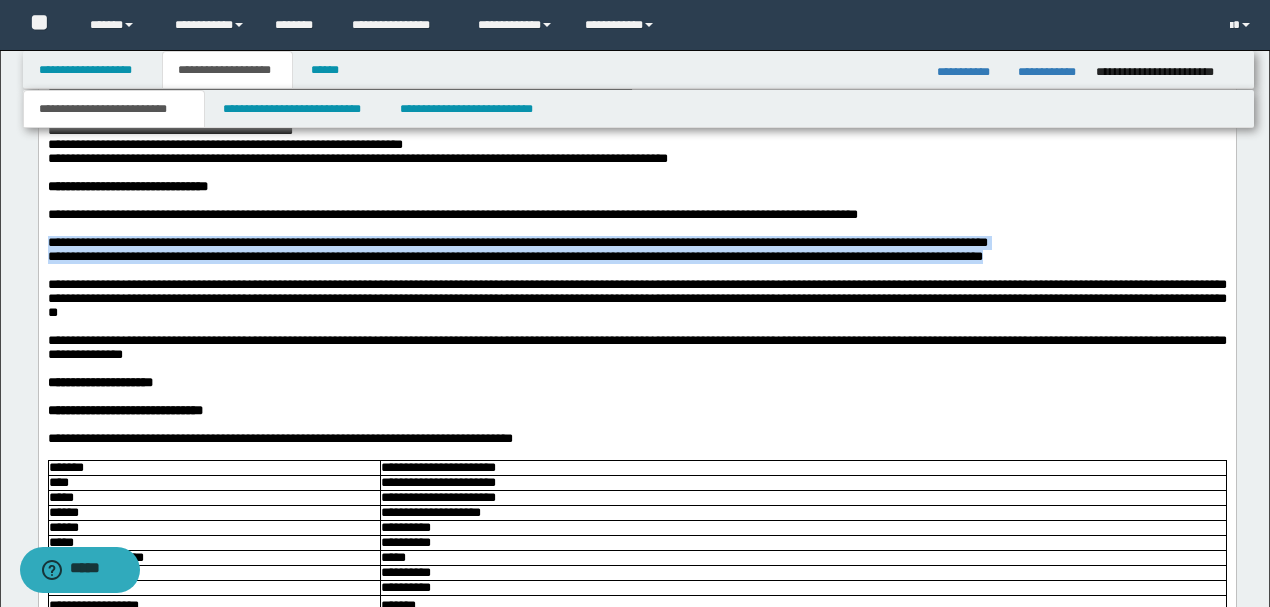 drag, startPoint x: 46, startPoint y: 367, endPoint x: 1093, endPoint y: 387, distance: 1047.191 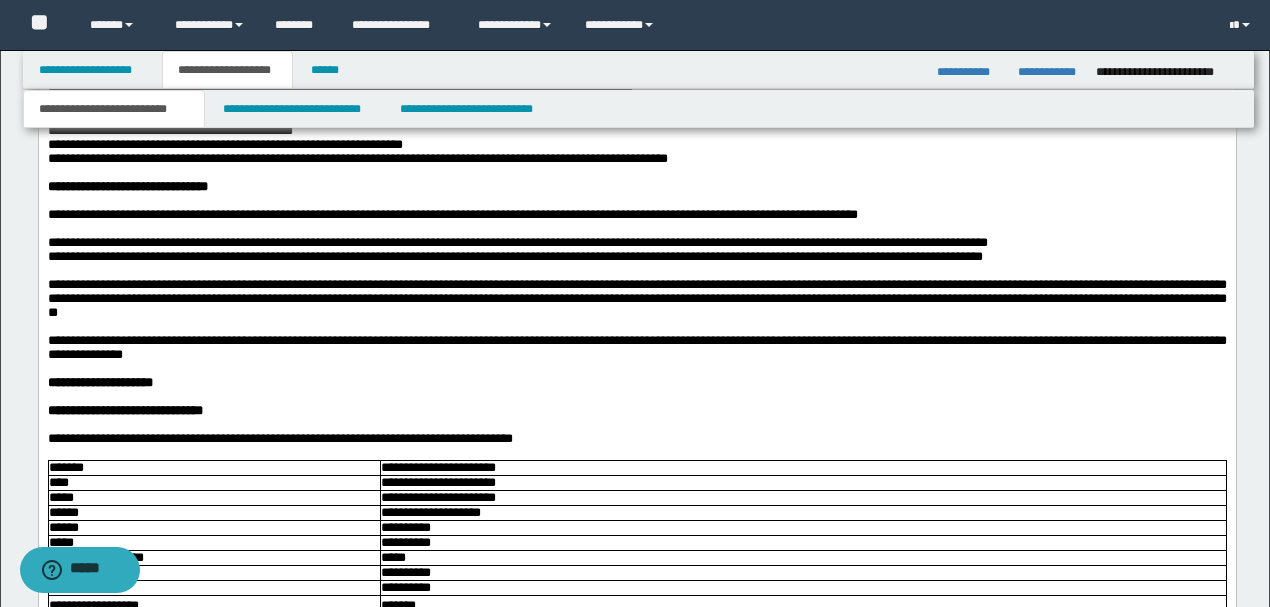 click at bounding box center [636, 272] 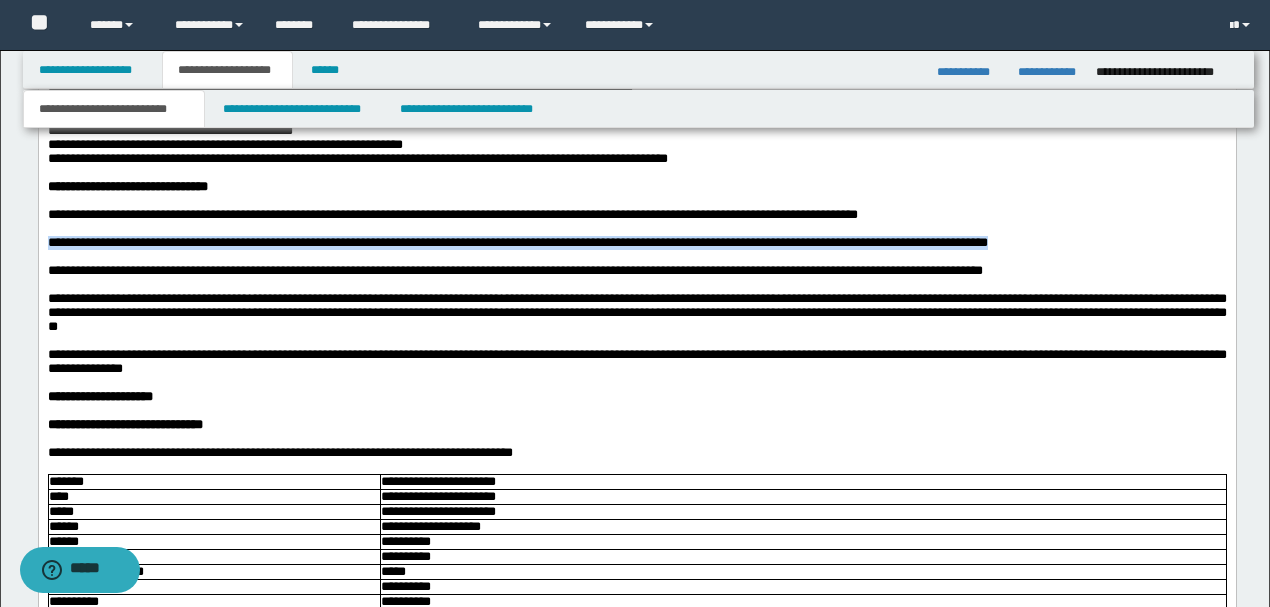 drag, startPoint x: 46, startPoint y: 370, endPoint x: 1197, endPoint y: 378, distance: 1151.0278 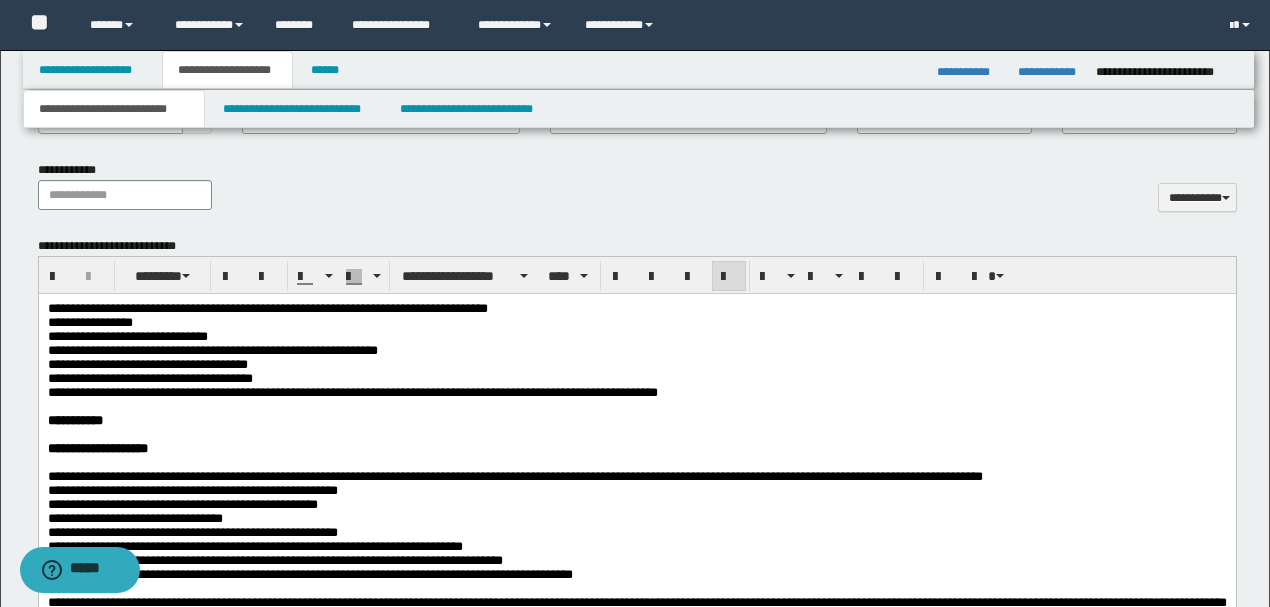 scroll, scrollTop: 800, scrollLeft: 0, axis: vertical 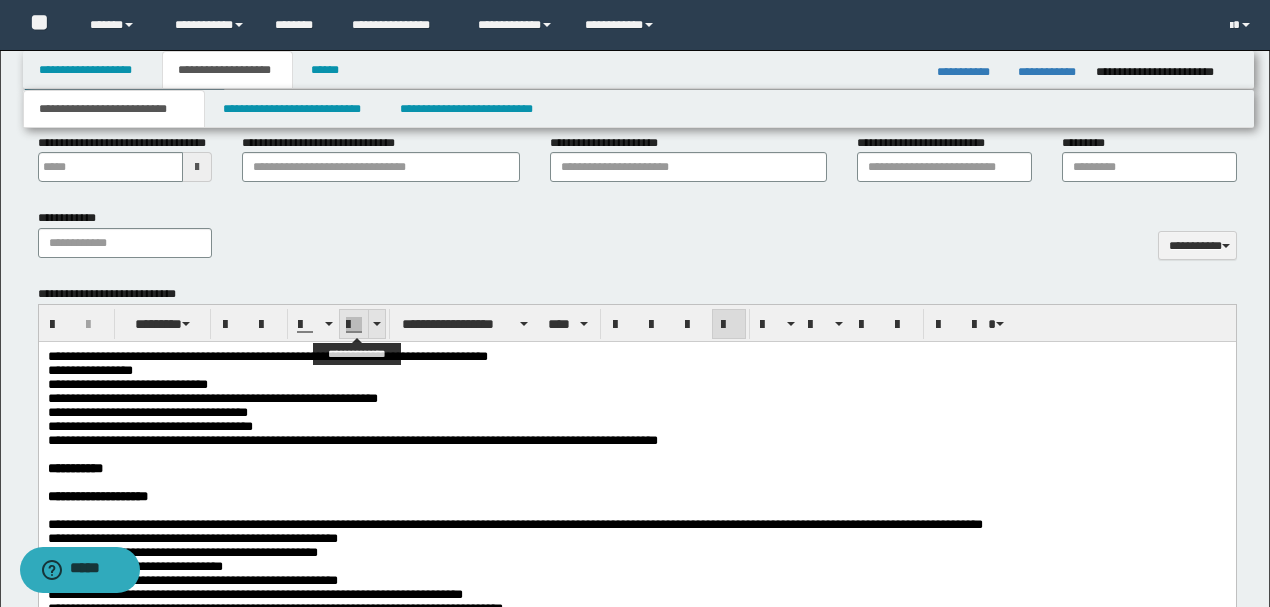 click at bounding box center [377, 324] 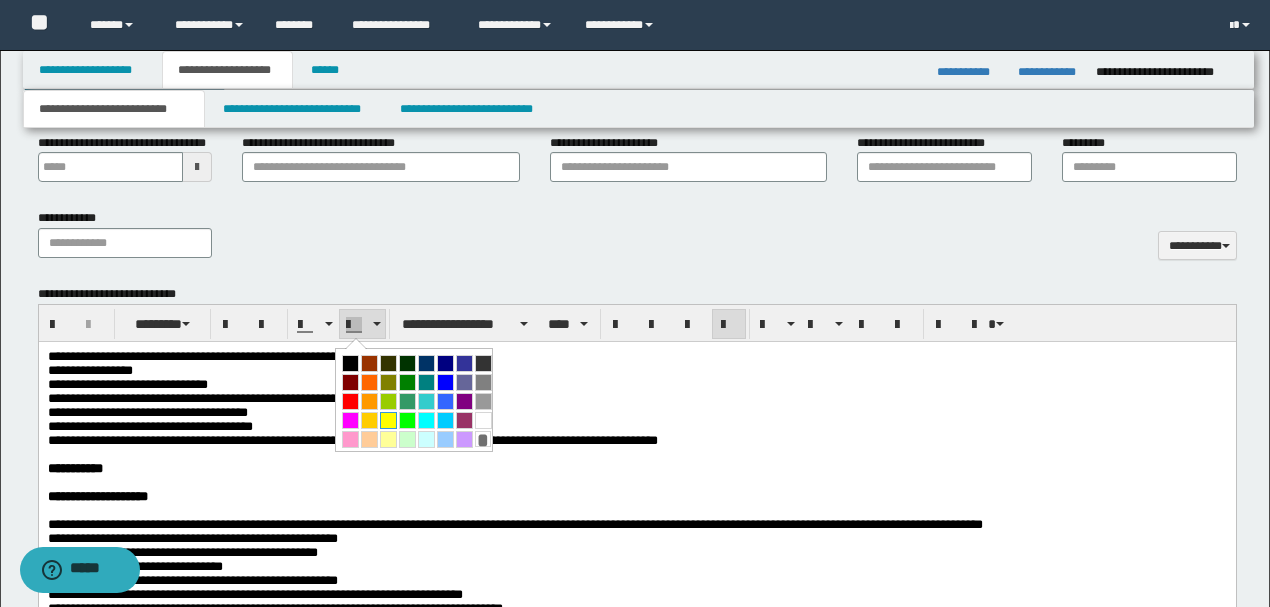 click at bounding box center (388, 420) 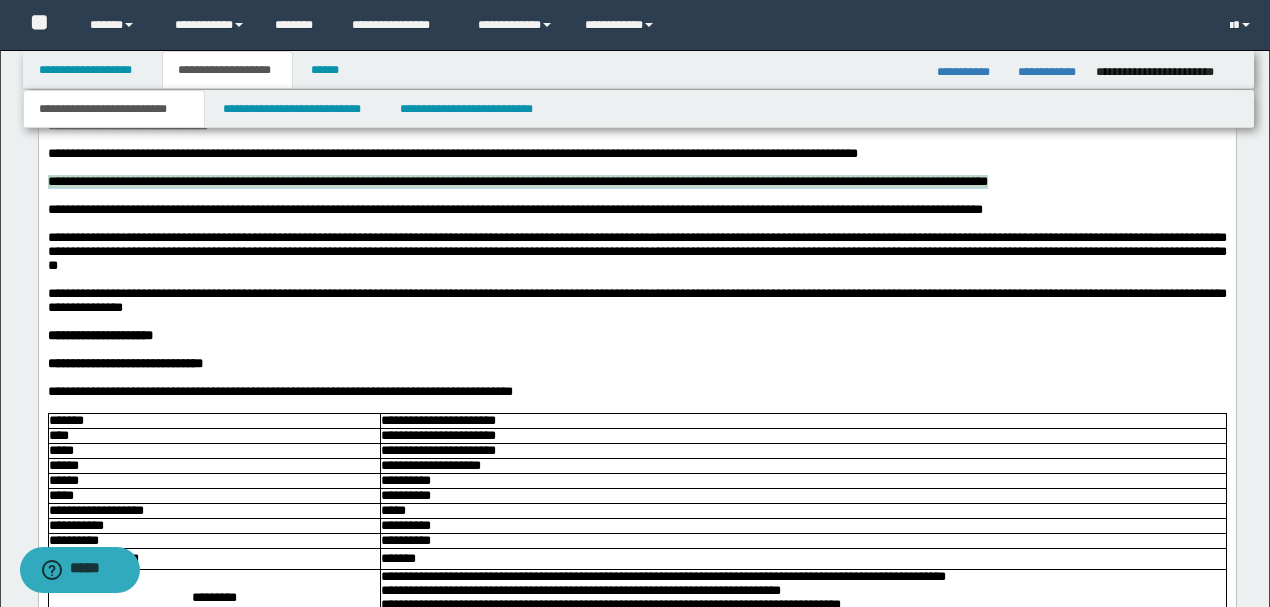 scroll, scrollTop: 2133, scrollLeft: 0, axis: vertical 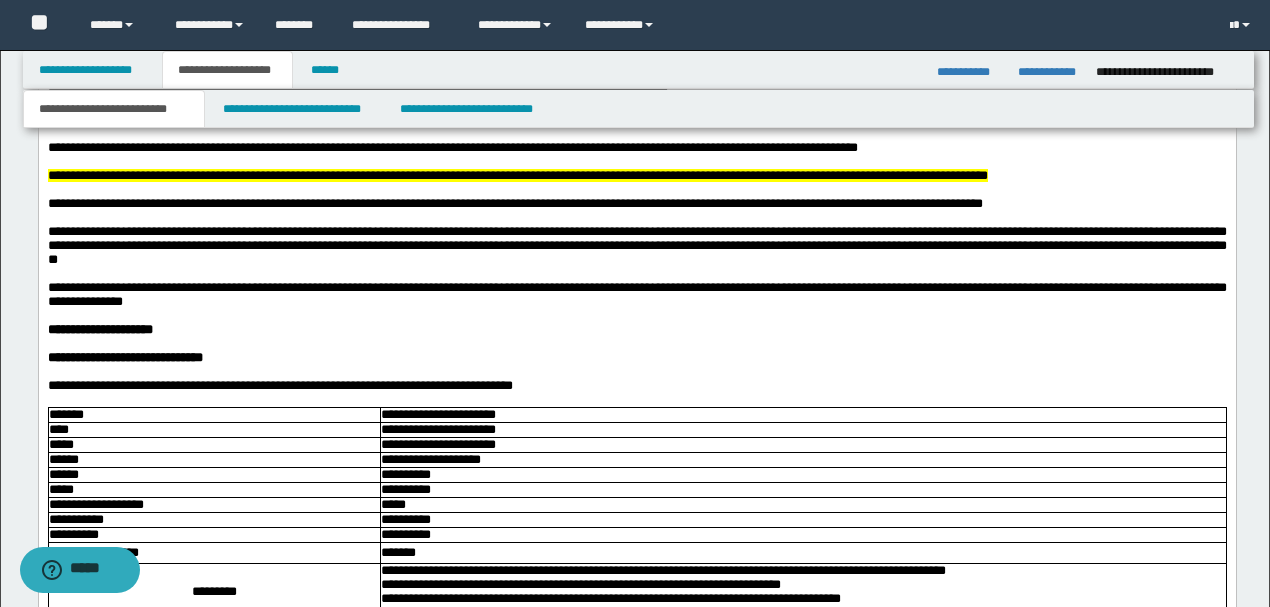 click on "**********" at bounding box center (636, 246) 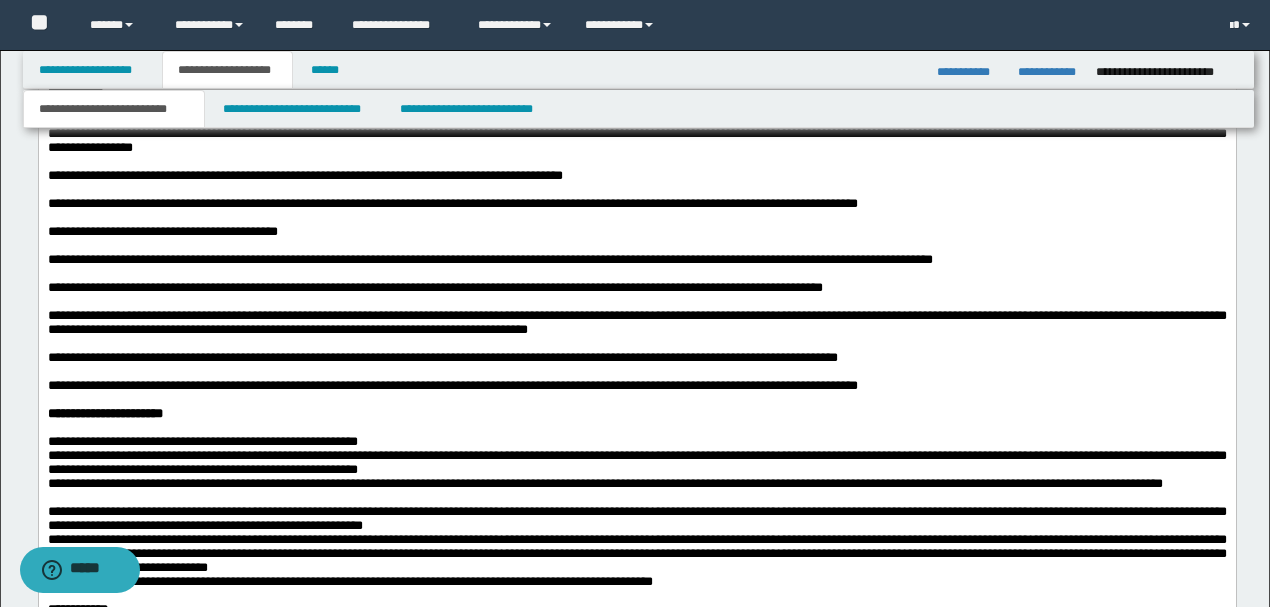 scroll, scrollTop: 3733, scrollLeft: 0, axis: vertical 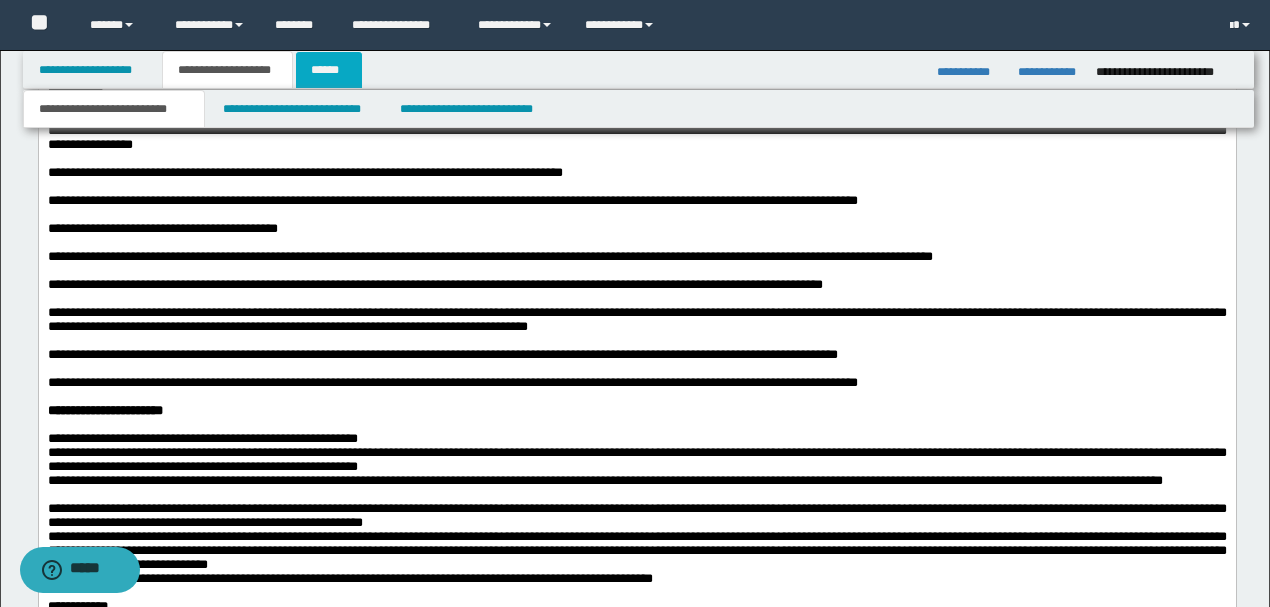 click on "******" at bounding box center [329, 70] 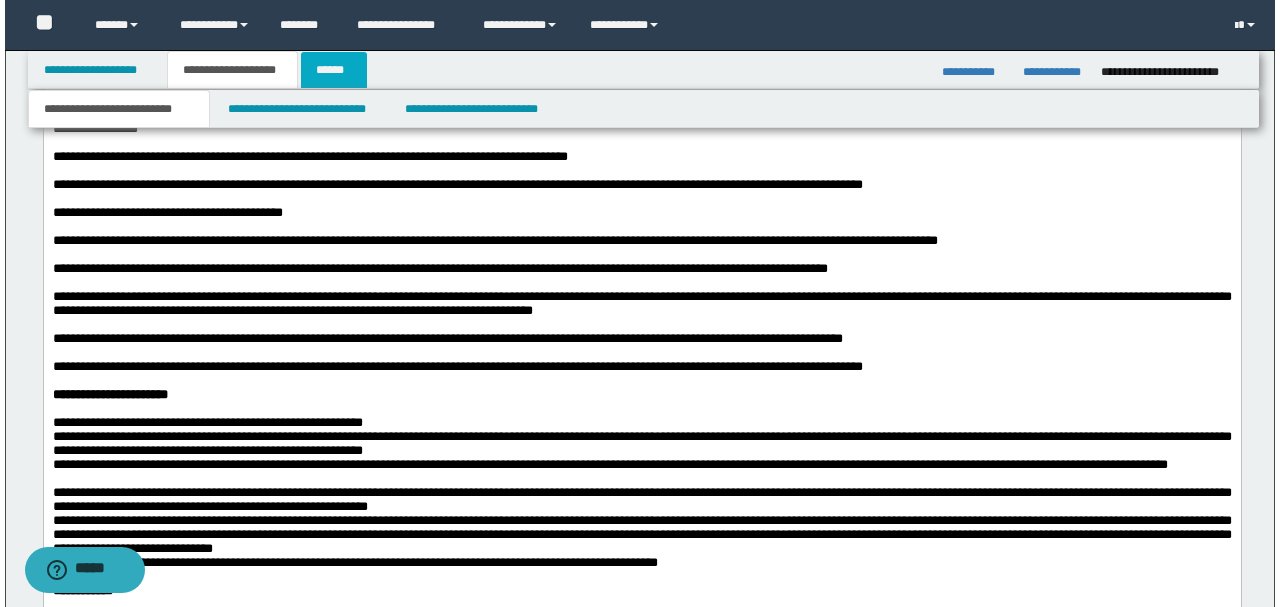 scroll, scrollTop: 0, scrollLeft: 0, axis: both 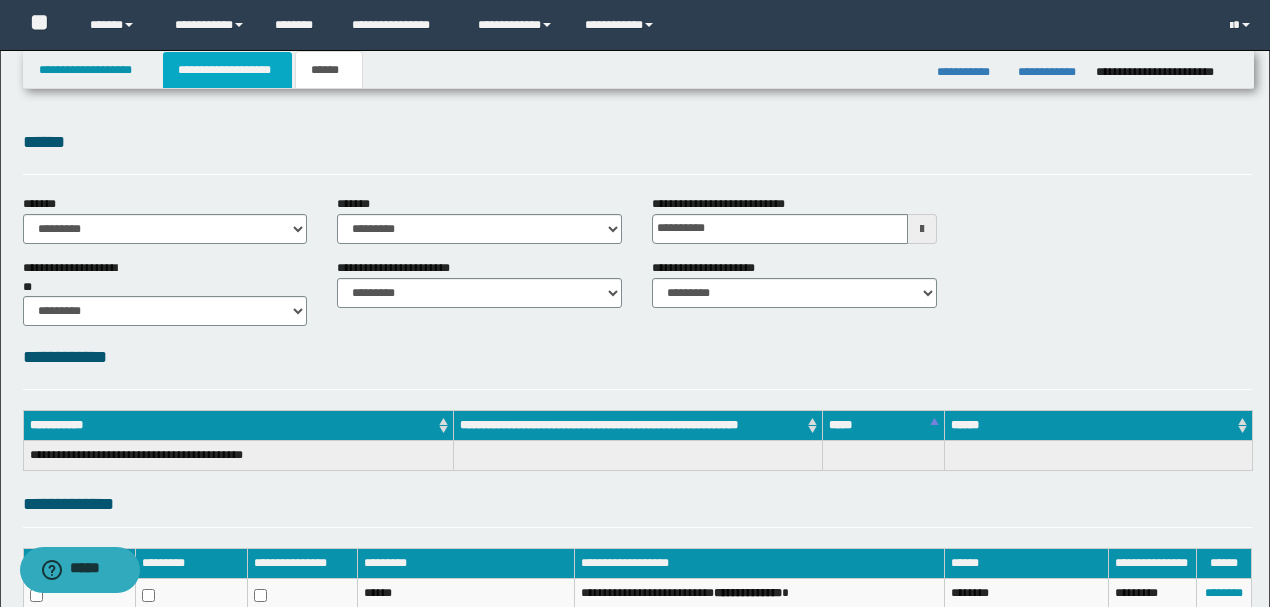 click on "**********" at bounding box center [227, 70] 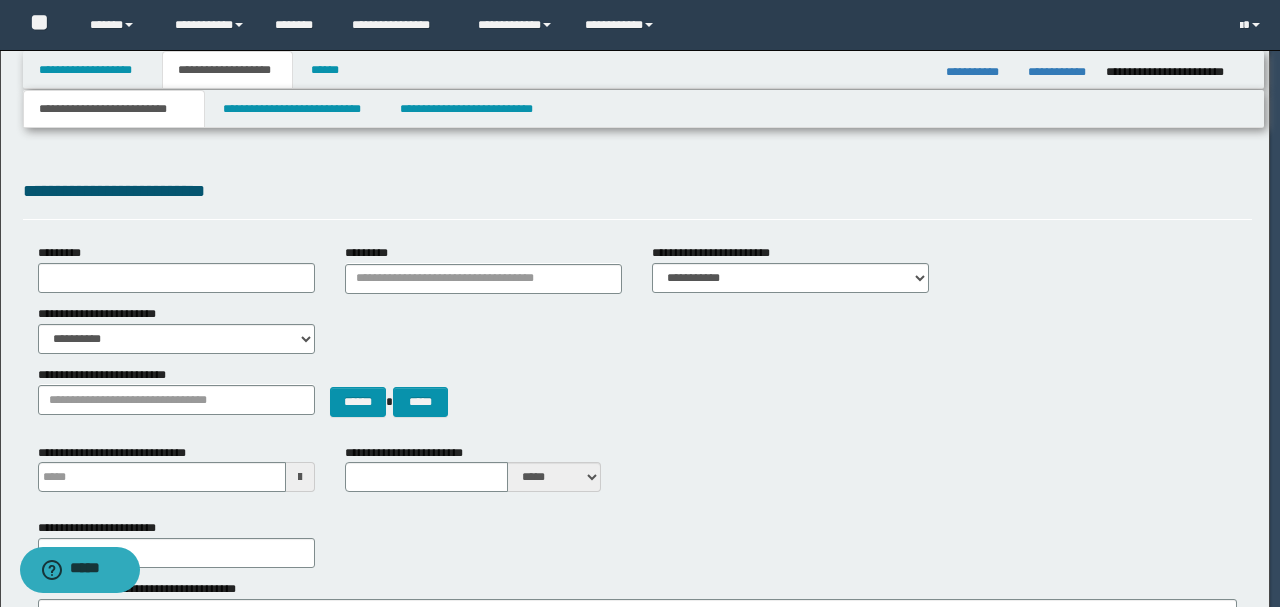 type 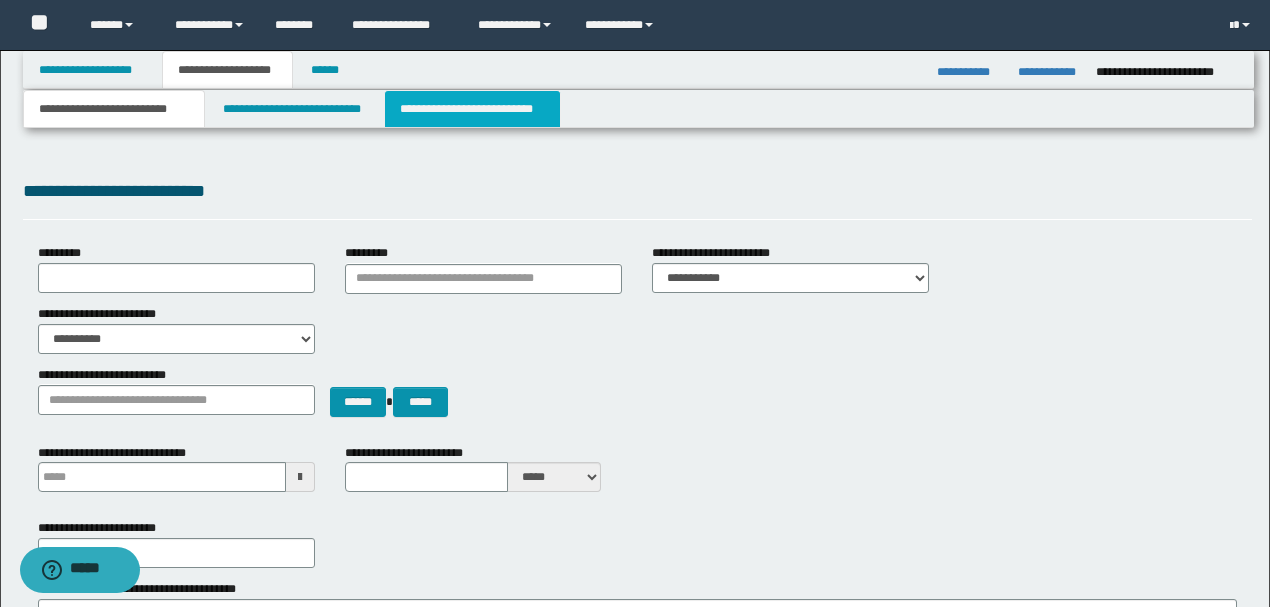 click on "**********" at bounding box center (472, 109) 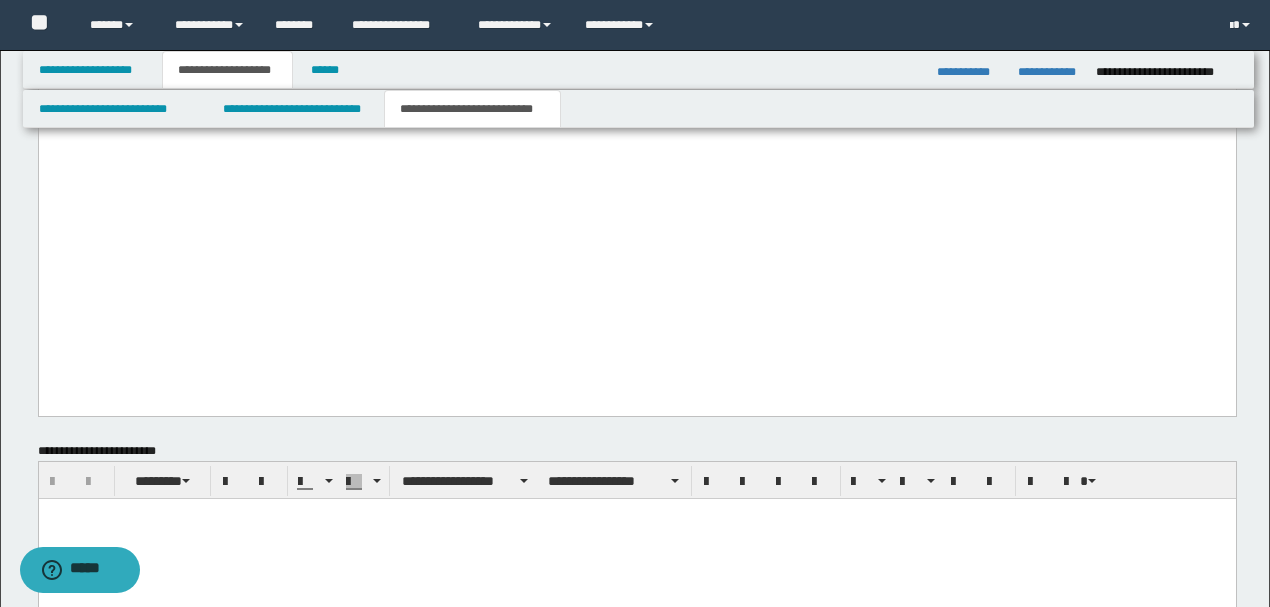scroll, scrollTop: 3270, scrollLeft: 0, axis: vertical 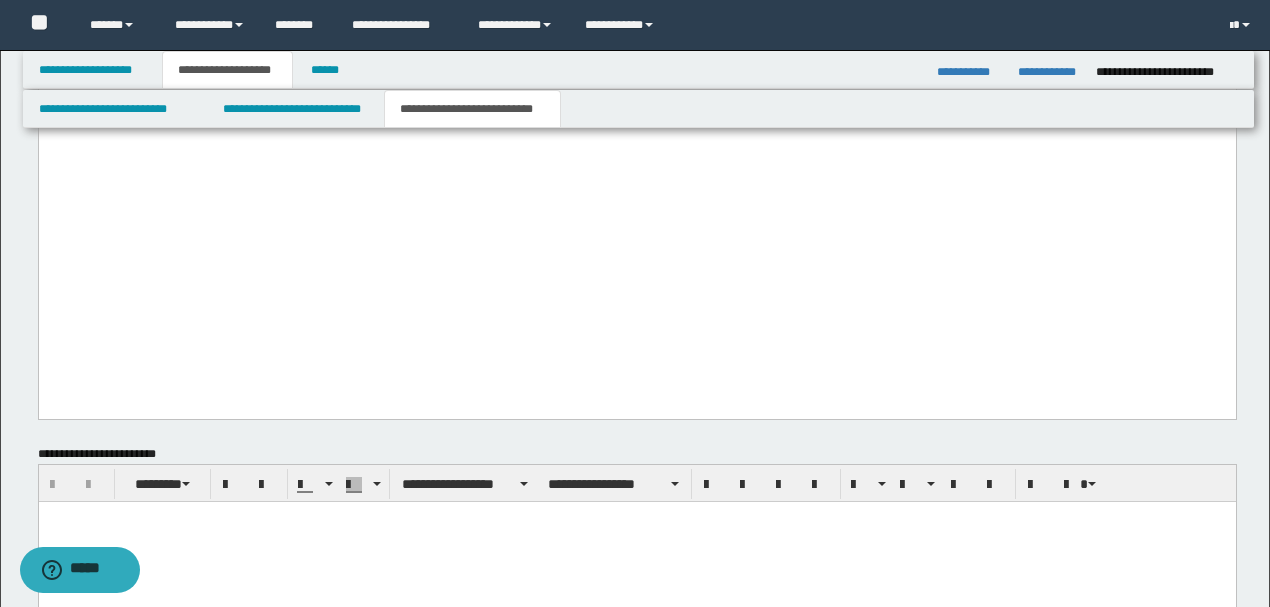 click on "**********" at bounding box center (636, -828) 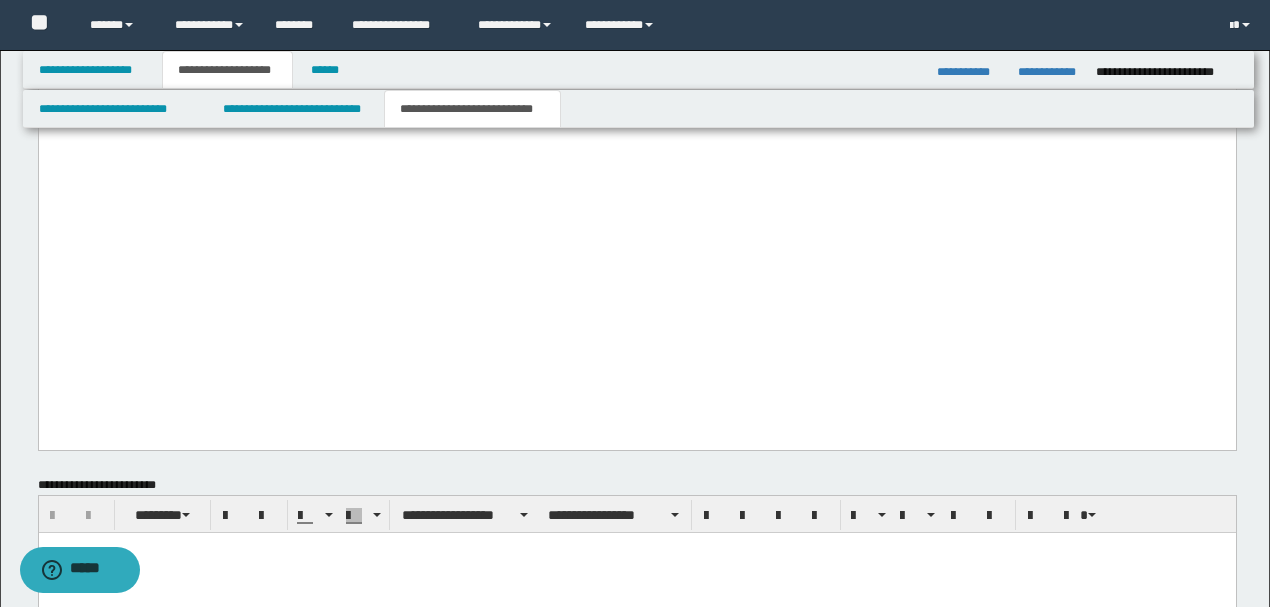 paste 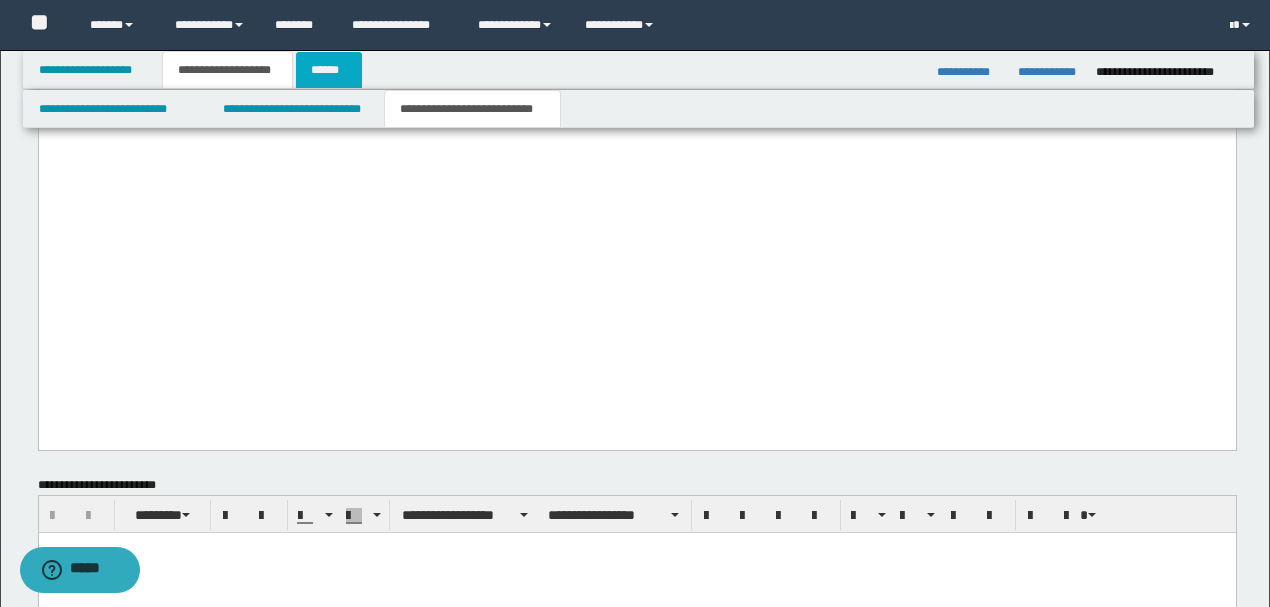 click on "******" at bounding box center (329, 70) 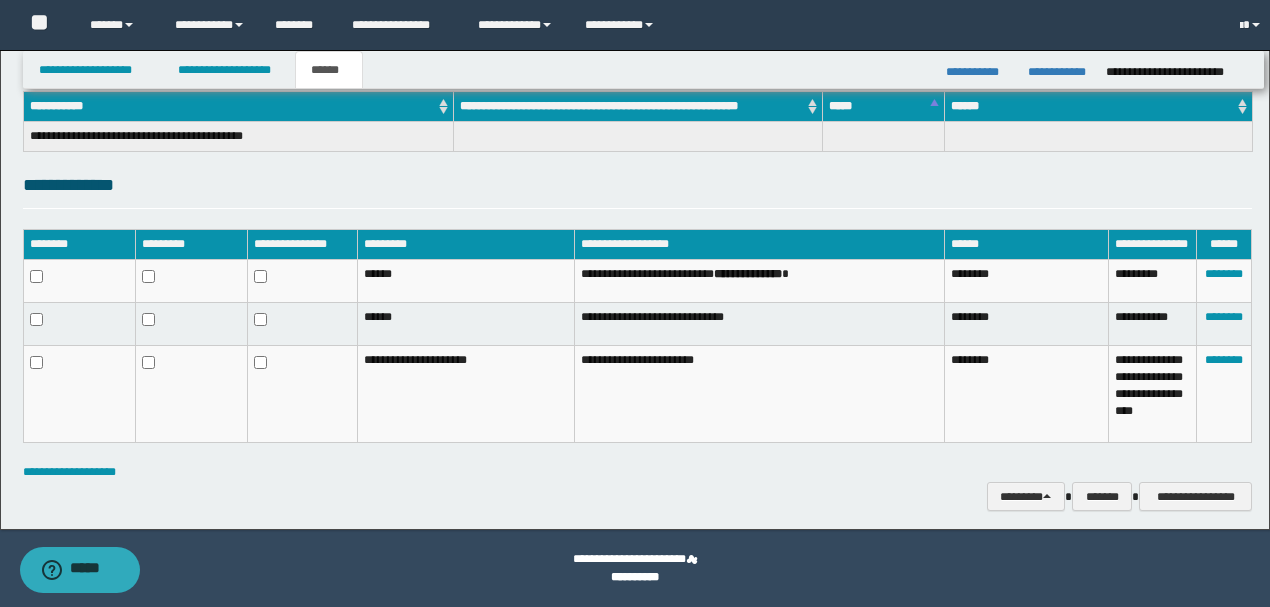 scroll, scrollTop: 318, scrollLeft: 0, axis: vertical 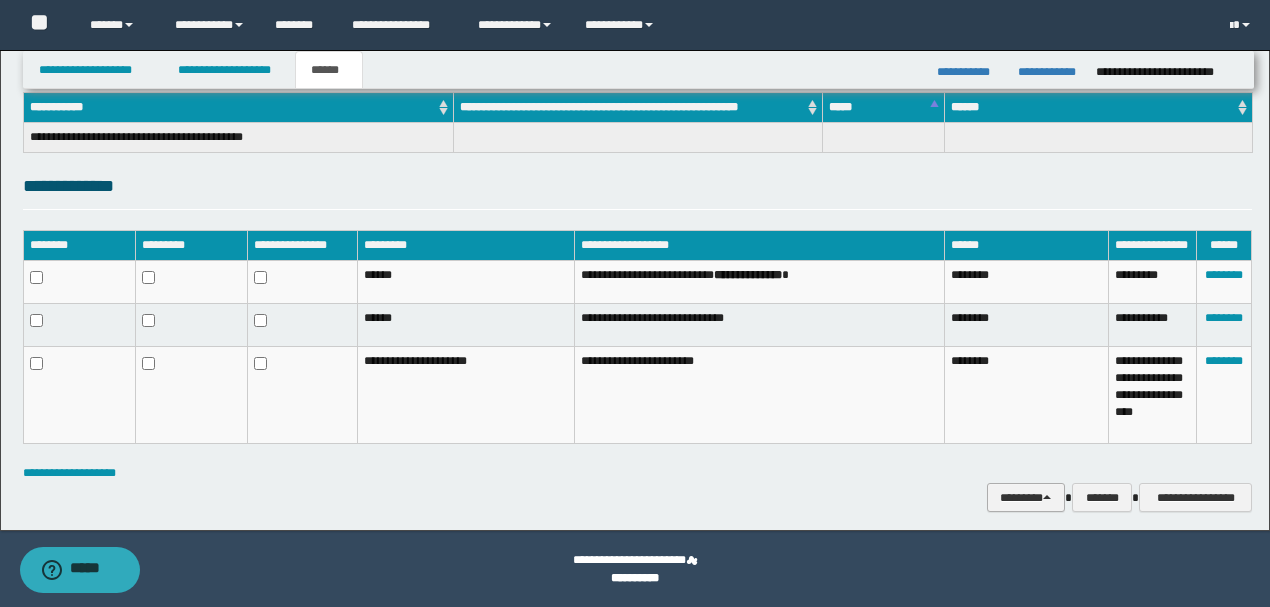 click on "********" at bounding box center (1026, 497) 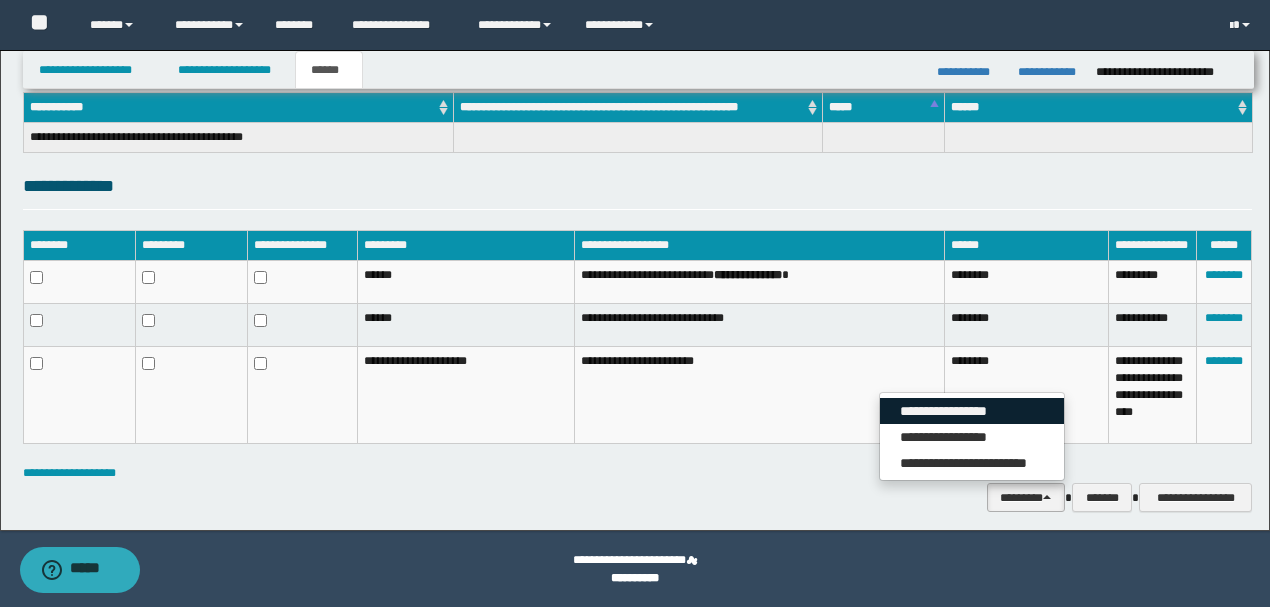click on "**********" at bounding box center (972, 411) 